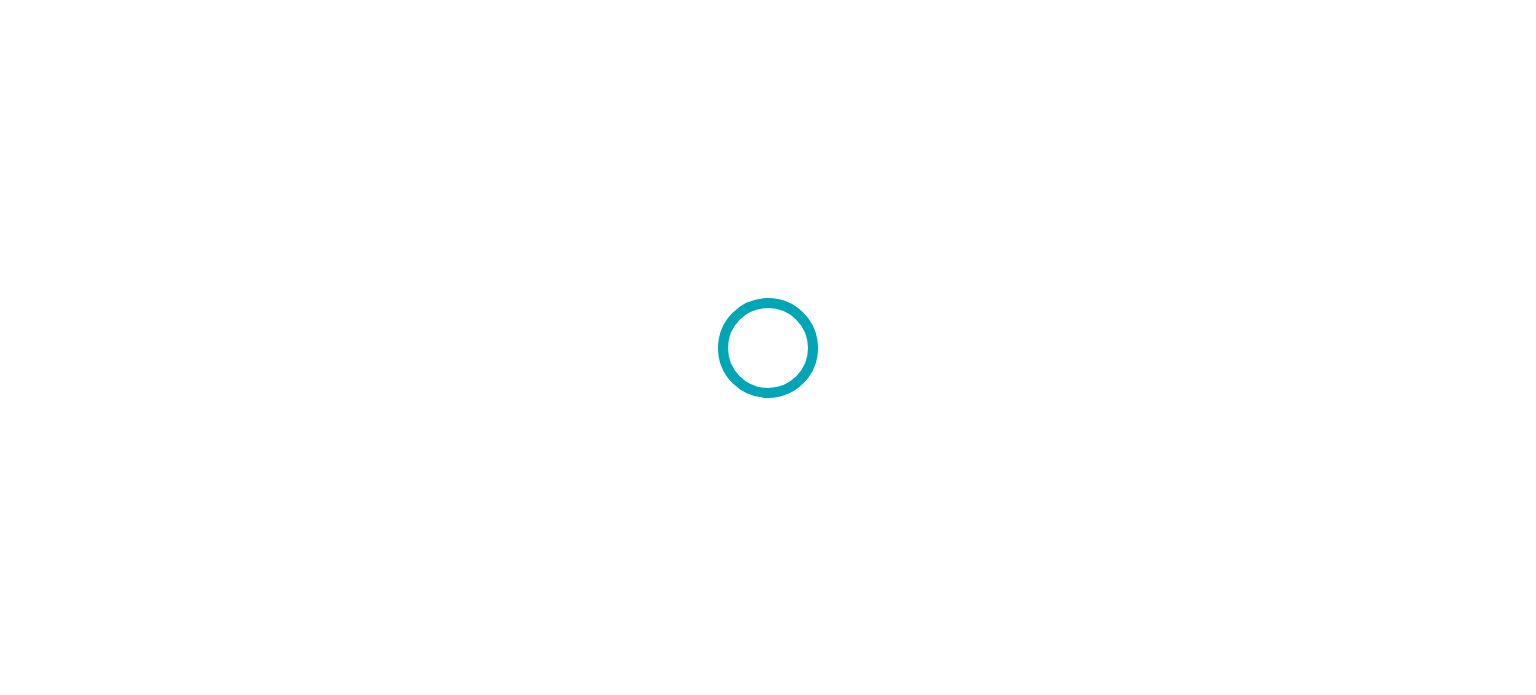 scroll, scrollTop: 0, scrollLeft: 0, axis: both 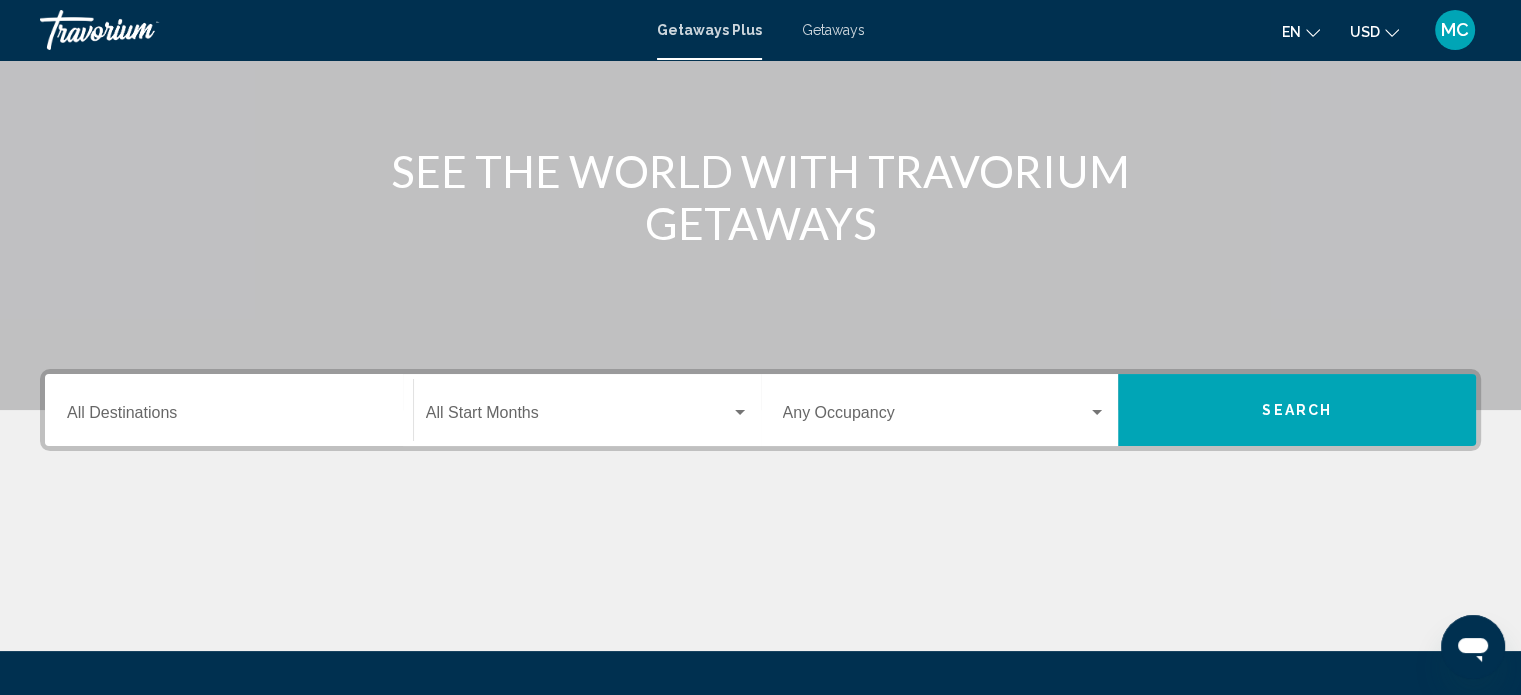 click on "Destination All Destinations" at bounding box center (229, 417) 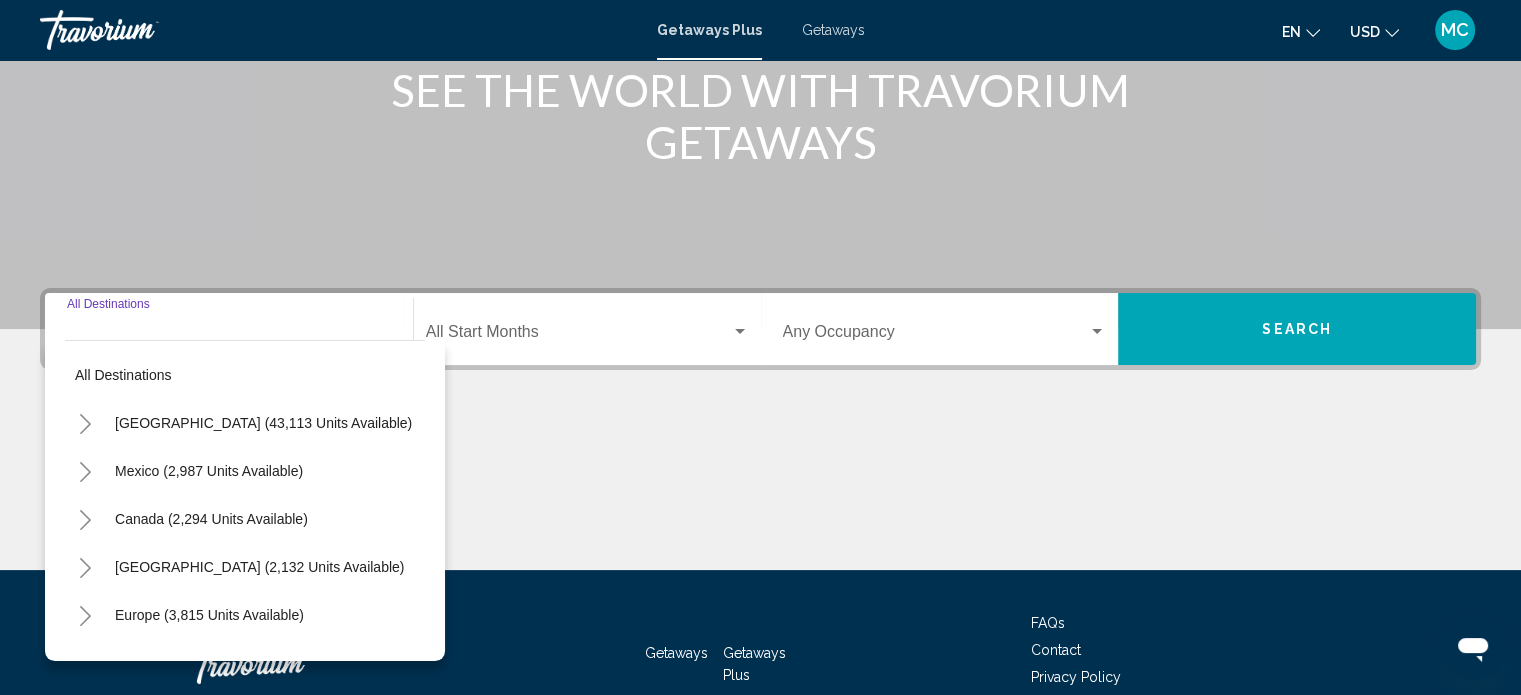 scroll, scrollTop: 390, scrollLeft: 0, axis: vertical 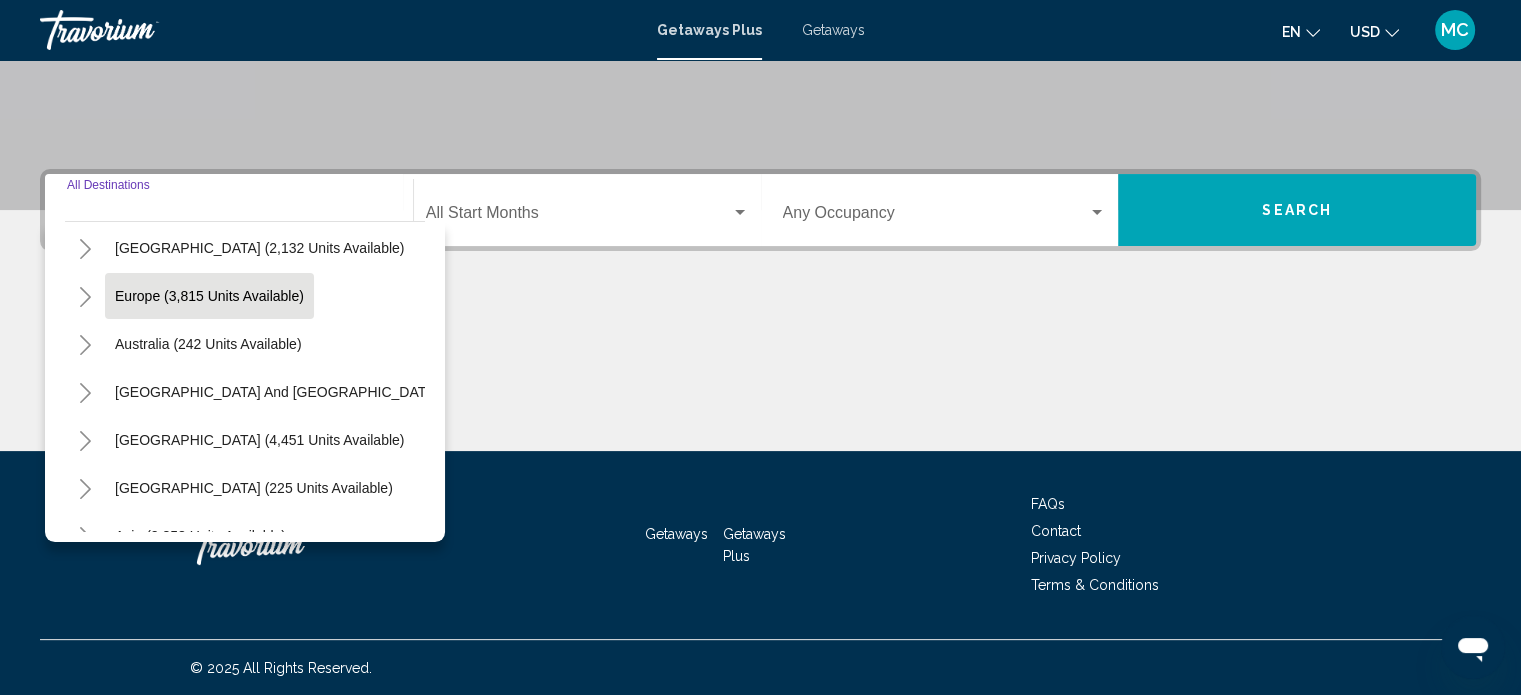 click on "Europe (3,815 units available)" at bounding box center (208, 344) 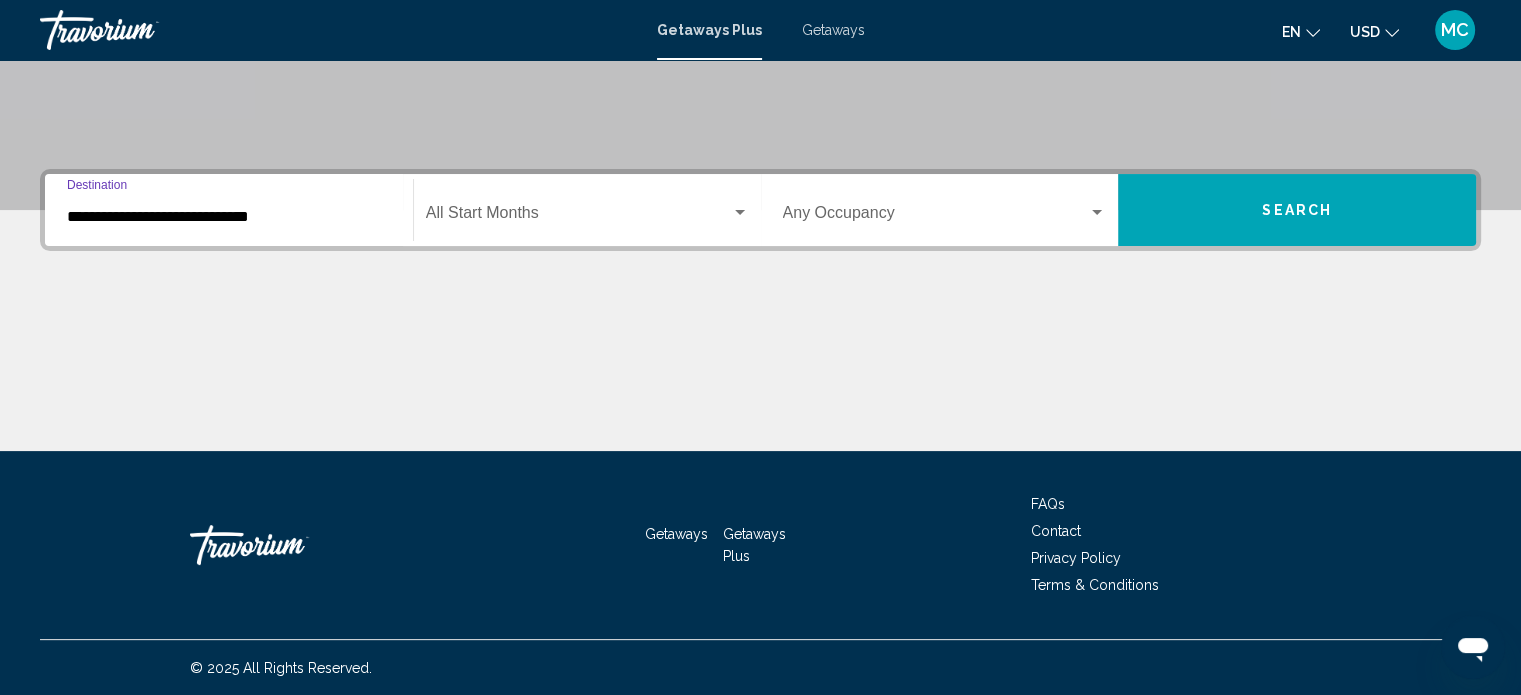 click at bounding box center [578, 217] 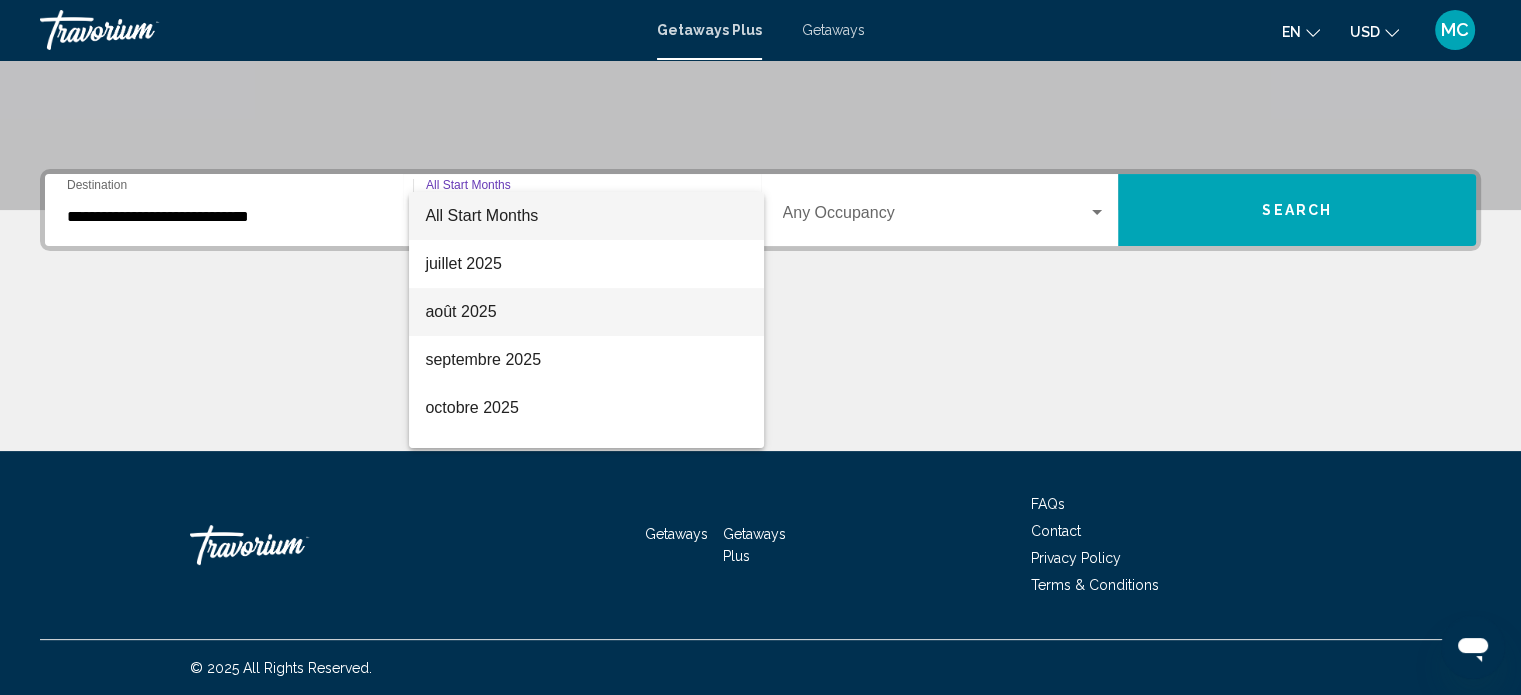 click on "août 2025" at bounding box center (586, 312) 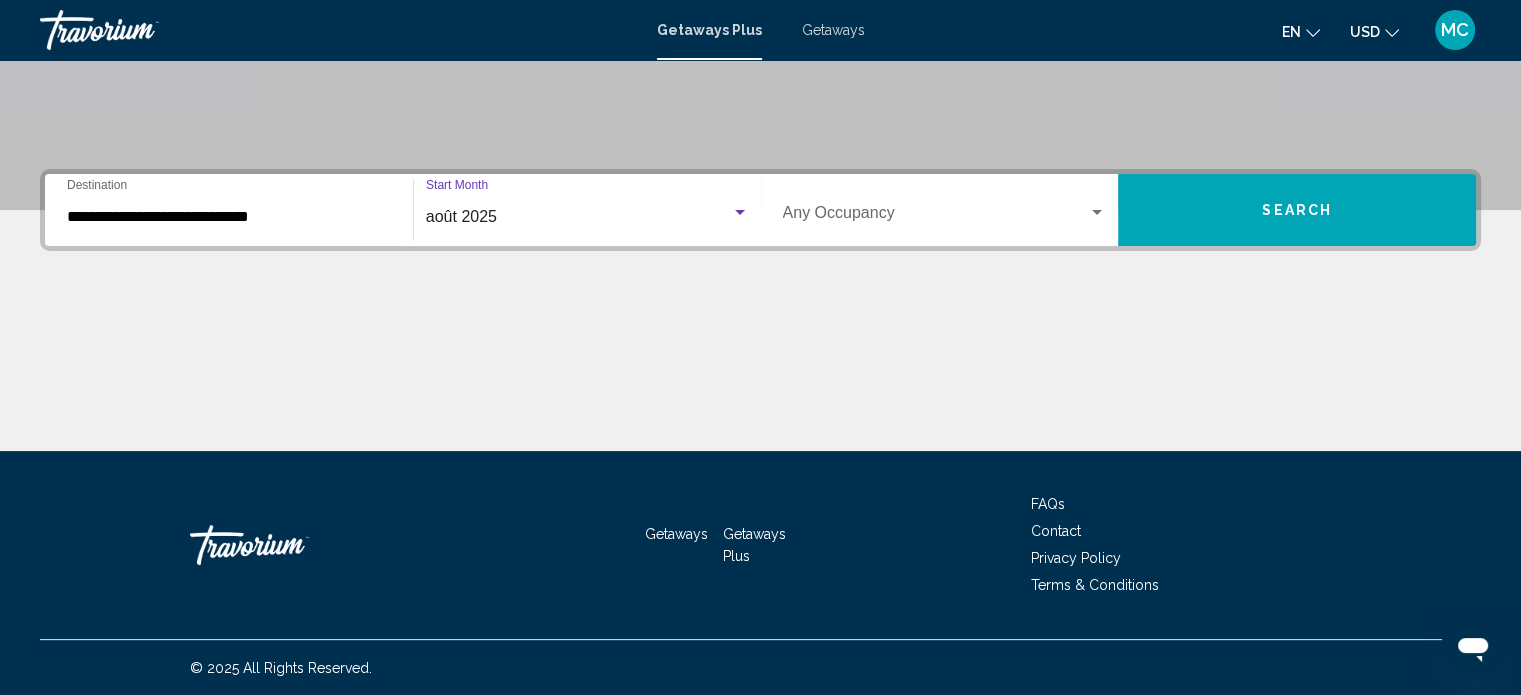 click at bounding box center (936, 217) 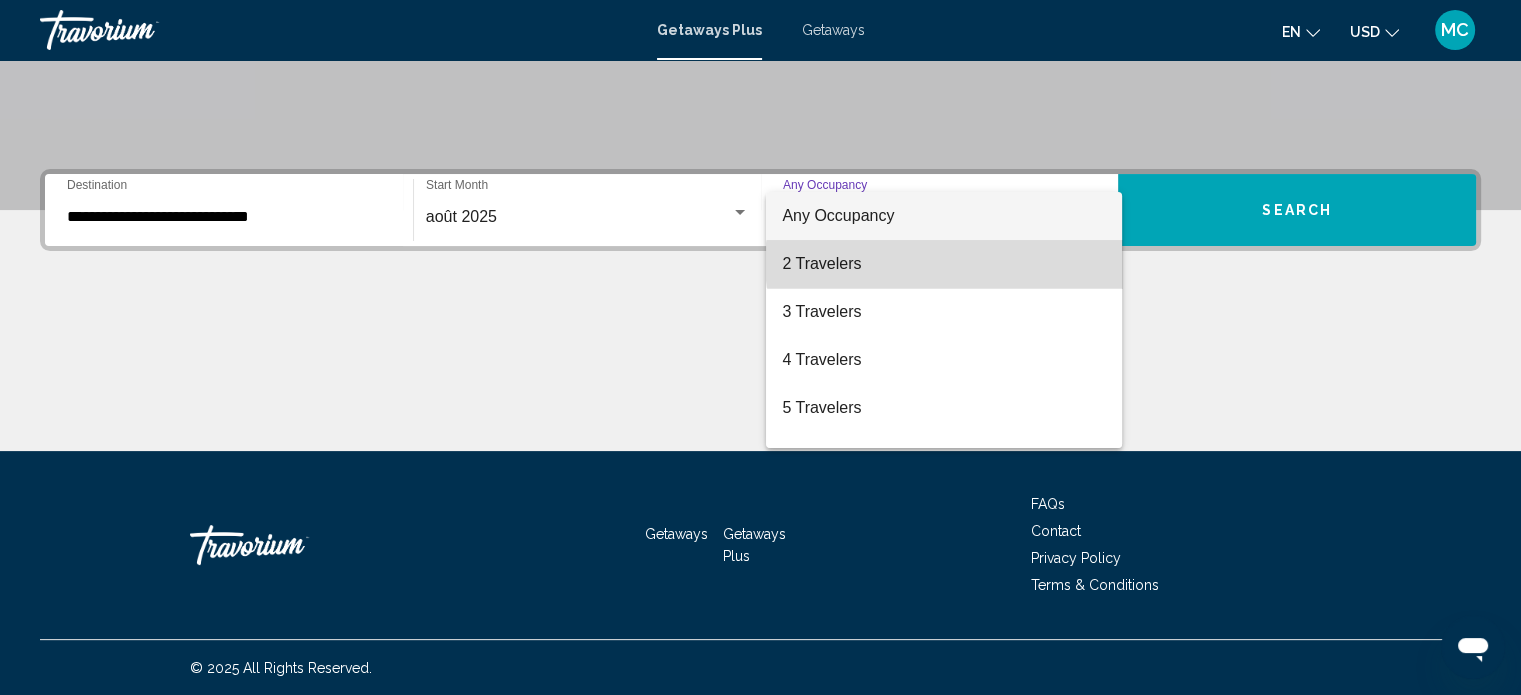 click on "2 Travelers" at bounding box center (944, 264) 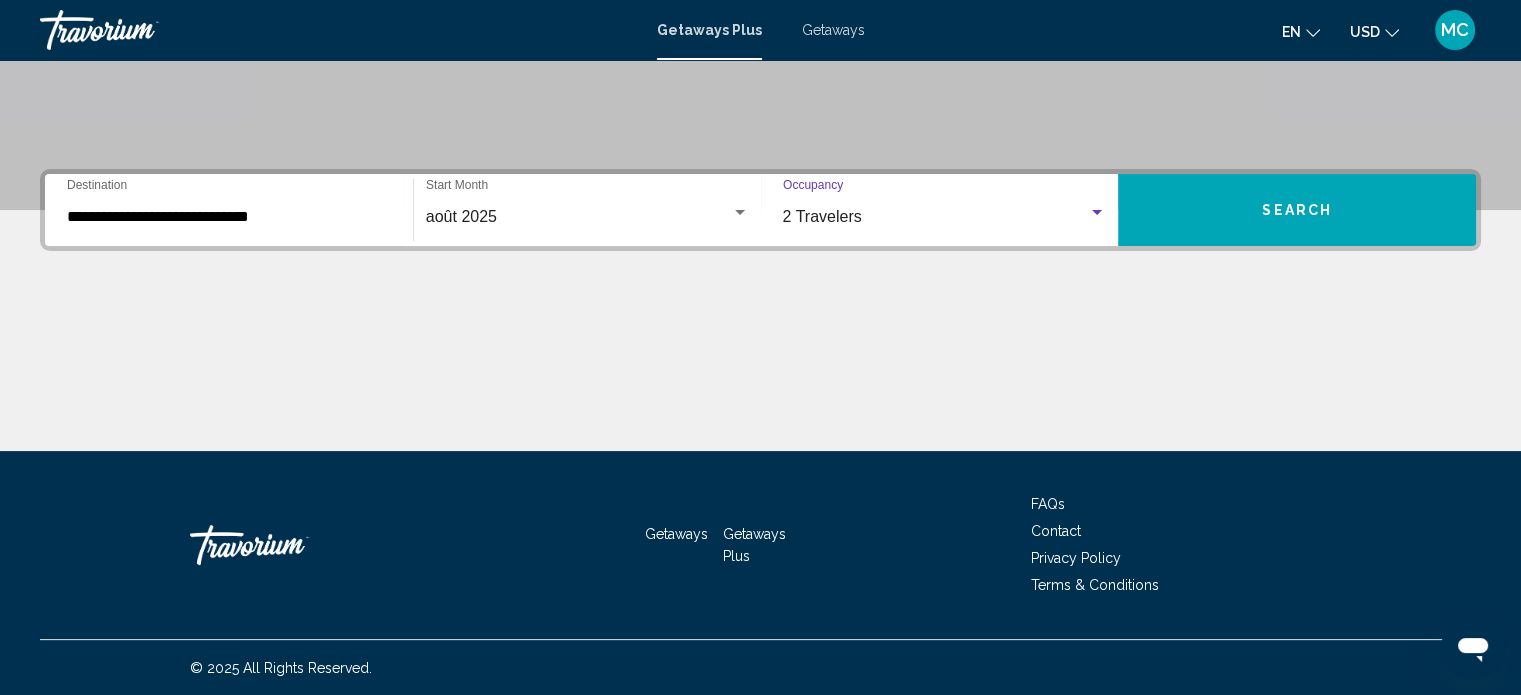 click on "Search" at bounding box center (1297, 210) 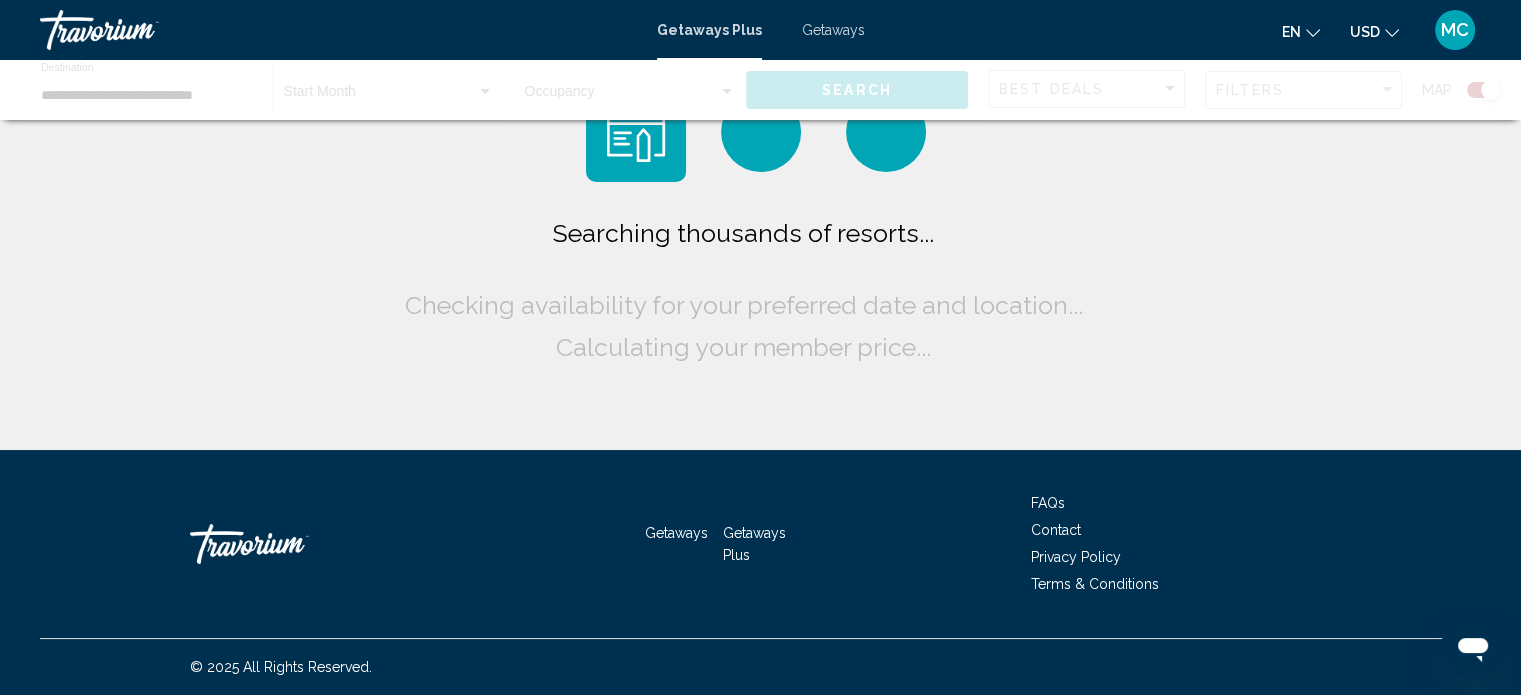 scroll, scrollTop: 0, scrollLeft: 0, axis: both 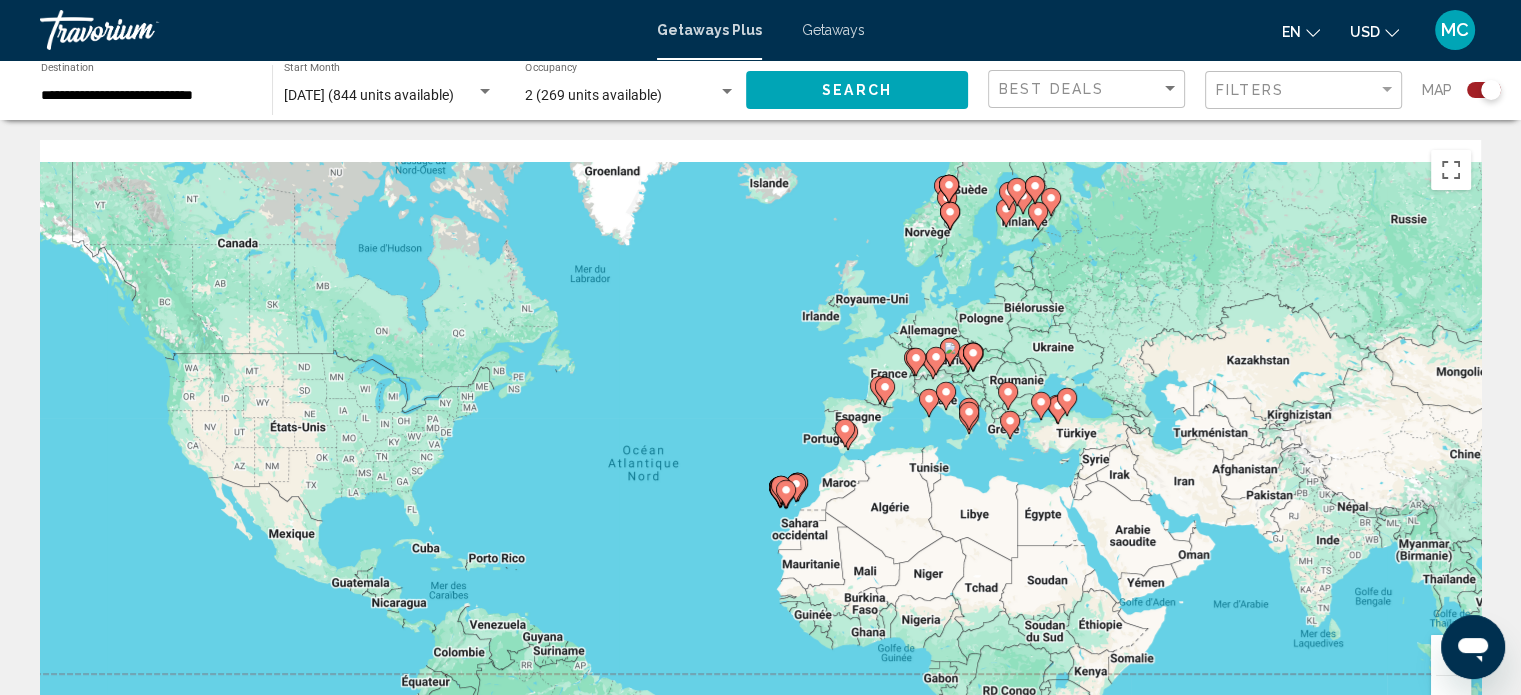 drag, startPoint x: 828, startPoint y: 319, endPoint x: 772, endPoint y: 377, distance: 80.622574 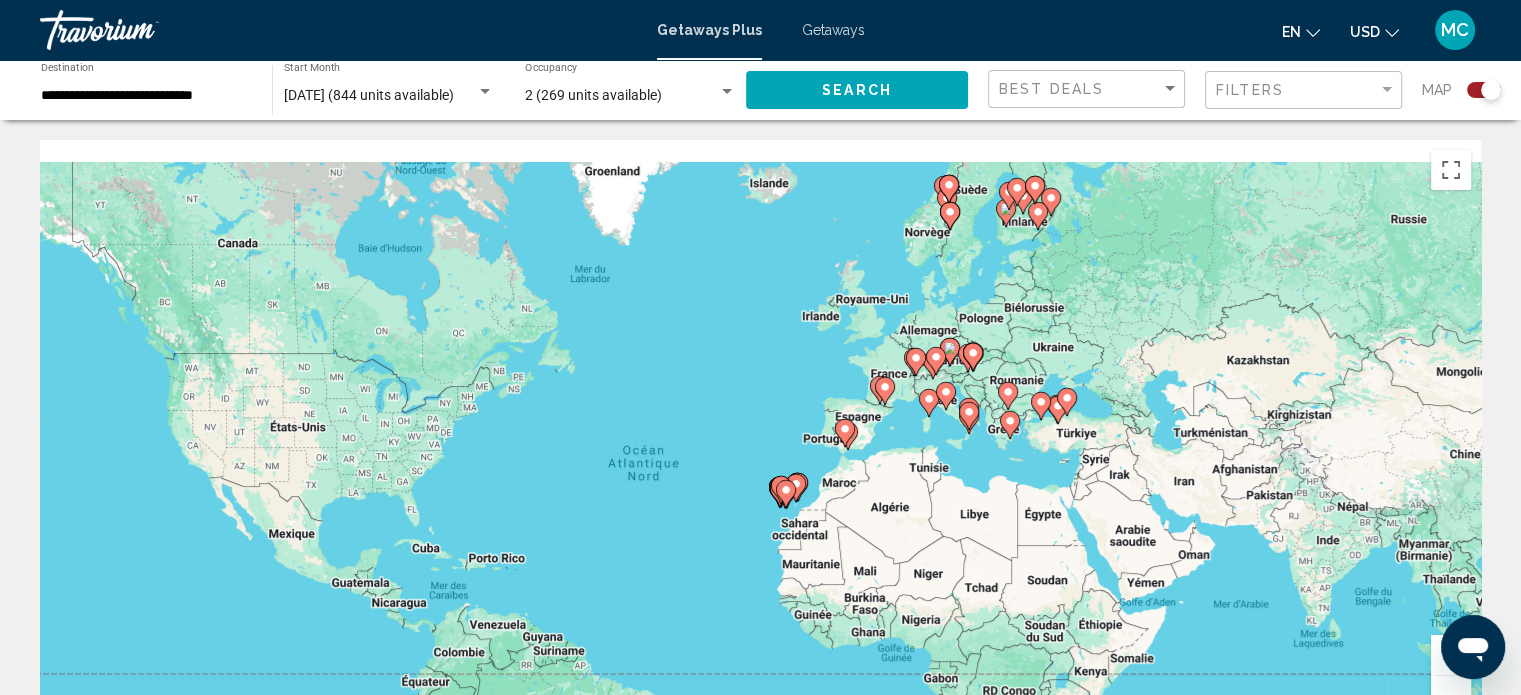 click on "Pour naviguer, appuyez sur les touches fléchées. Pour activer le glissement avec le clavier, appuyez sur Alt+Entrée. Une fois ce mode activé, utilisez les touches fléchées pour déplacer le repère. Pour valider le déplacement, appuyez sur Entrée. Pour annuler, appuyez sur Échap." at bounding box center [760, 440] 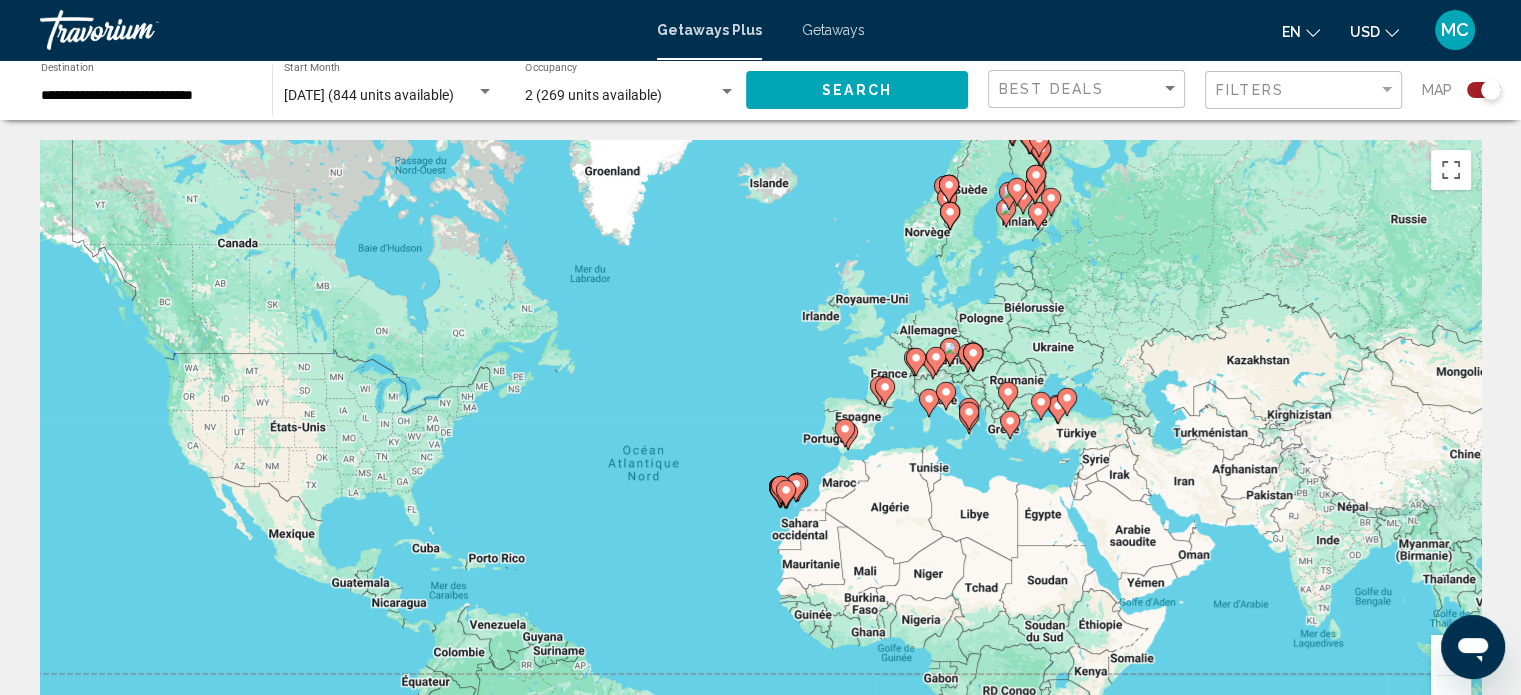 click on "Pour naviguer, appuyez sur les touches fléchées. Pour activer le glissement avec le clavier, appuyez sur Alt+Entrée. Une fois ce mode activé, utilisez les touches fléchées pour déplacer le repère. Pour valider le déplacement, appuyez sur Entrée. Pour annuler, appuyez sur Échap." at bounding box center [760, 440] 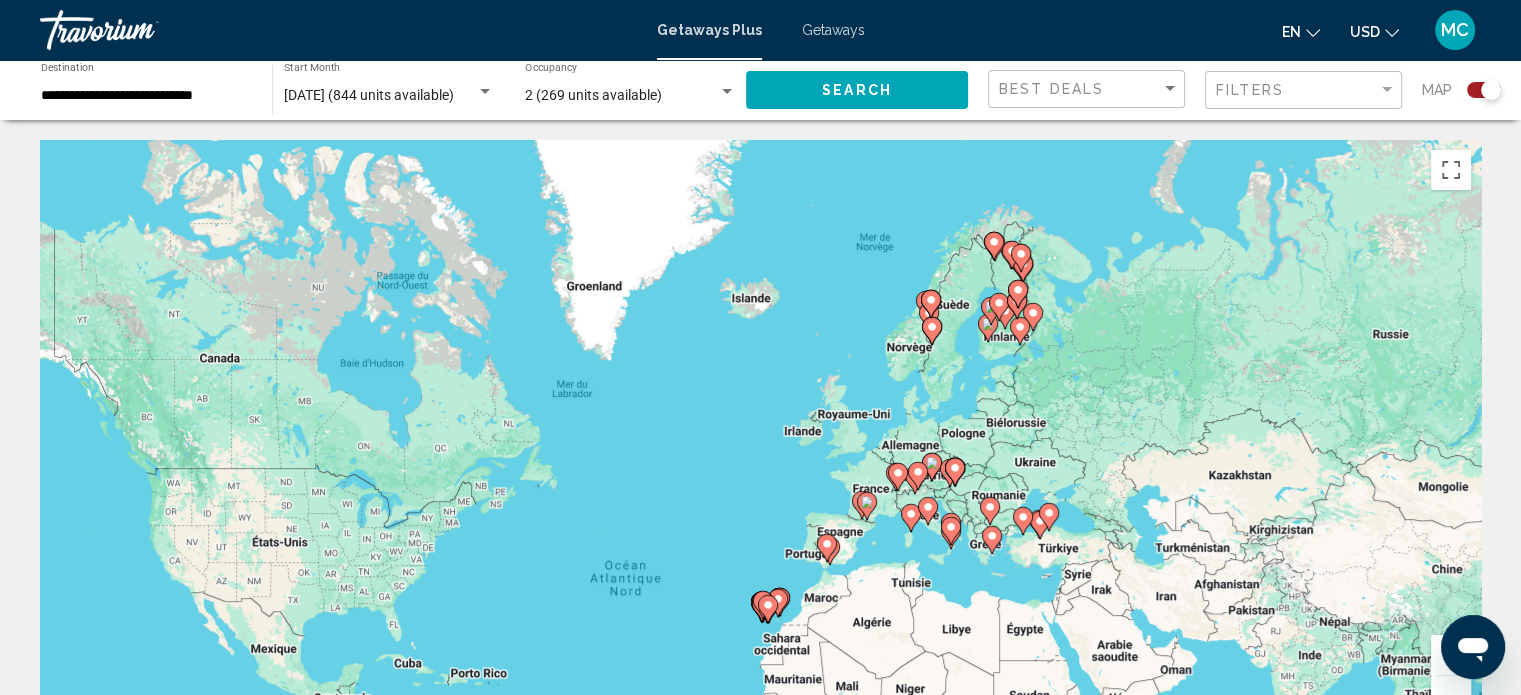drag, startPoint x: 1081, startPoint y: 246, endPoint x: 1008, endPoint y: 339, distance: 118.22859 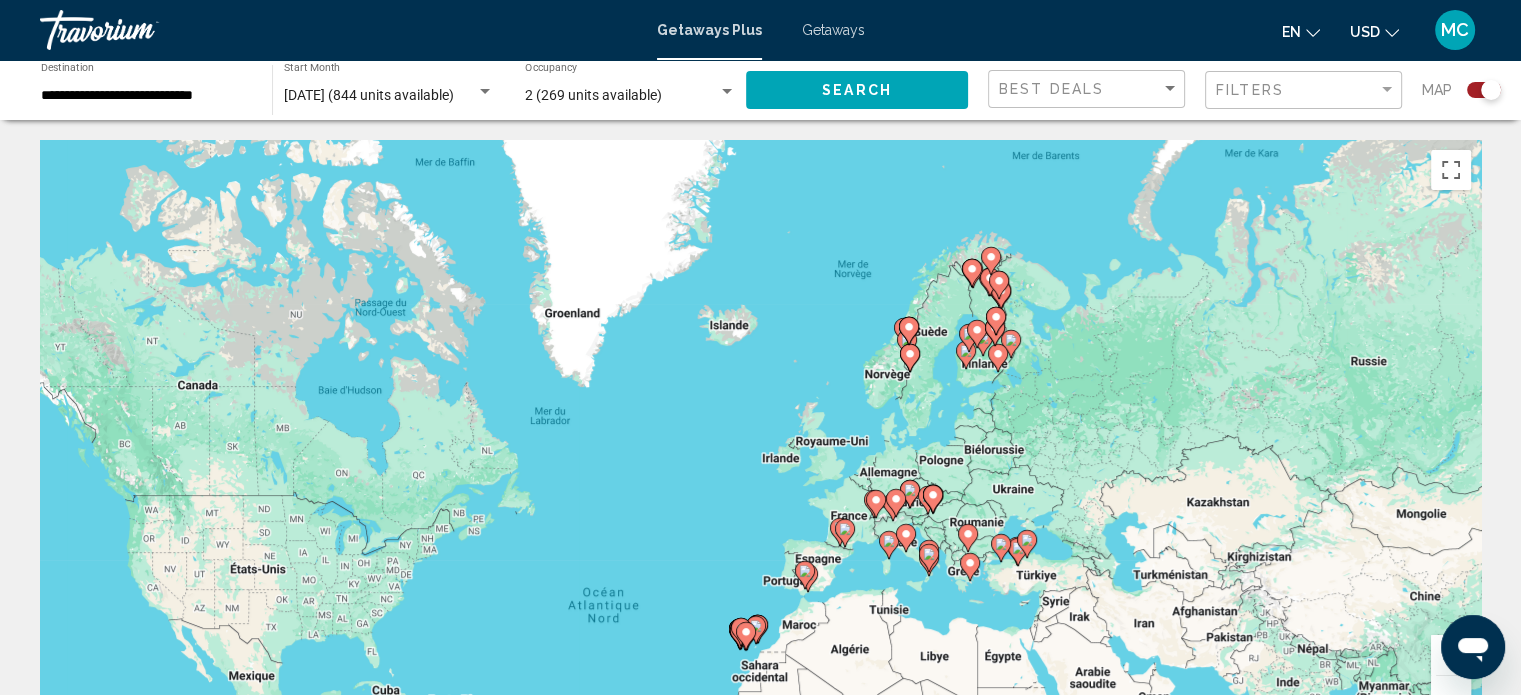 click 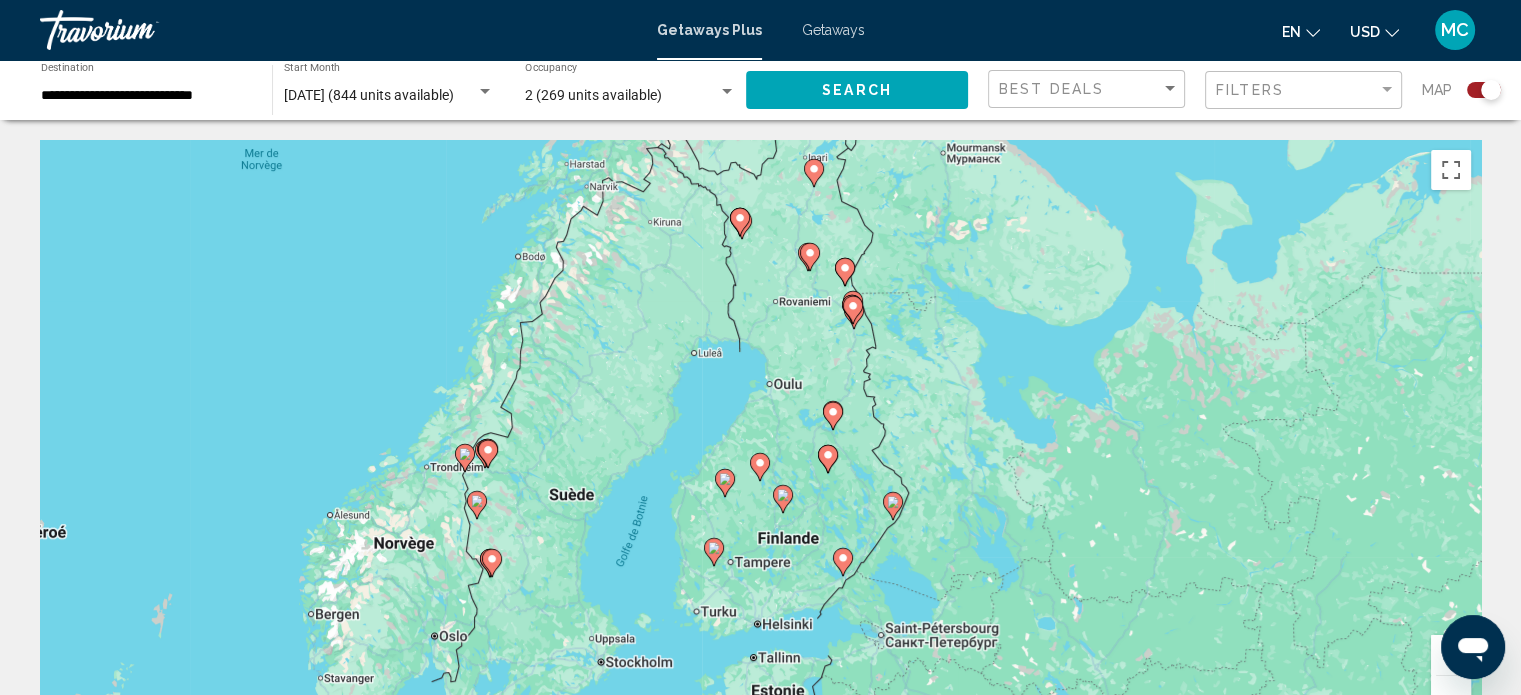 drag, startPoint x: 769, startPoint y: 492, endPoint x: 847, endPoint y: 483, distance: 78.51752 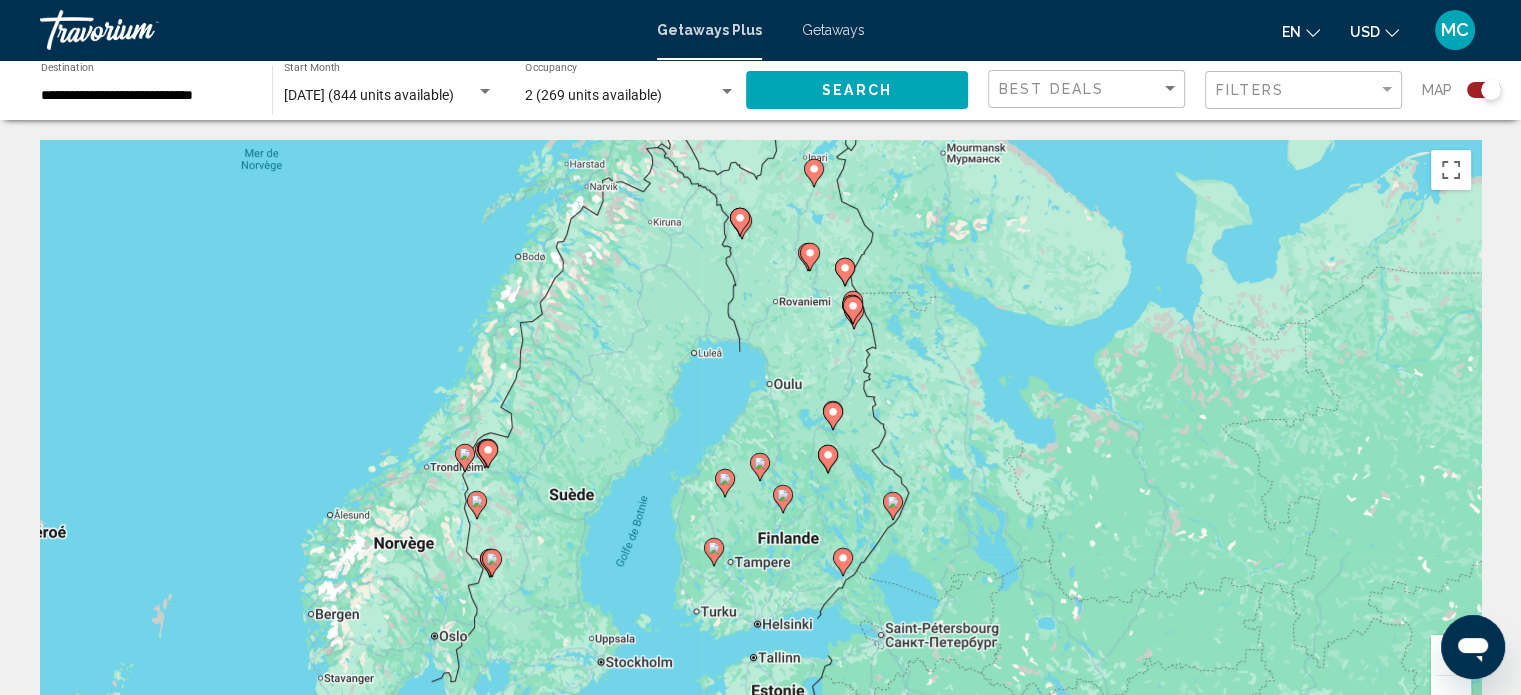 click 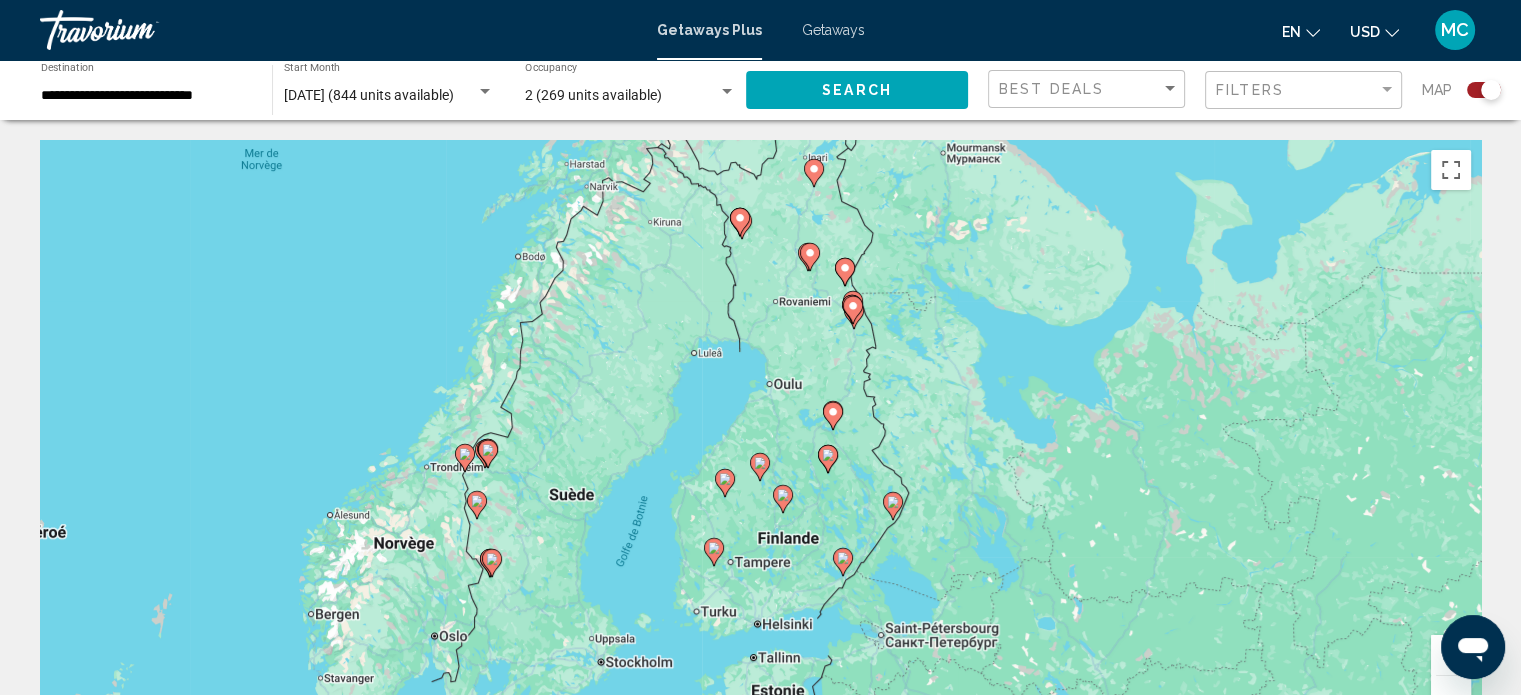 type on "**********" 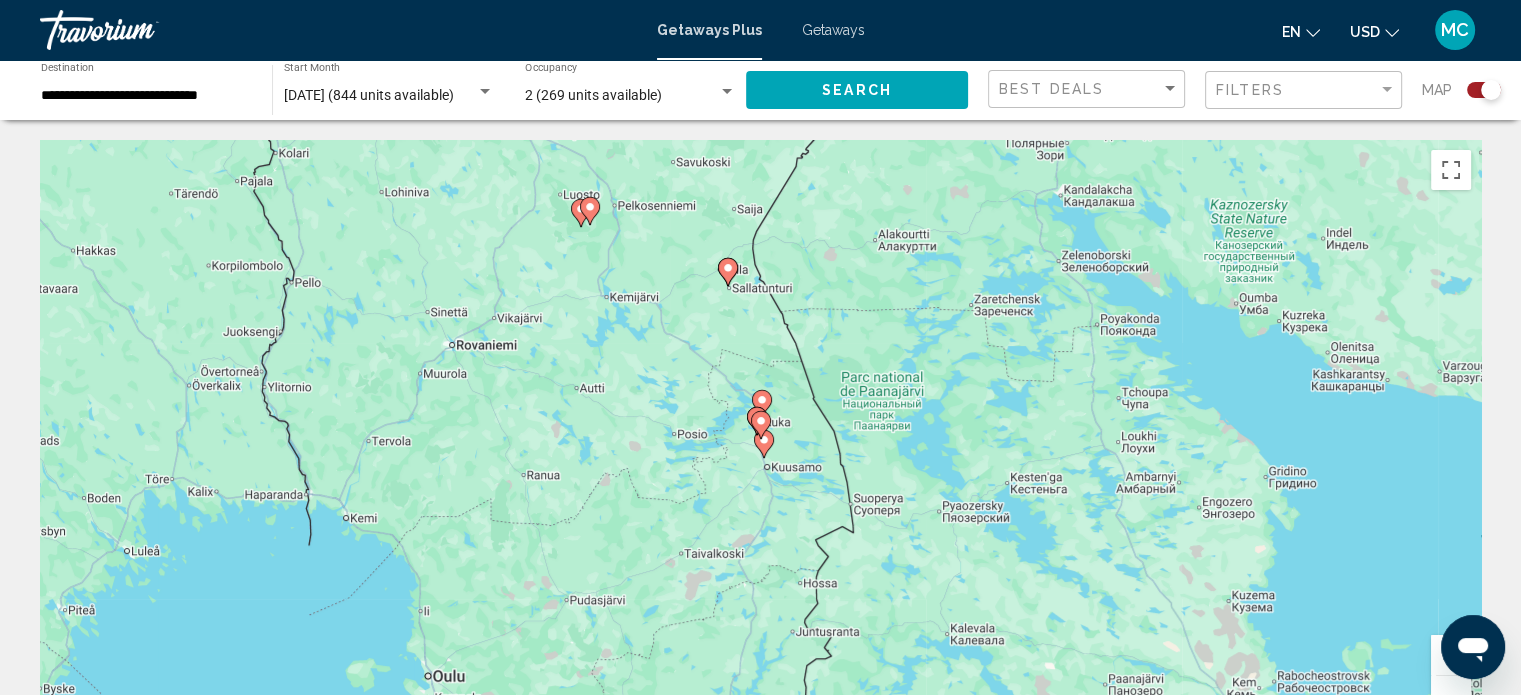 click on "Pour naviguer, appuyez sur les touches fléchées. Pour activer le glissement avec le clavier, appuyez sur Alt+Entrée. Une fois ce mode activé, utilisez les touches fléchées pour déplacer le repère. Pour valider le déplacement, appuyez sur Entrée. Pour annuler, appuyez sur Échap." at bounding box center (760, 440) 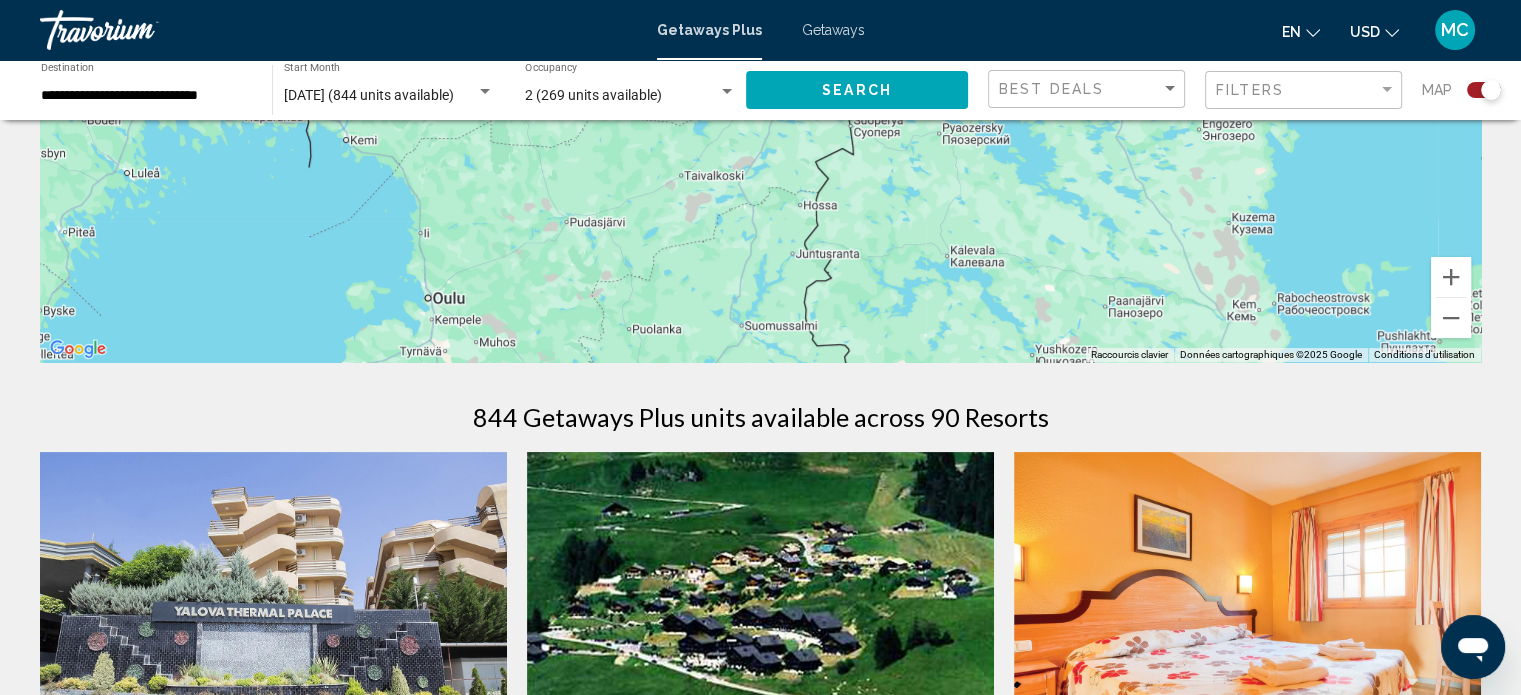 scroll, scrollTop: 100, scrollLeft: 0, axis: vertical 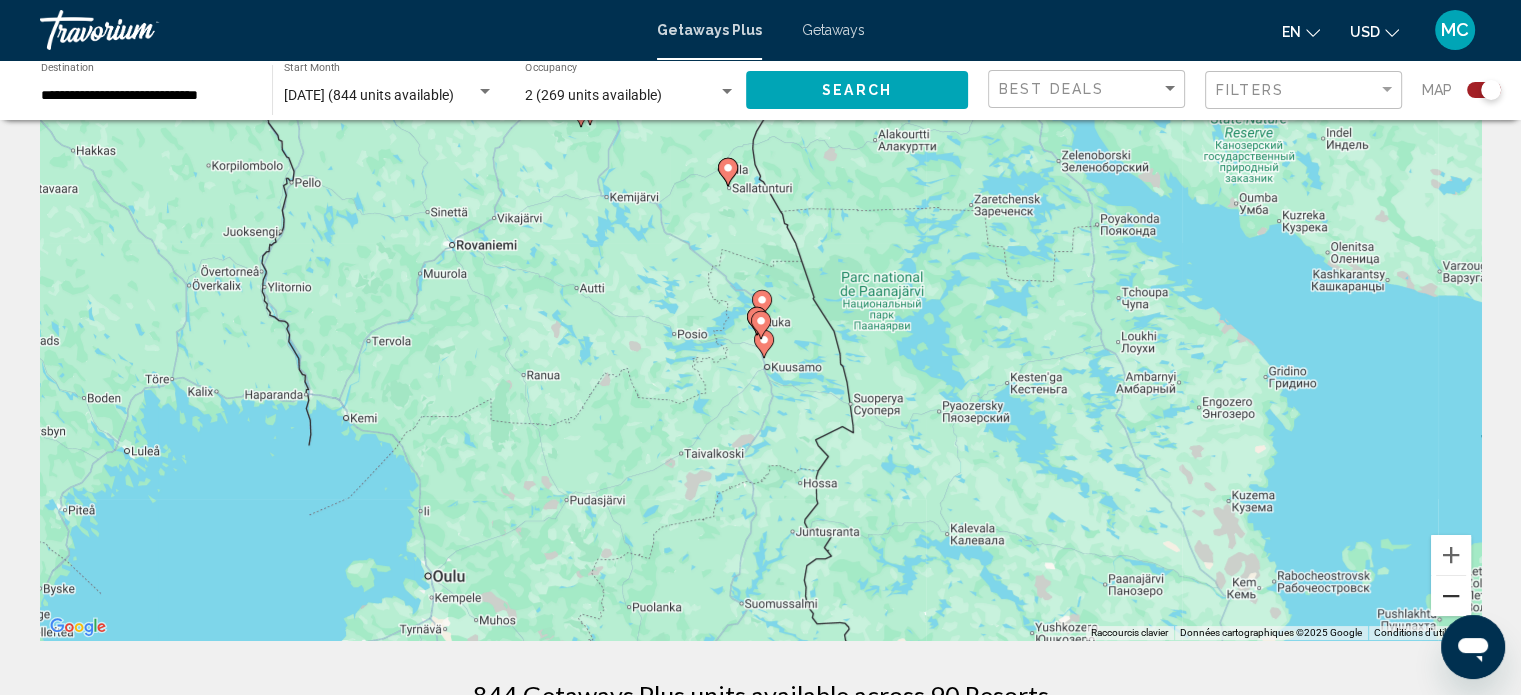 click at bounding box center [1451, 596] 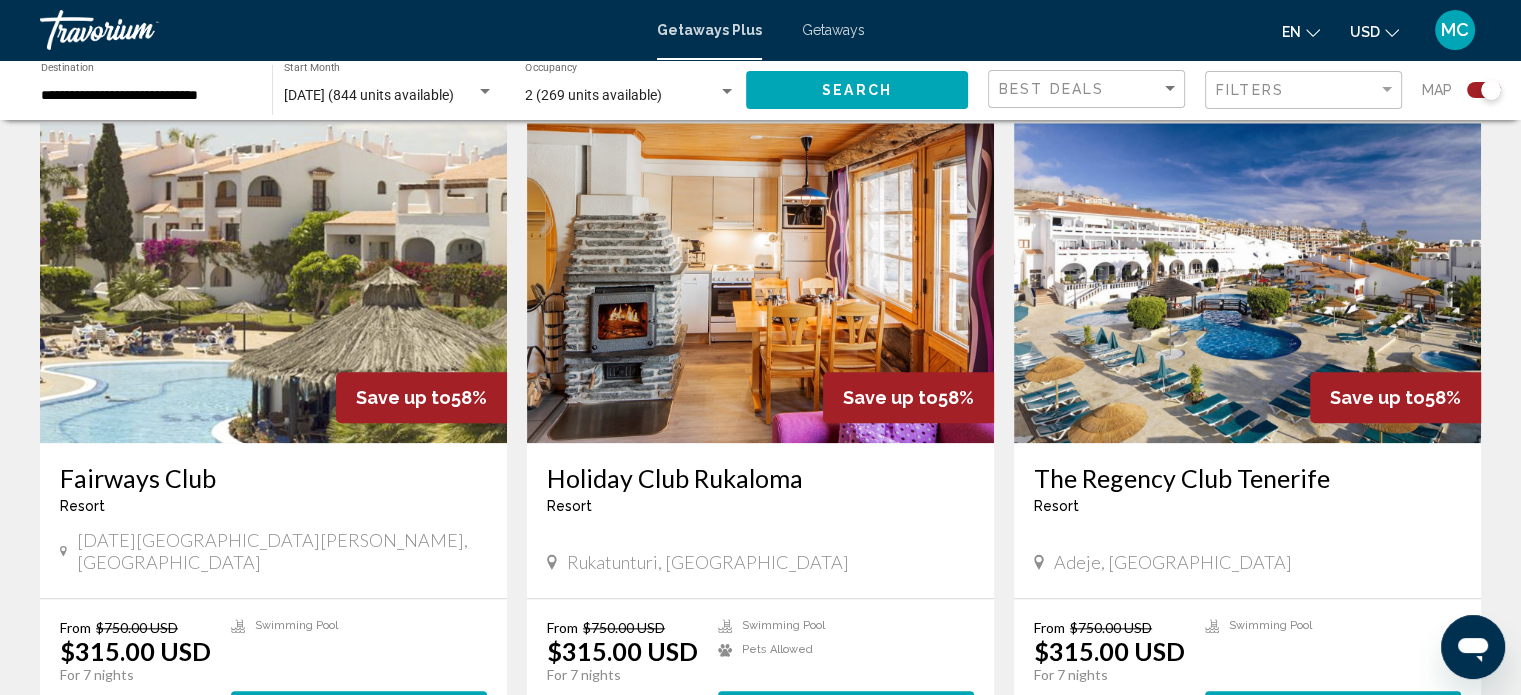 scroll, scrollTop: 2000, scrollLeft: 0, axis: vertical 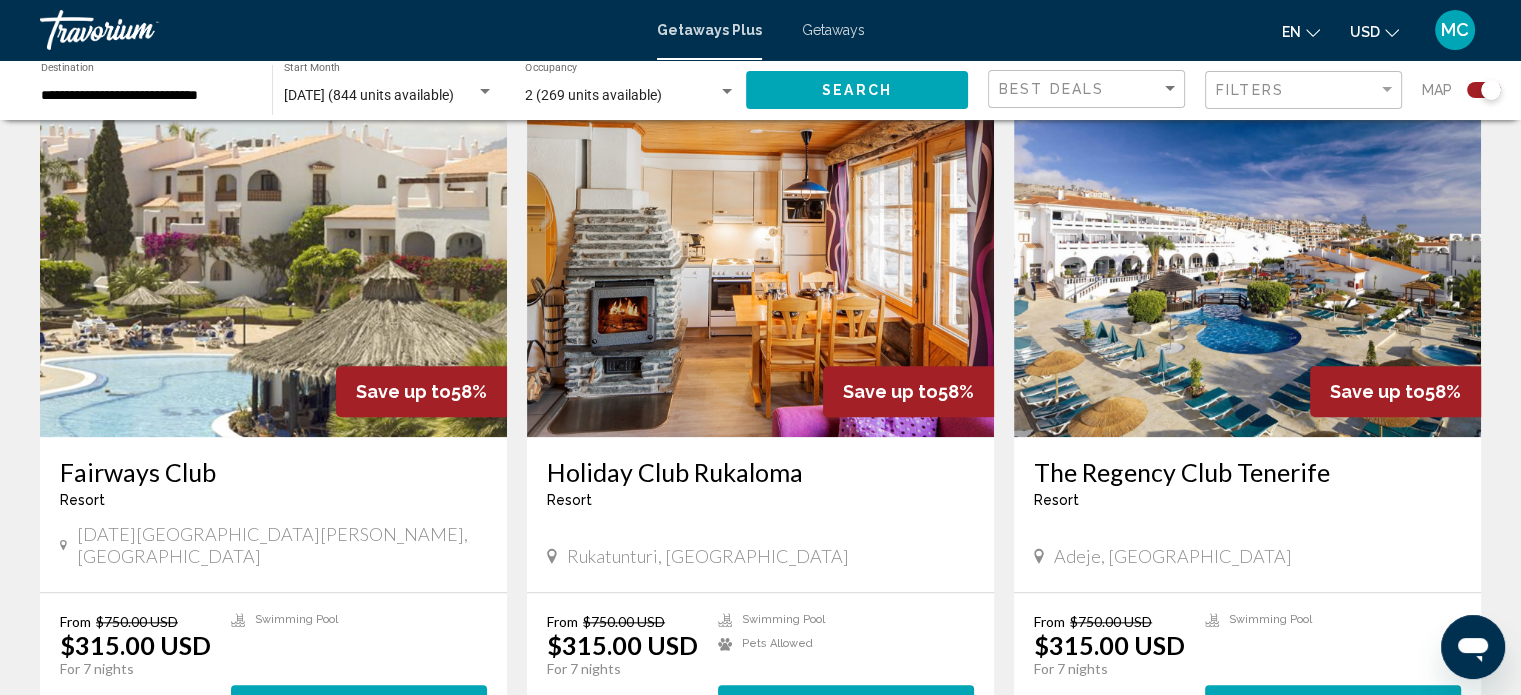 click at bounding box center (760, 277) 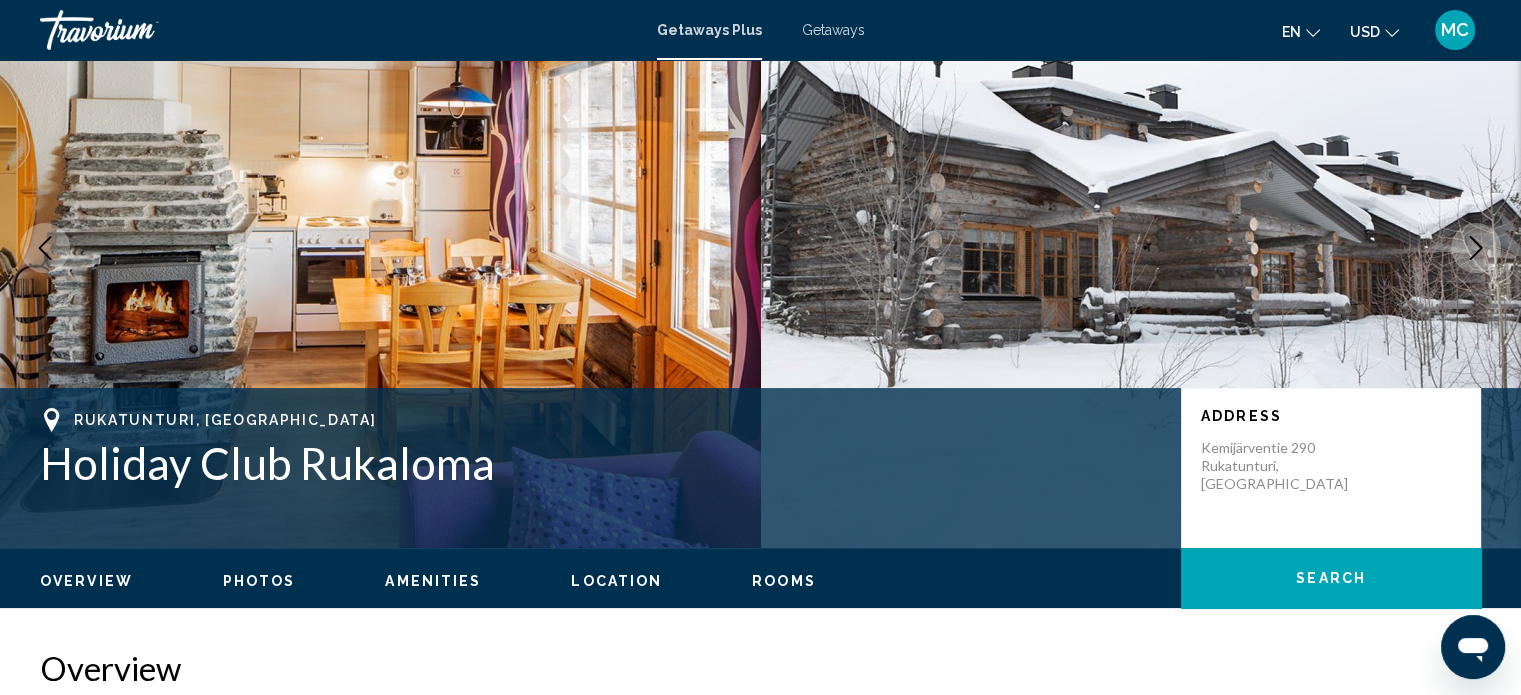 scroll, scrollTop: 12, scrollLeft: 0, axis: vertical 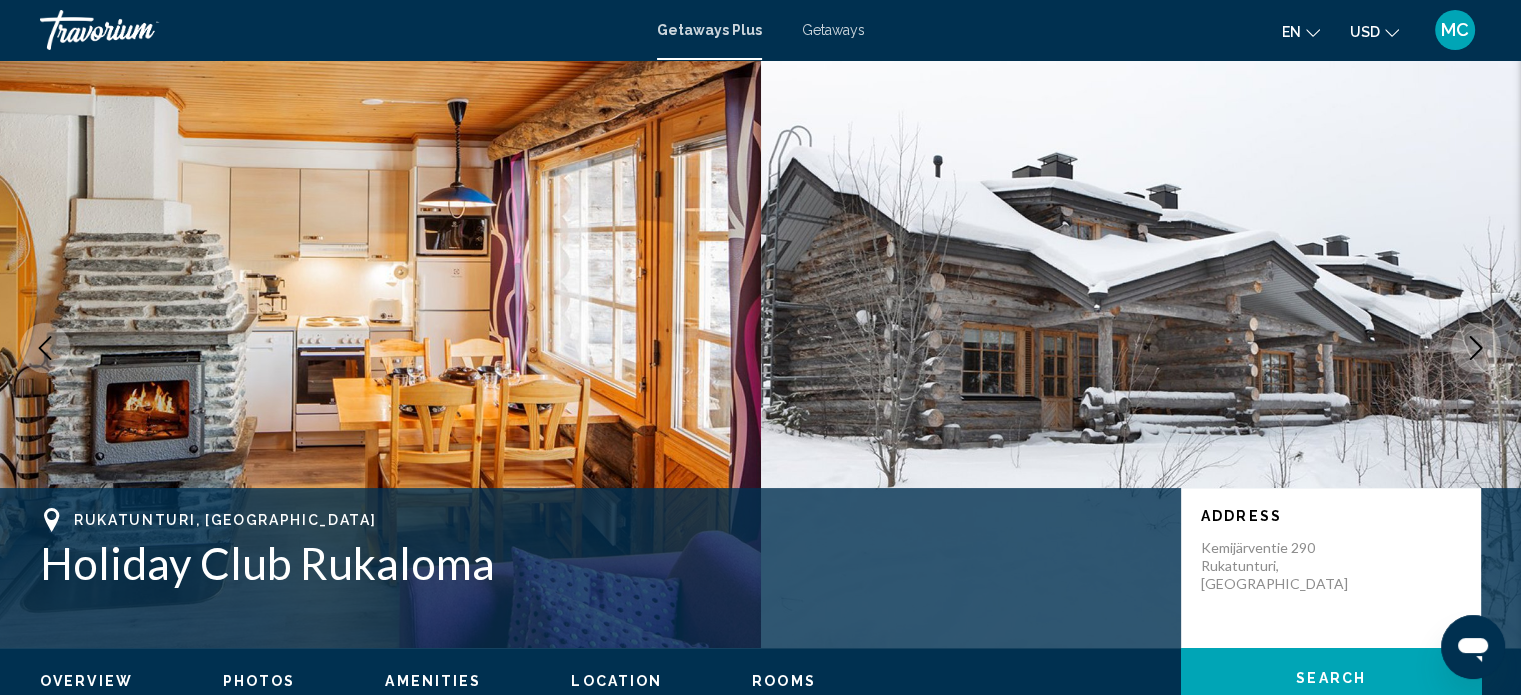 click 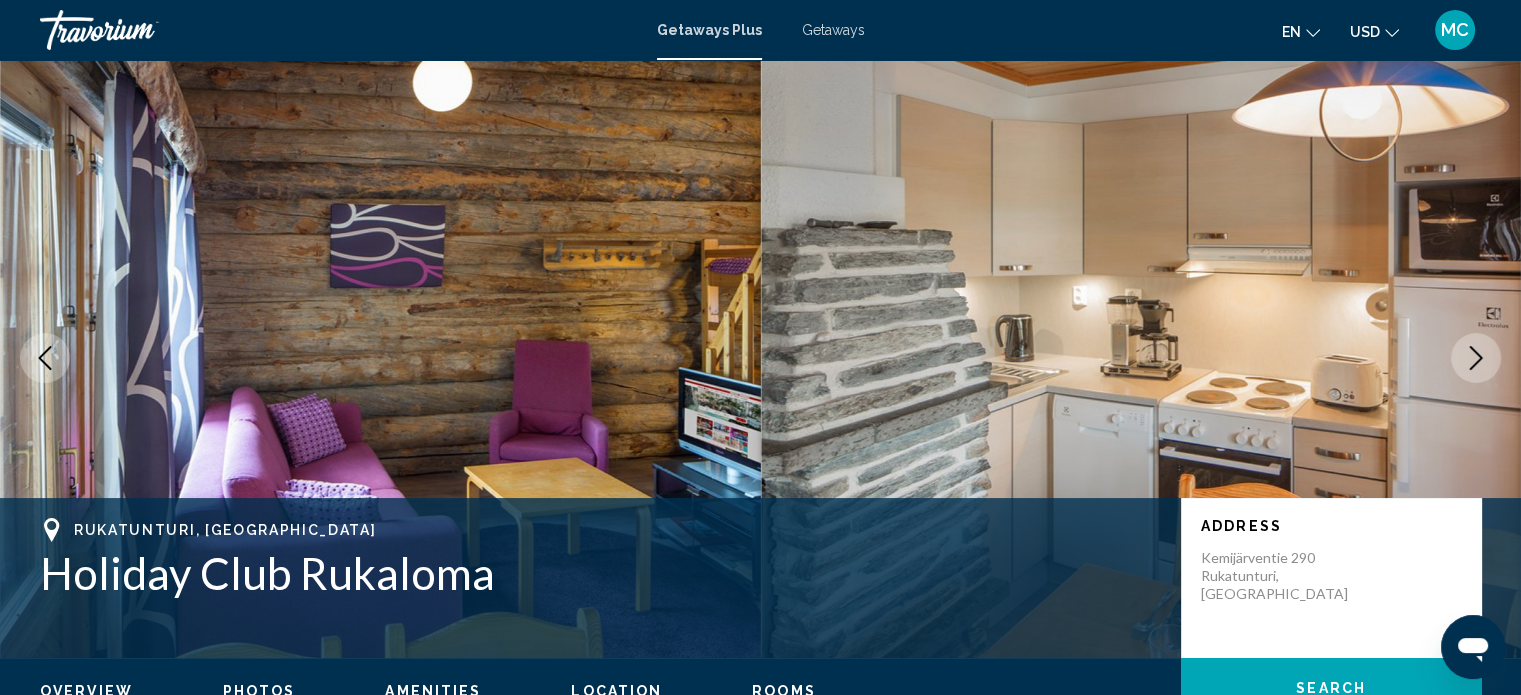 scroll, scrollTop: 0, scrollLeft: 0, axis: both 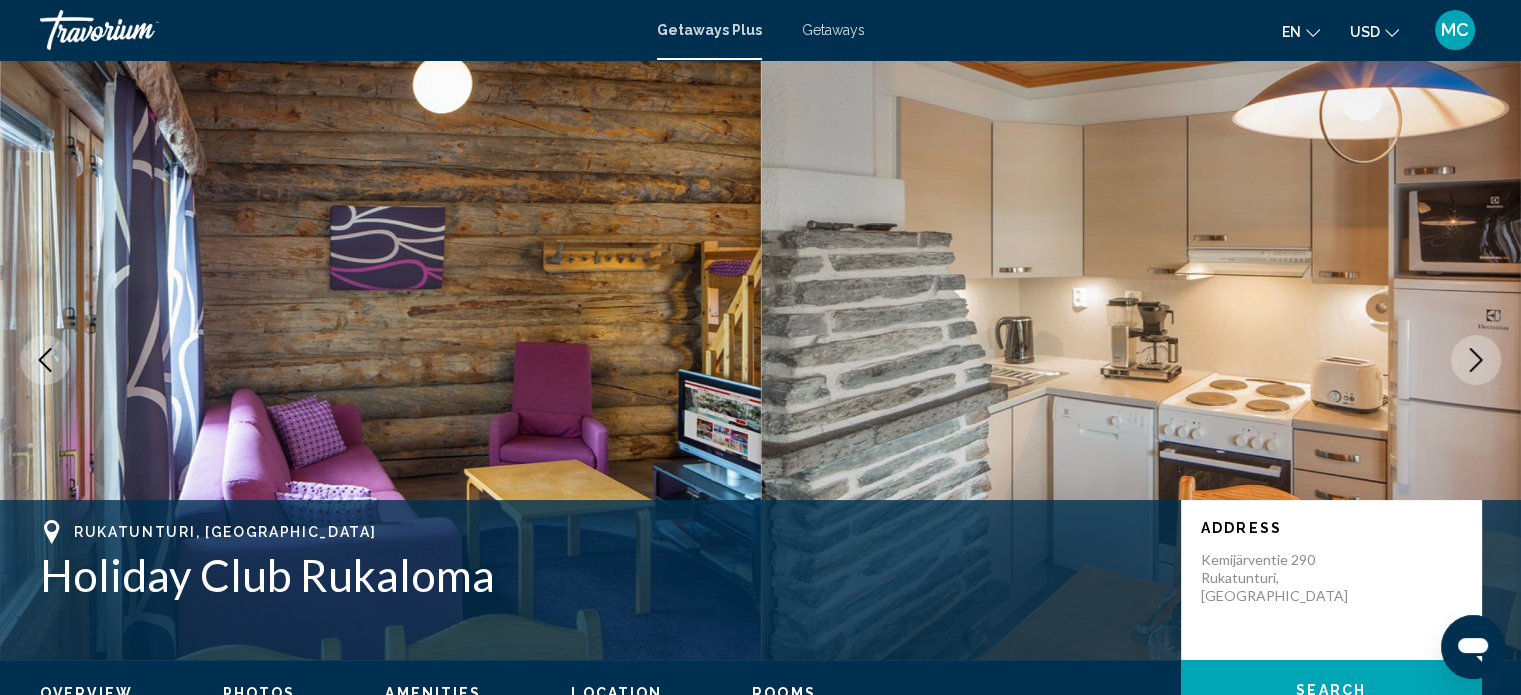 click 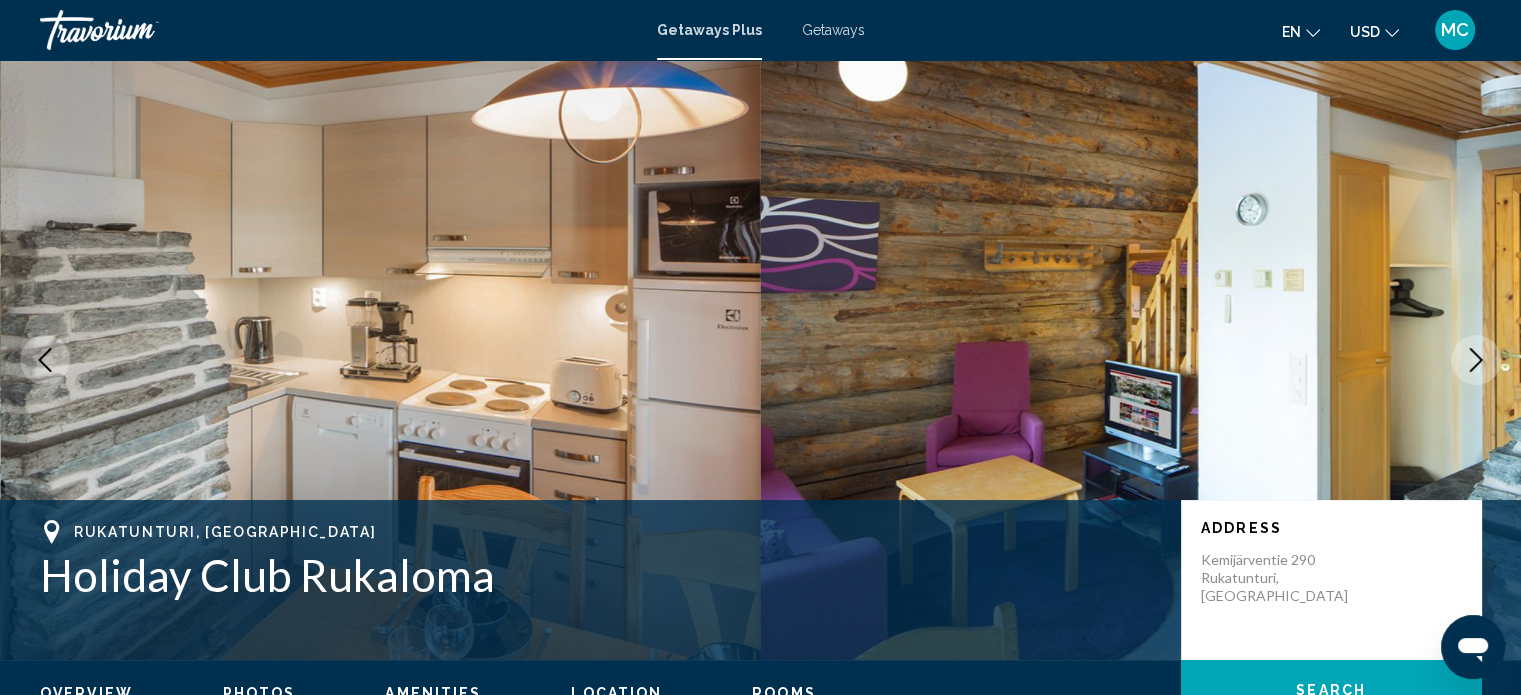 click 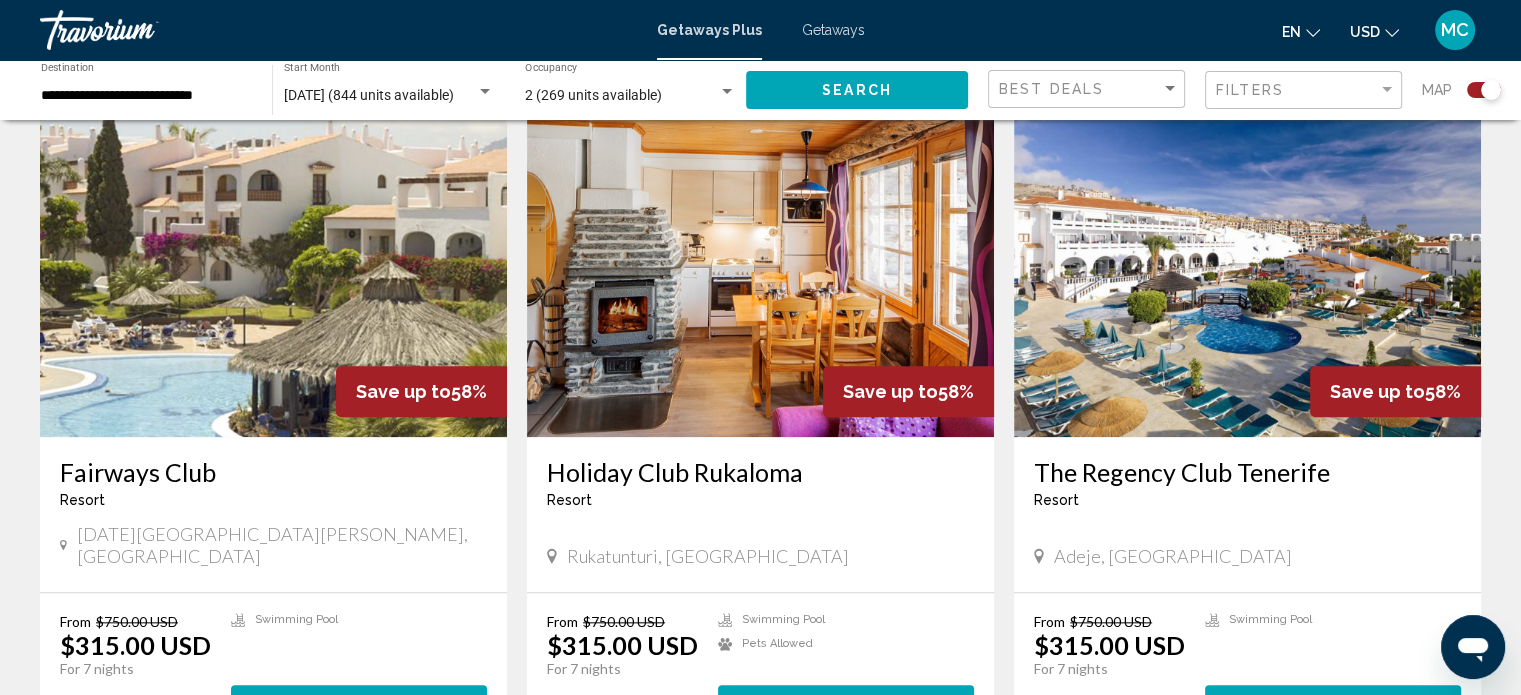 scroll, scrollTop: 2100, scrollLeft: 0, axis: vertical 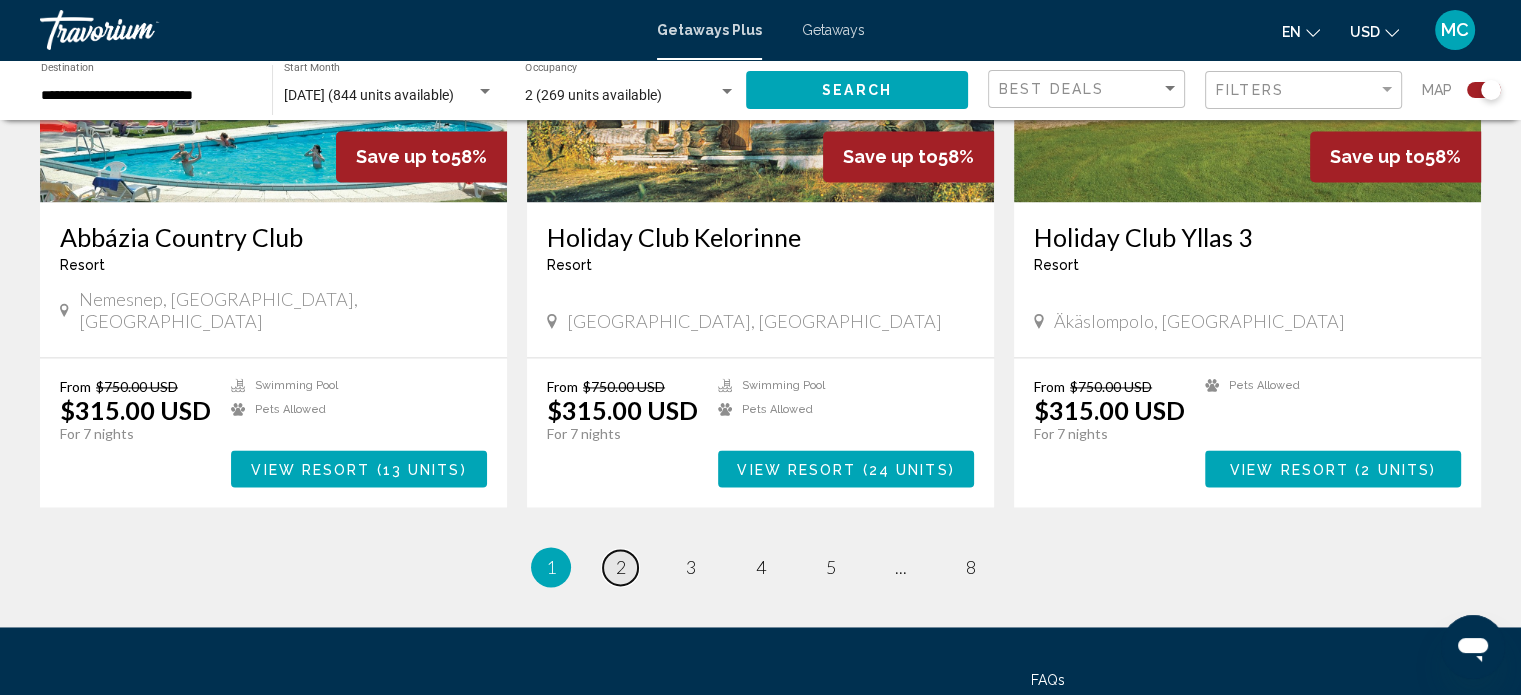 click on "2" at bounding box center [621, 567] 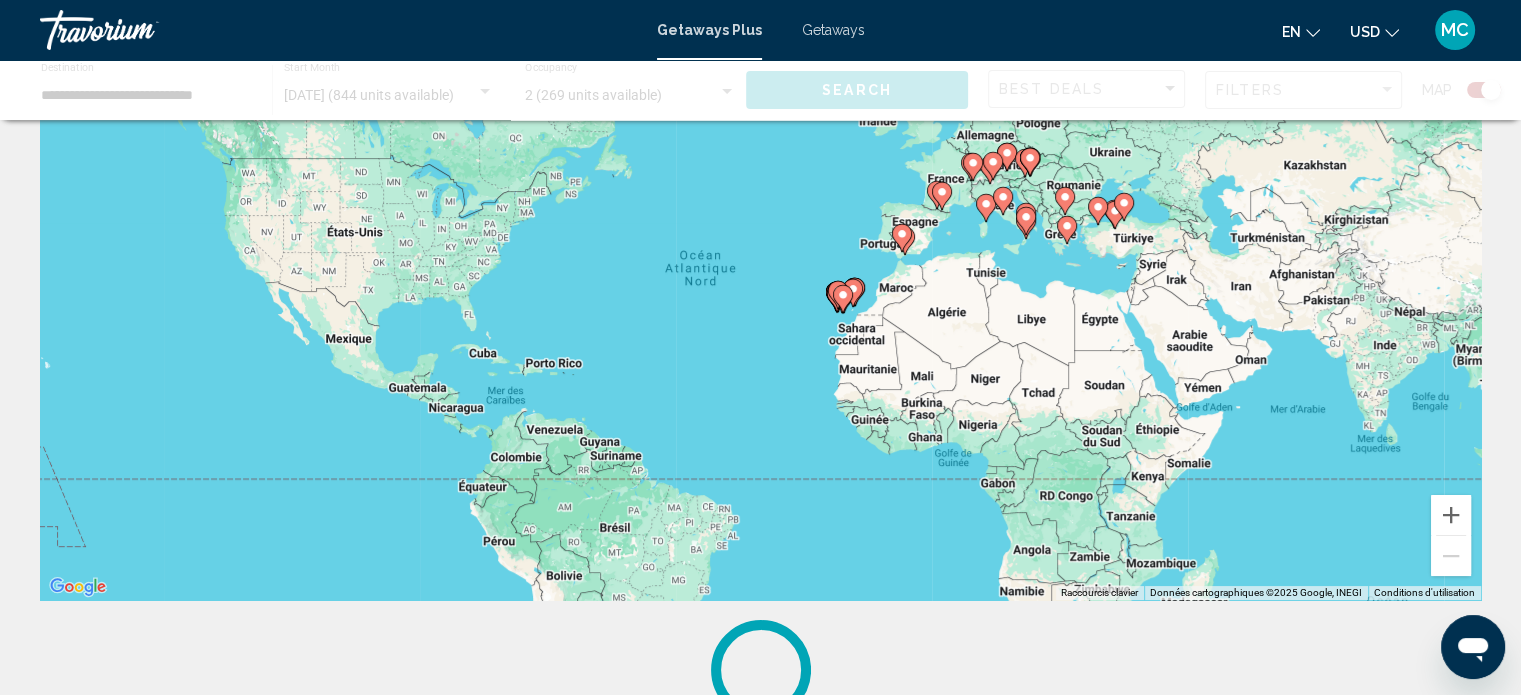 scroll, scrollTop: 0, scrollLeft: 0, axis: both 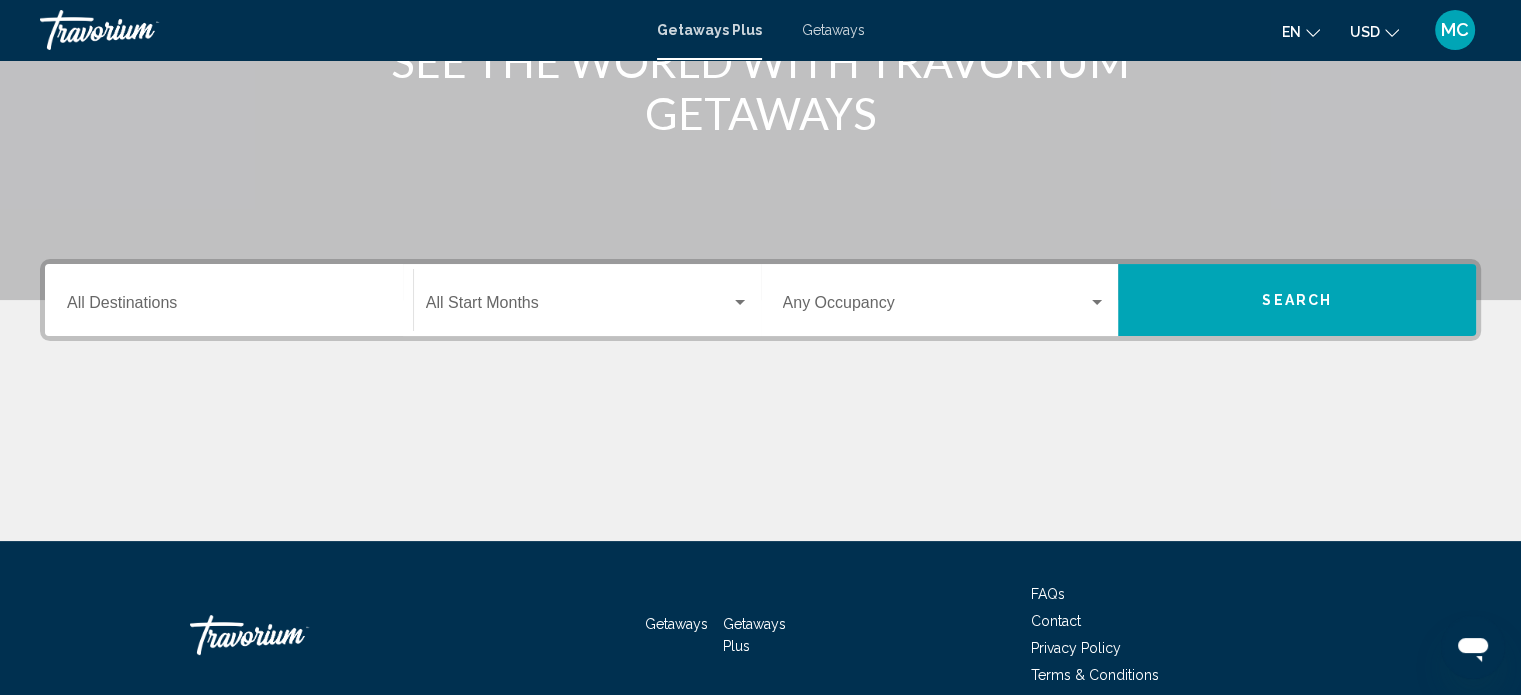 click on "Destination All Destinations" at bounding box center [229, 307] 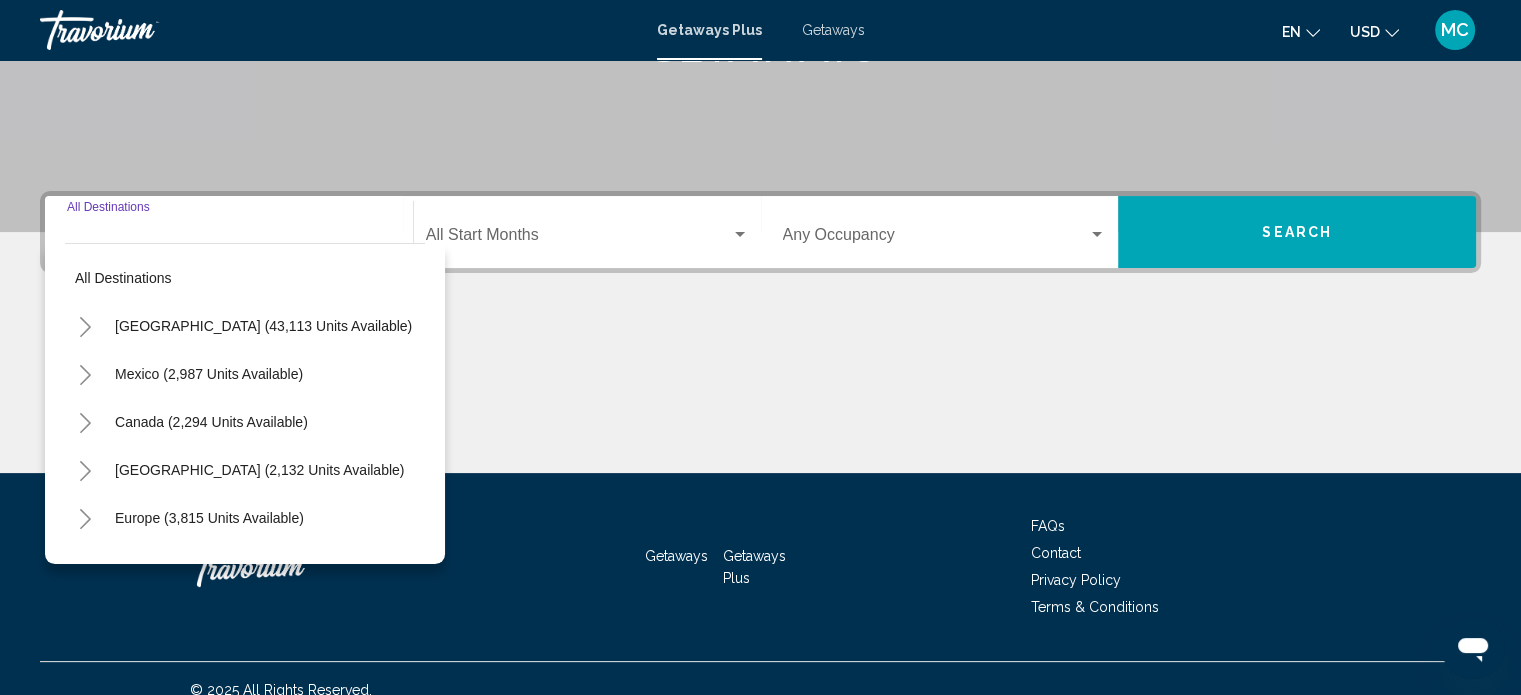 scroll, scrollTop: 390, scrollLeft: 0, axis: vertical 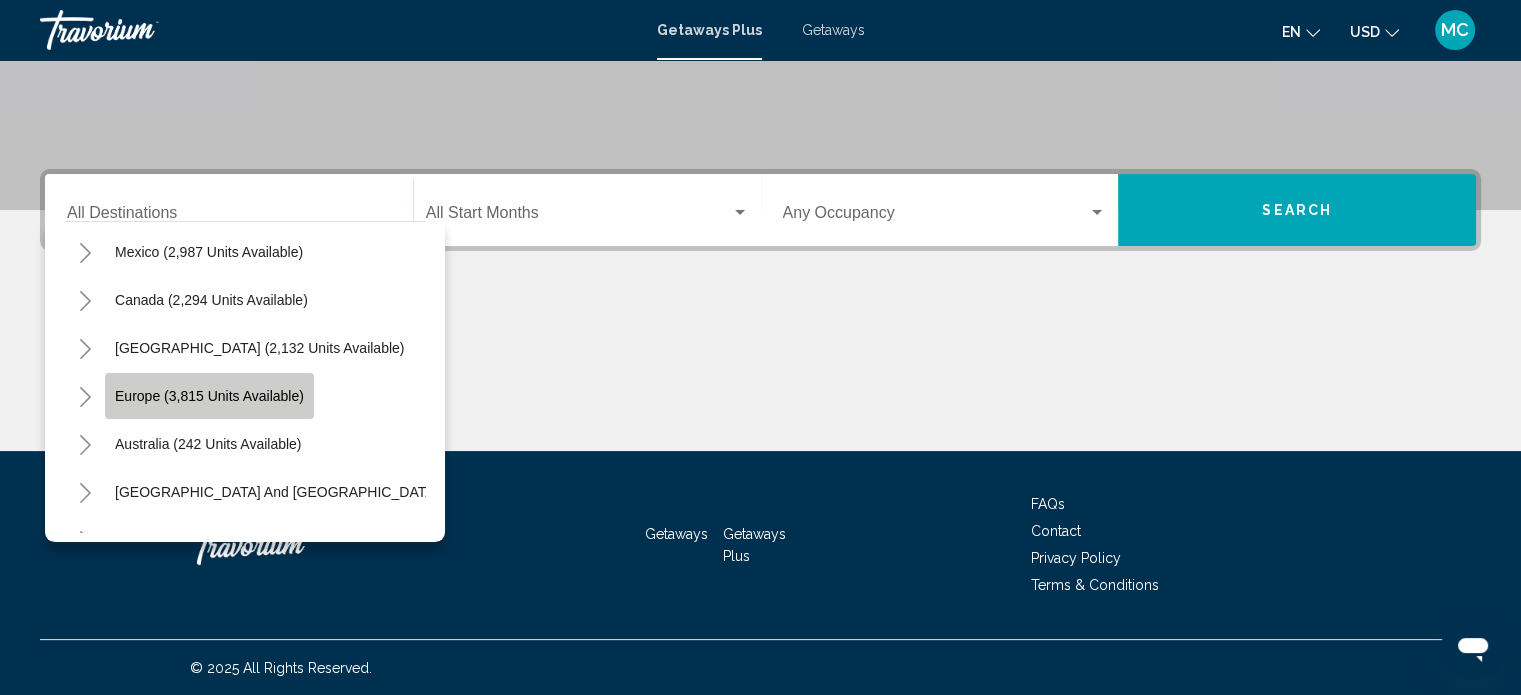 click on "Europe (3,815 units available)" 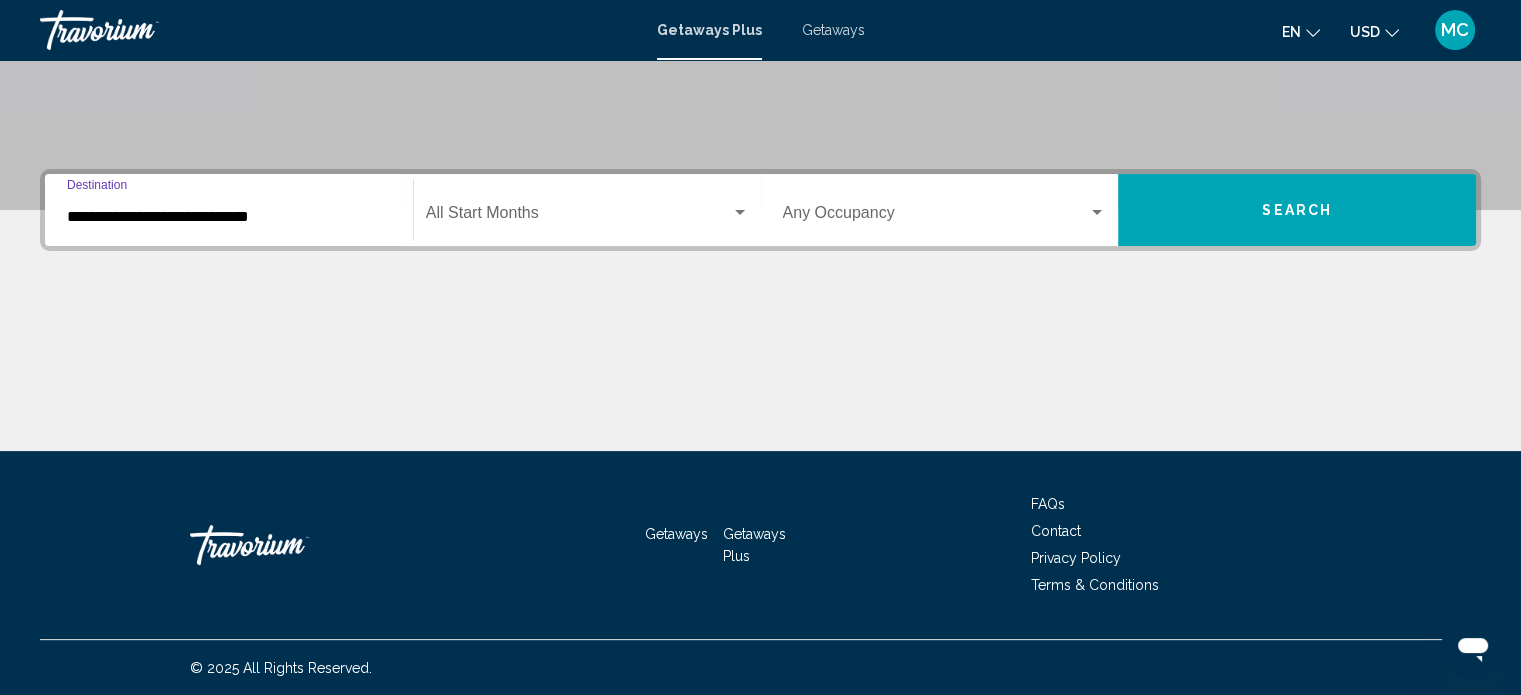 click on "Start Month All Start Months" 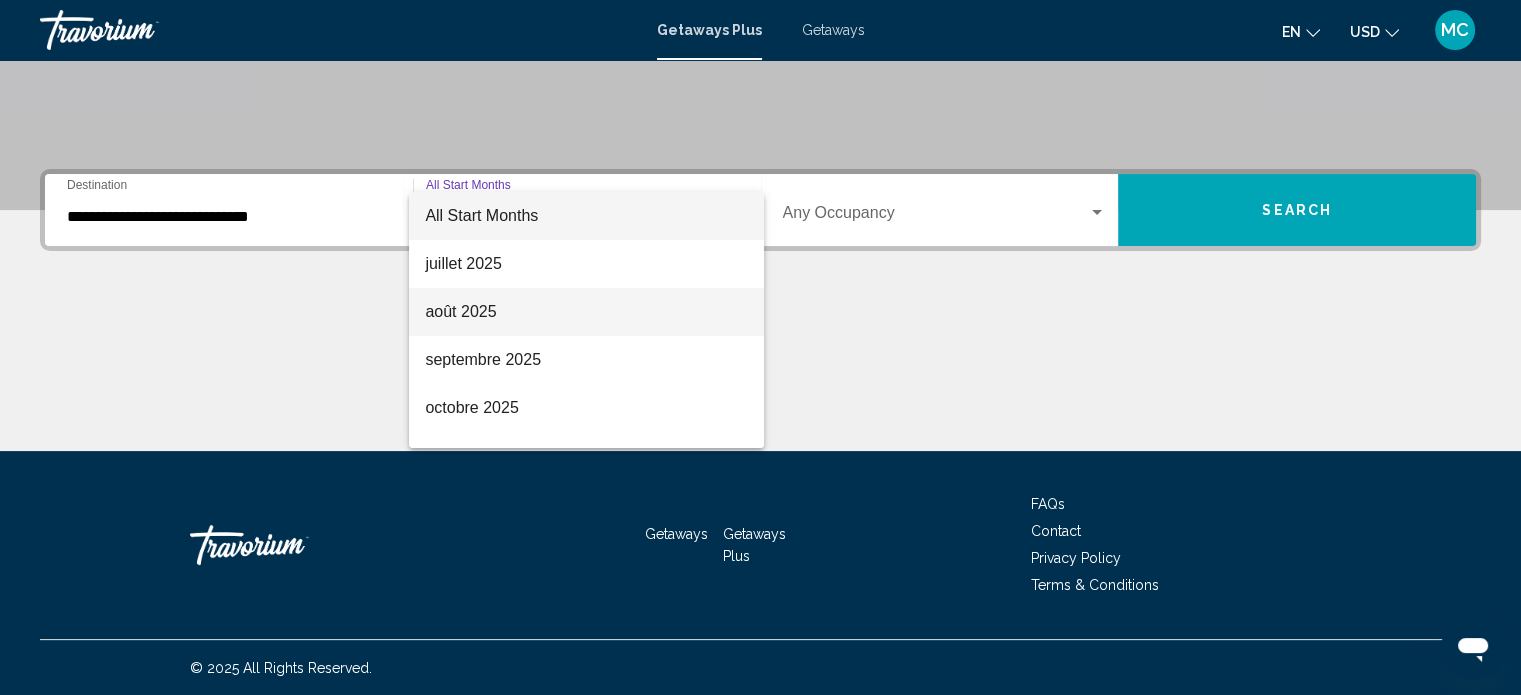 click on "août 2025" at bounding box center (586, 312) 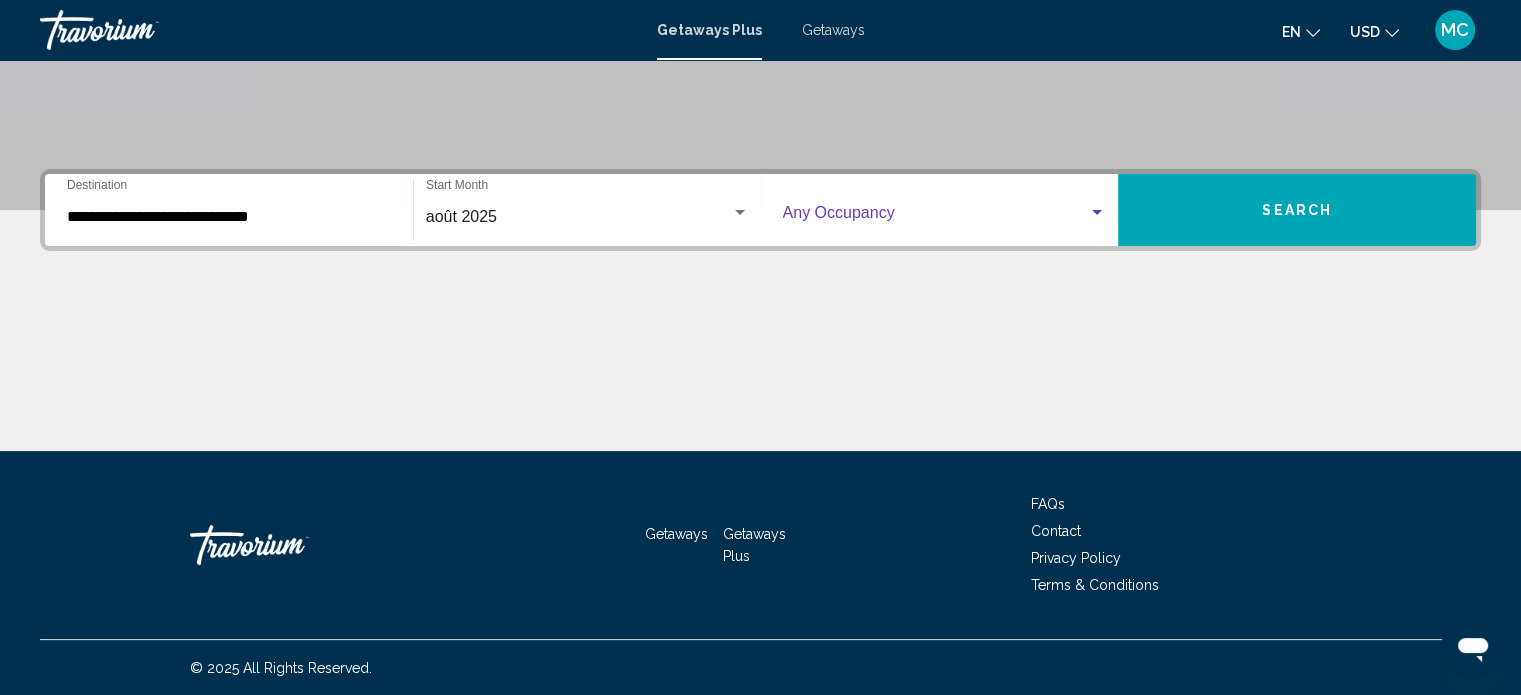 click at bounding box center [936, 217] 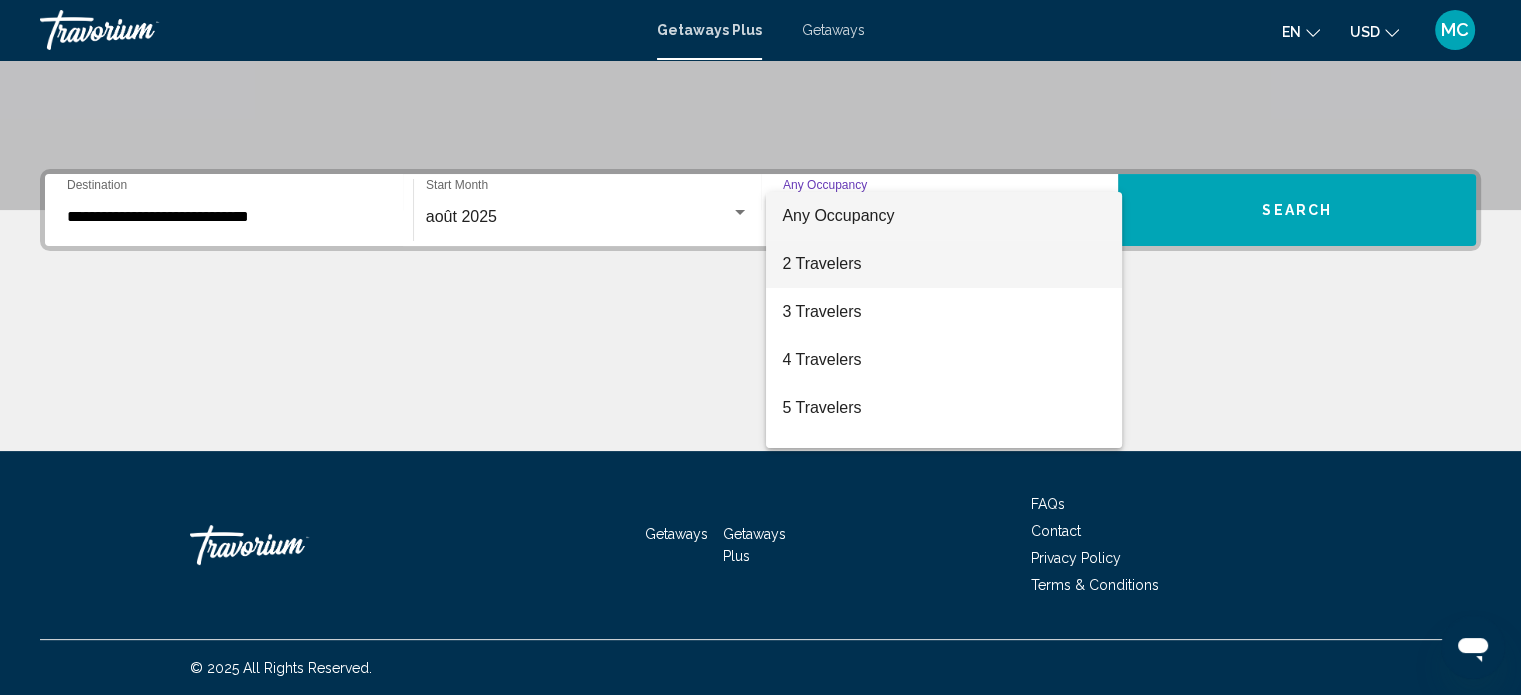 click on "2 Travelers" at bounding box center [944, 264] 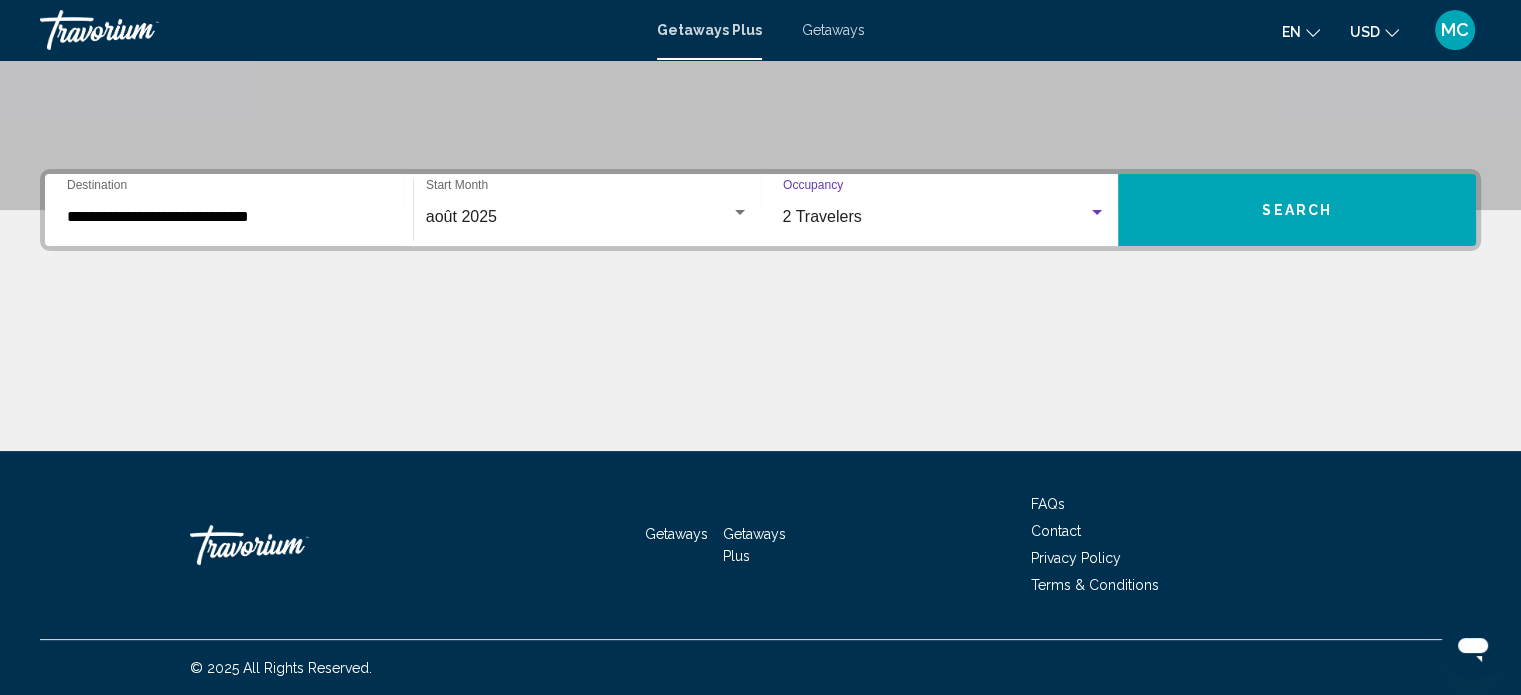 click on "Search" at bounding box center (1297, 210) 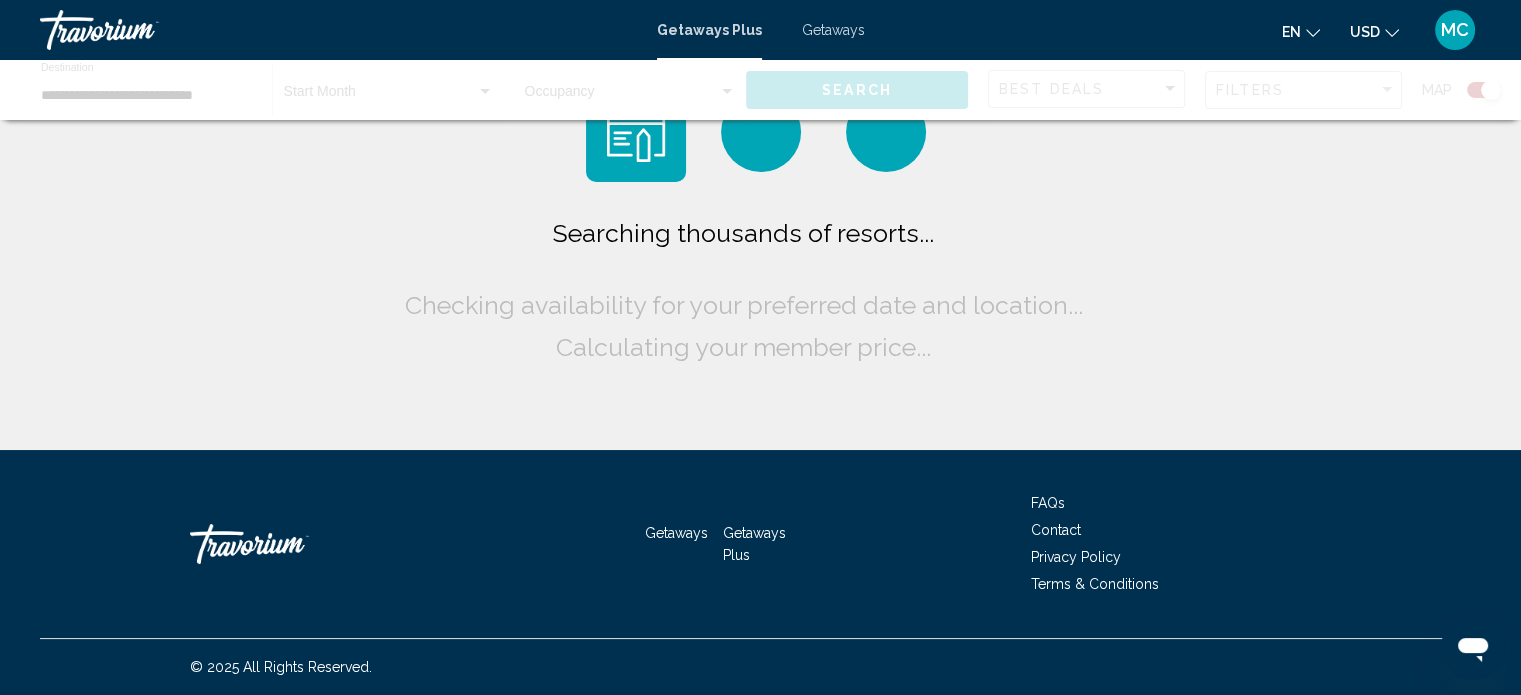 scroll, scrollTop: 0, scrollLeft: 0, axis: both 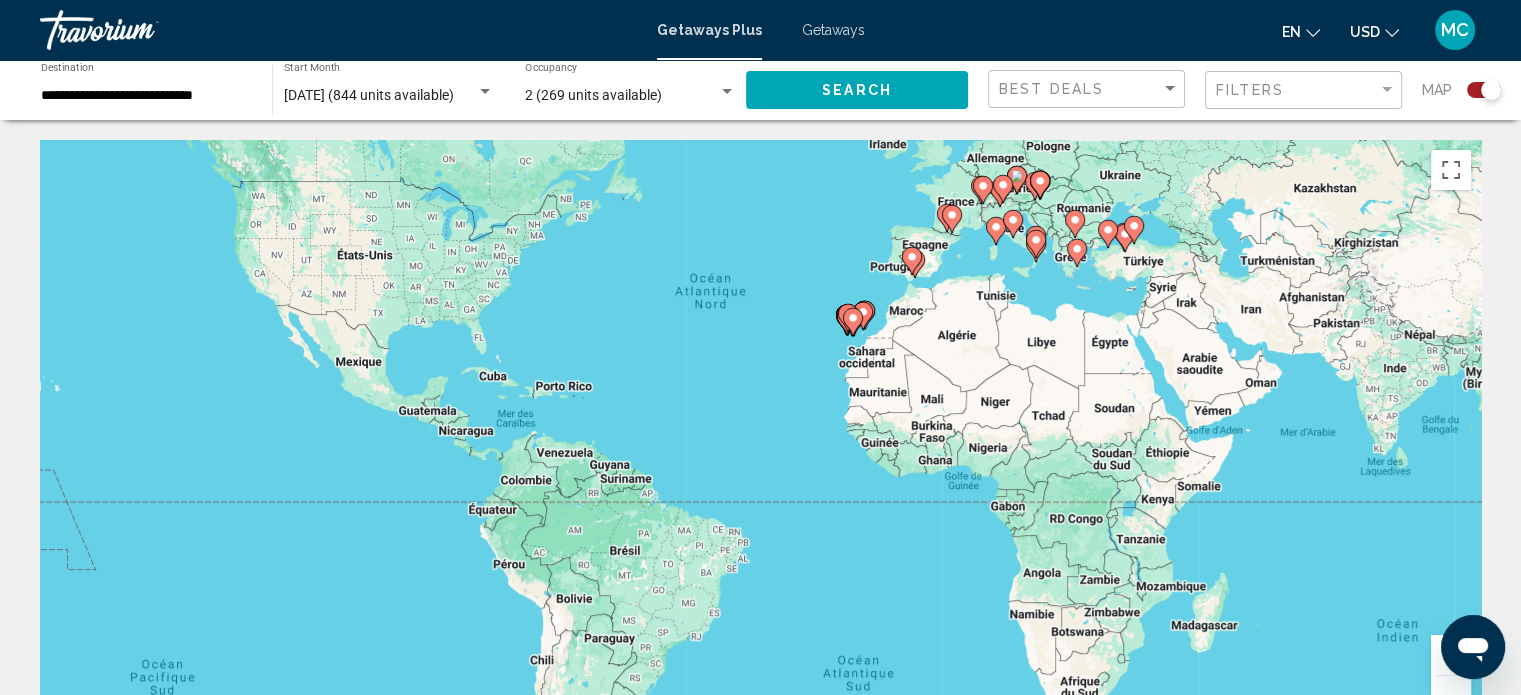 drag, startPoint x: 942, startPoint y: 548, endPoint x: 942, endPoint y: 532, distance: 16 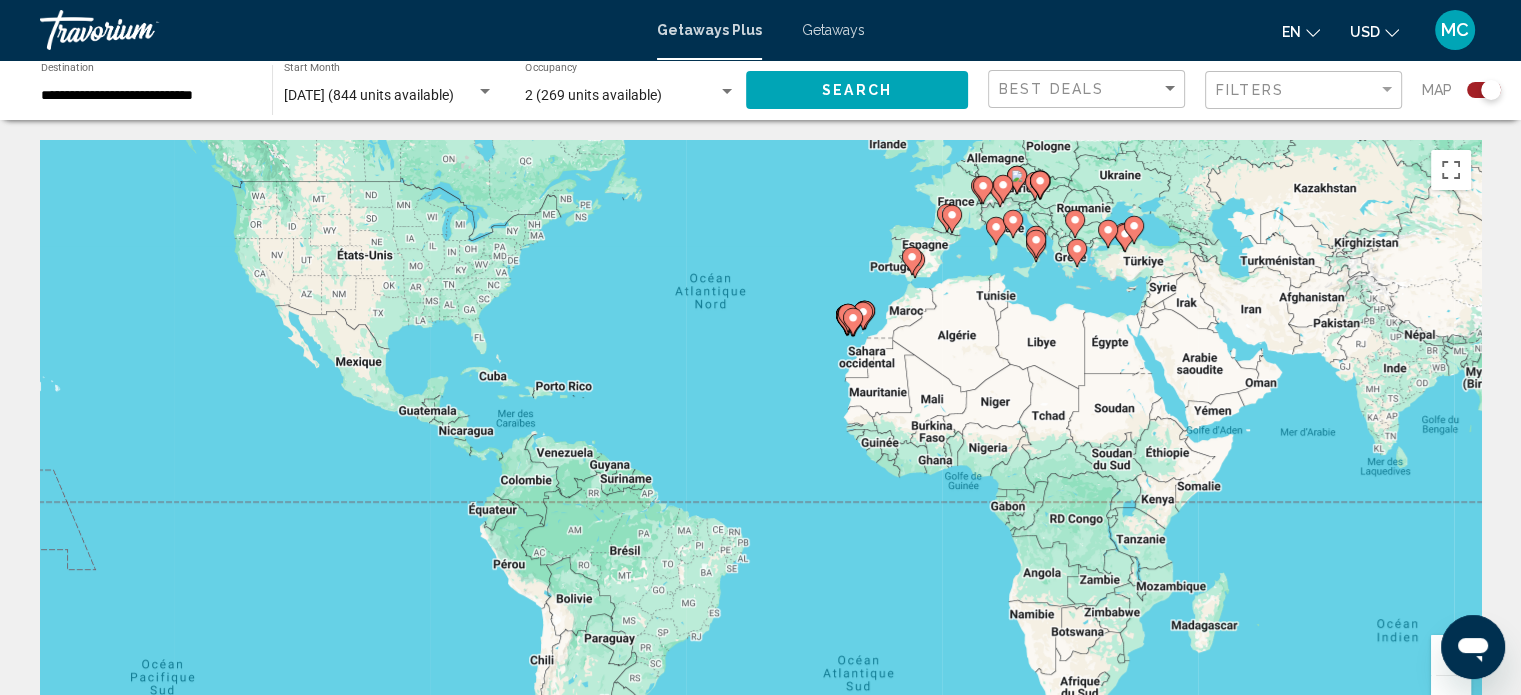 click on "Pour naviguer, appuyez sur les touches fléchées. Pour activer le glissement avec le clavier, appuyez sur Alt+Entrée. Une fois ce mode activé, utilisez les touches fléchées pour déplacer le repère. Pour valider le déplacement, appuyez sur Entrée. Pour annuler, appuyez sur Échap." at bounding box center [760, 440] 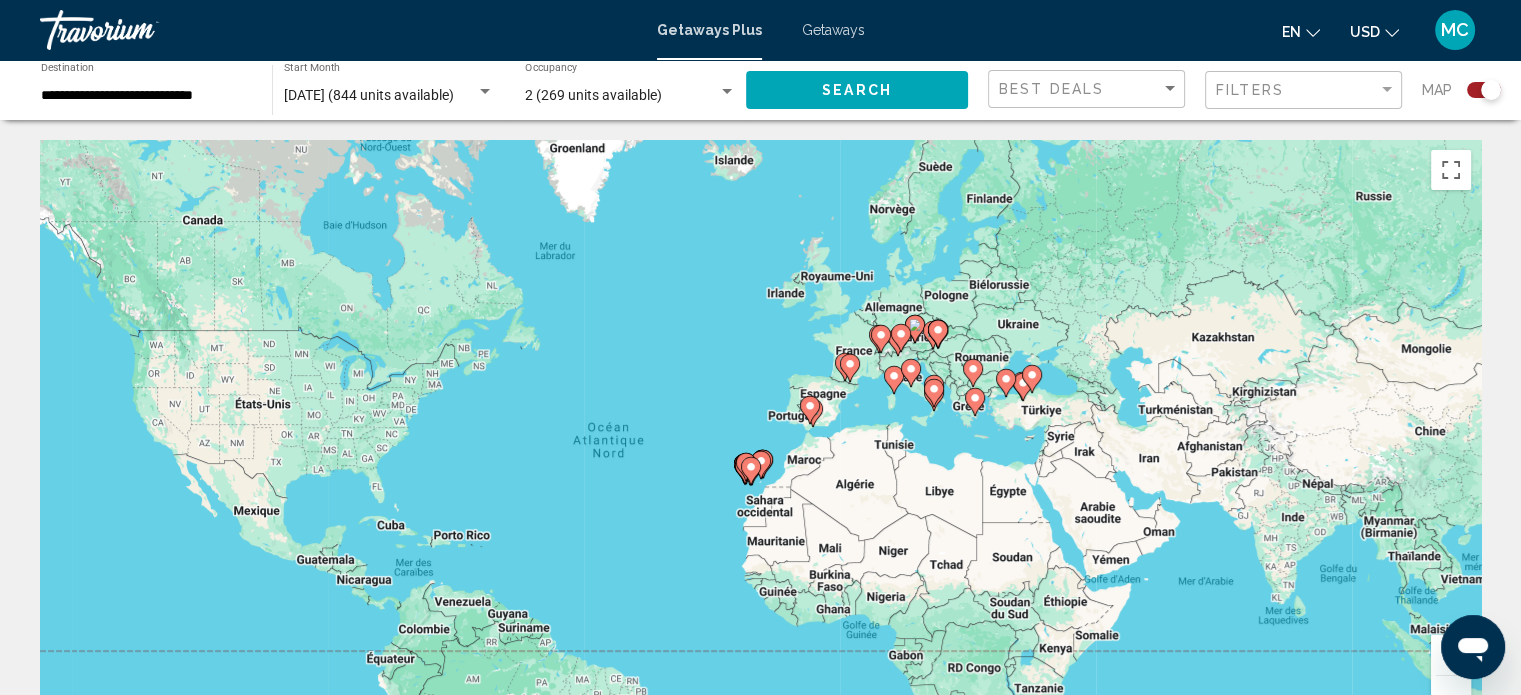 drag, startPoint x: 943, startPoint y: 431, endPoint x: 842, endPoint y: 575, distance: 175.88918 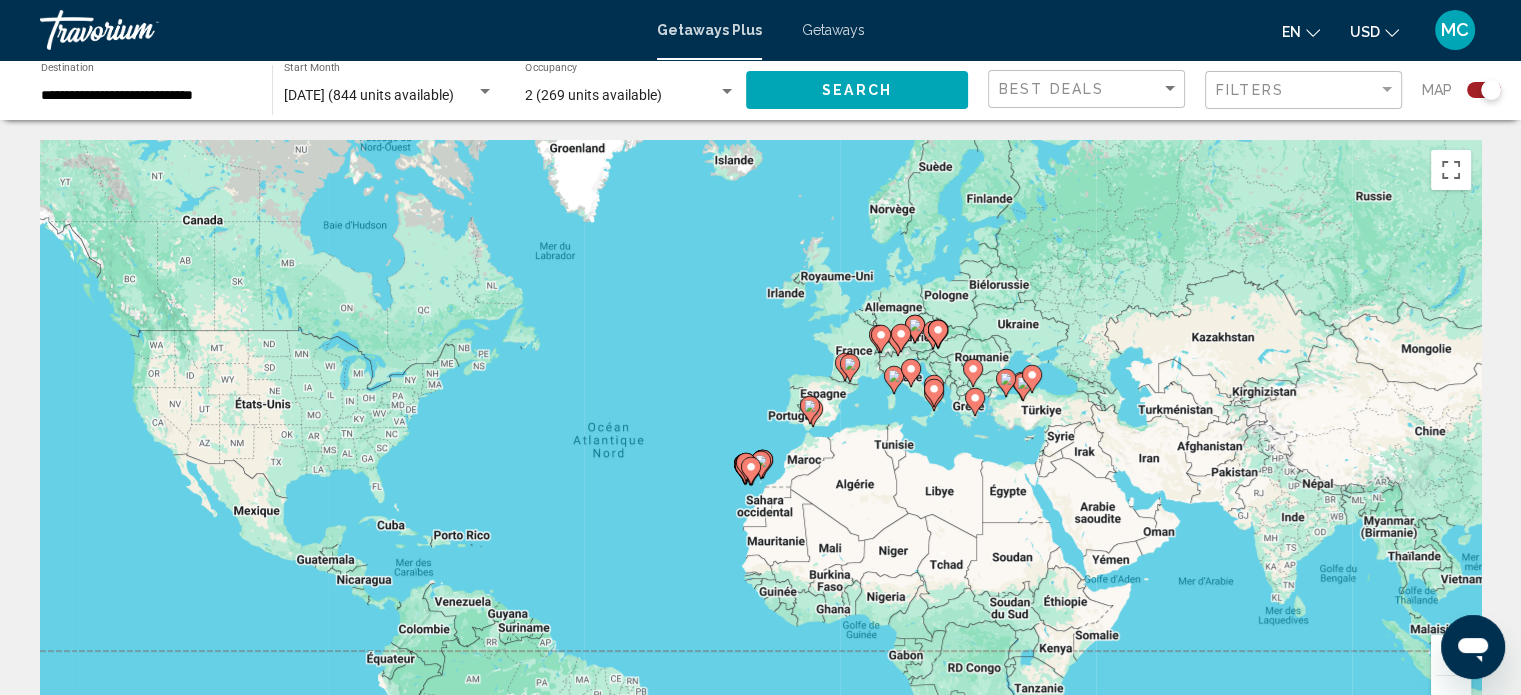 click on "Pour naviguer, appuyez sur les touches fléchées. Pour activer le glissement avec le clavier, appuyez sur Alt+Entrée. Une fois ce mode activé, utilisez les touches fléchées pour déplacer le repère. Pour valider le déplacement, appuyez sur Entrée. Pour annuler, appuyez sur Échap." at bounding box center (760, 440) 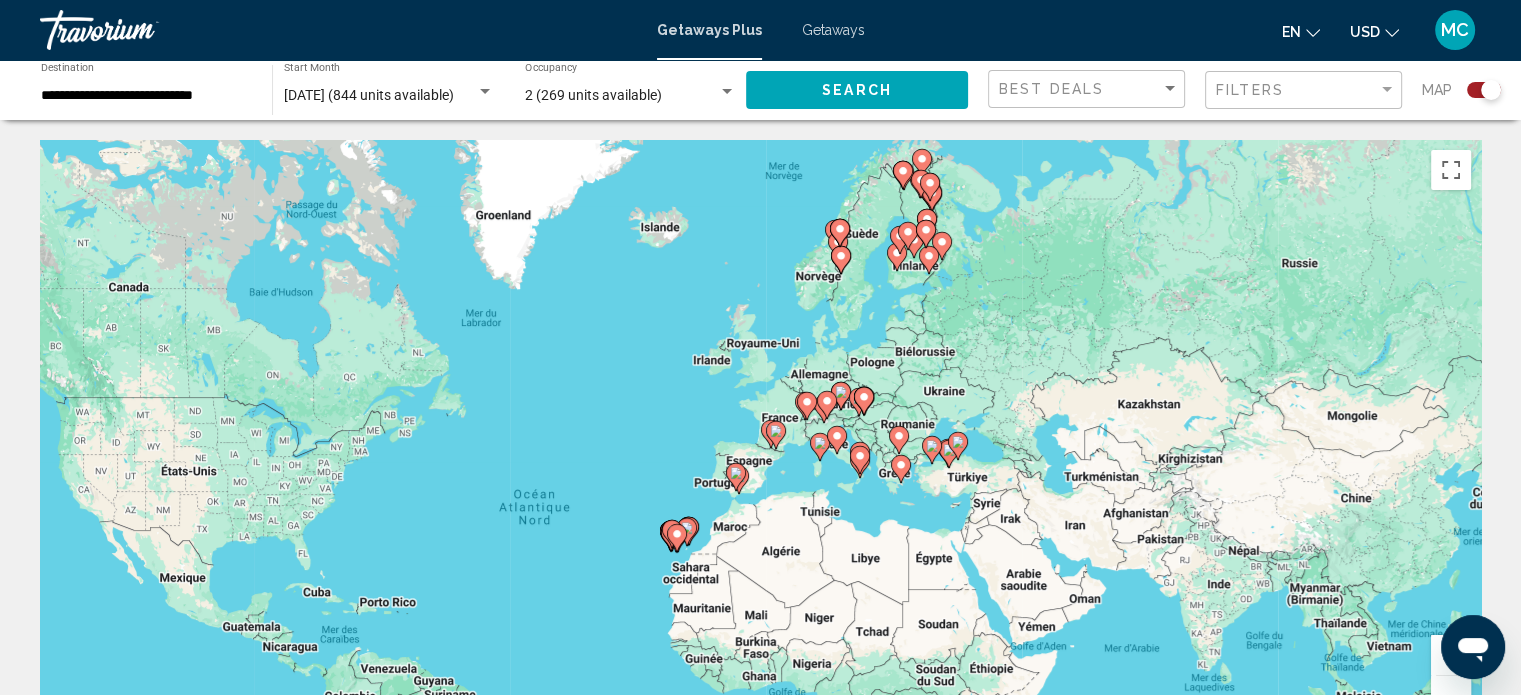 click on "**********" 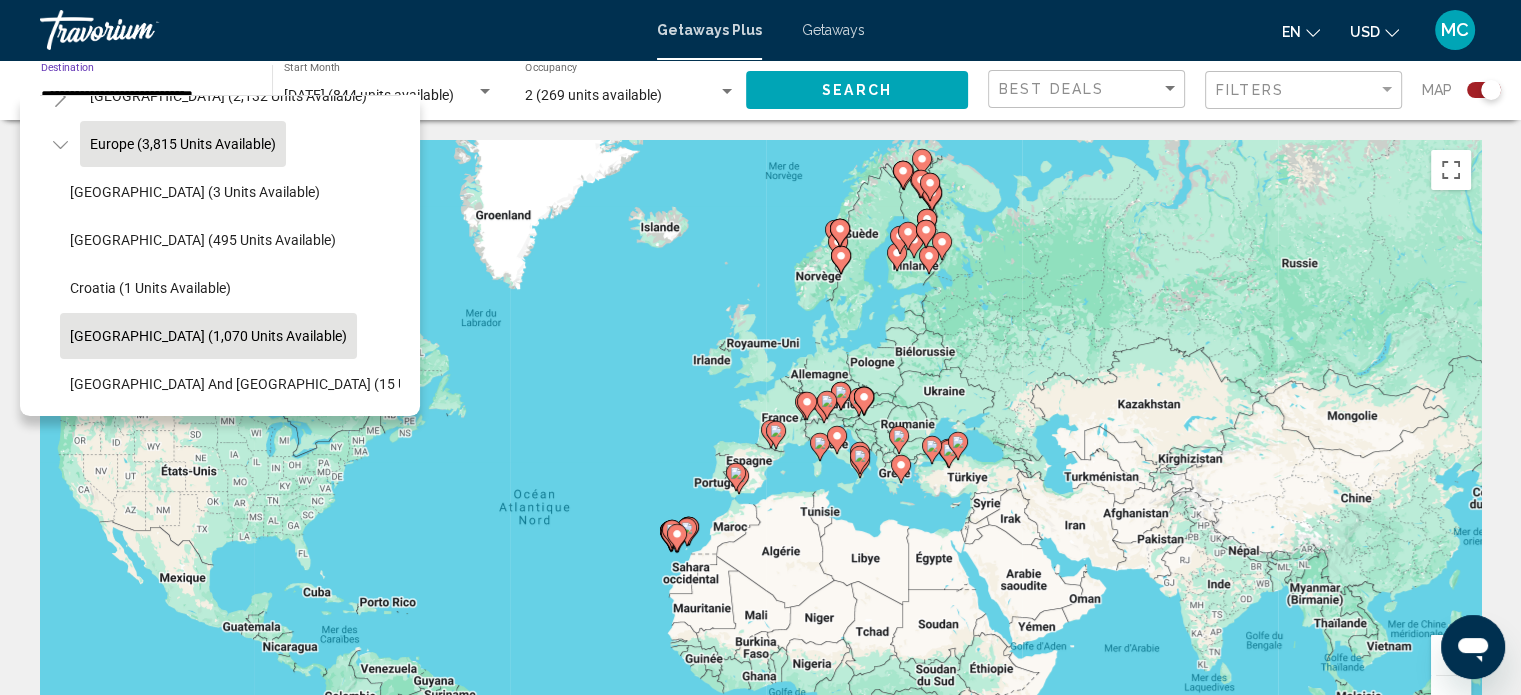 scroll, scrollTop: 126, scrollLeft: 0, axis: vertical 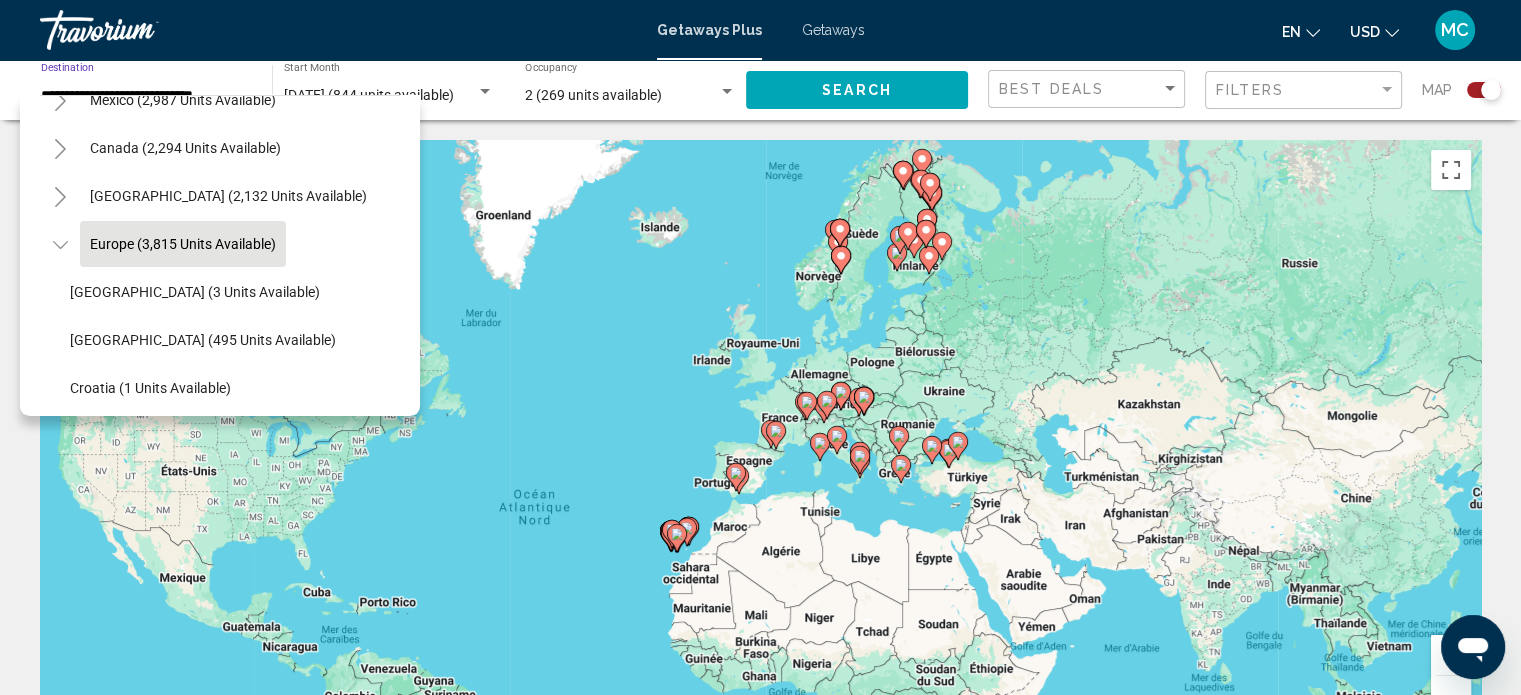 click 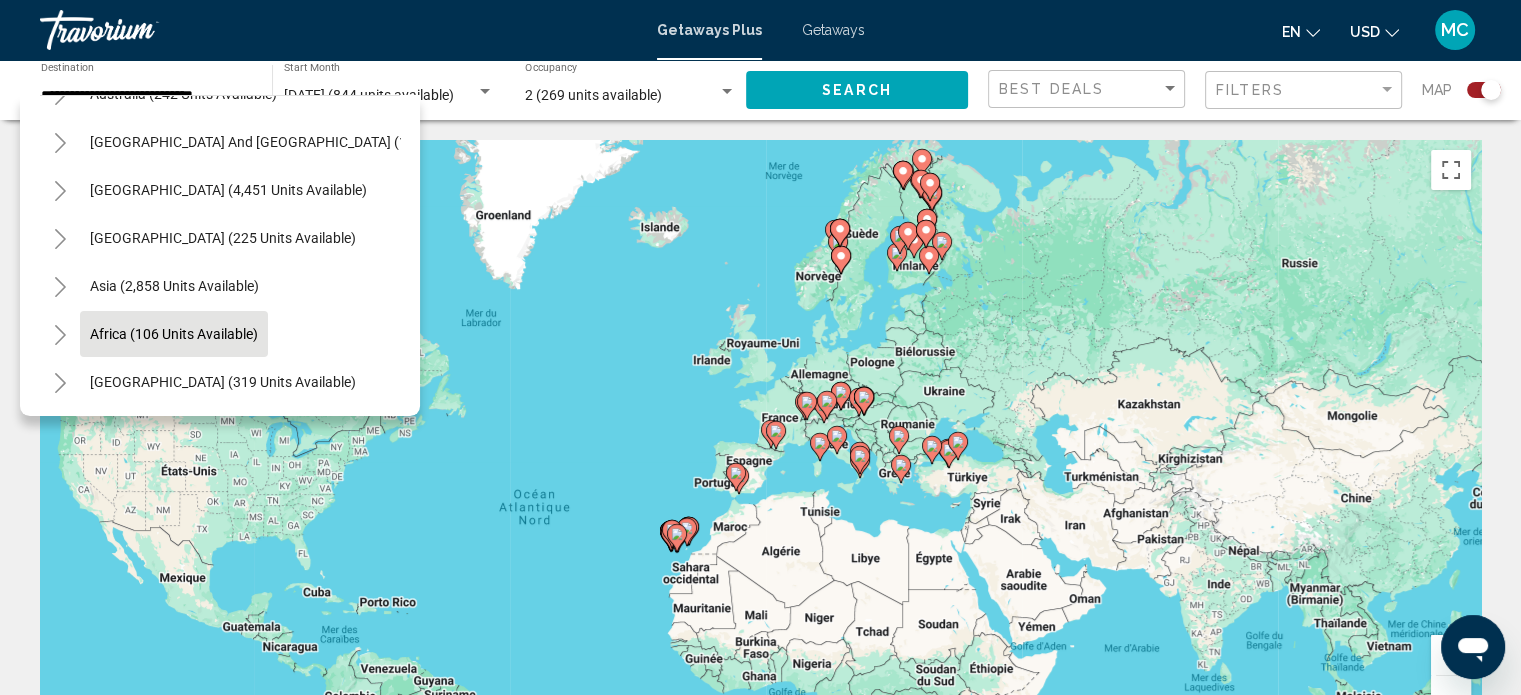 scroll, scrollTop: 339, scrollLeft: 0, axis: vertical 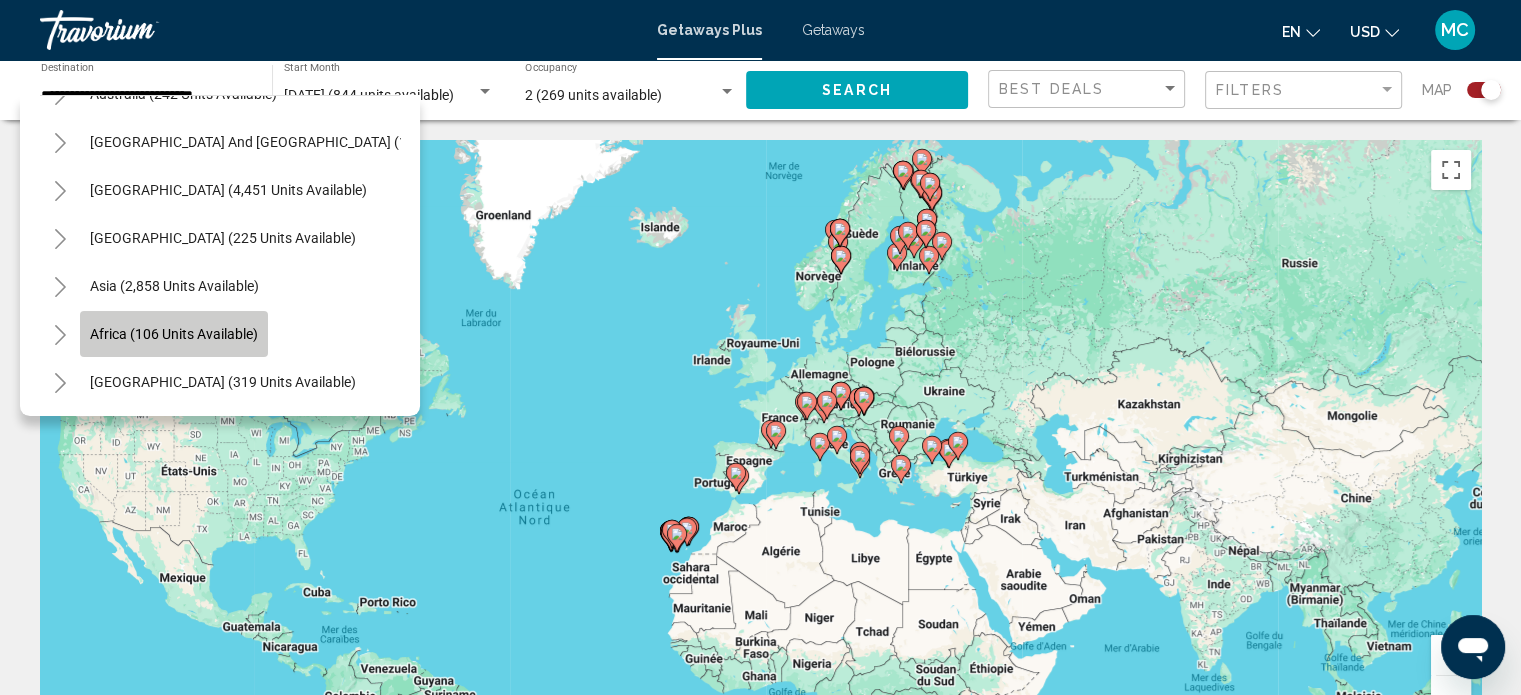 click on "Africa (106 units available)" 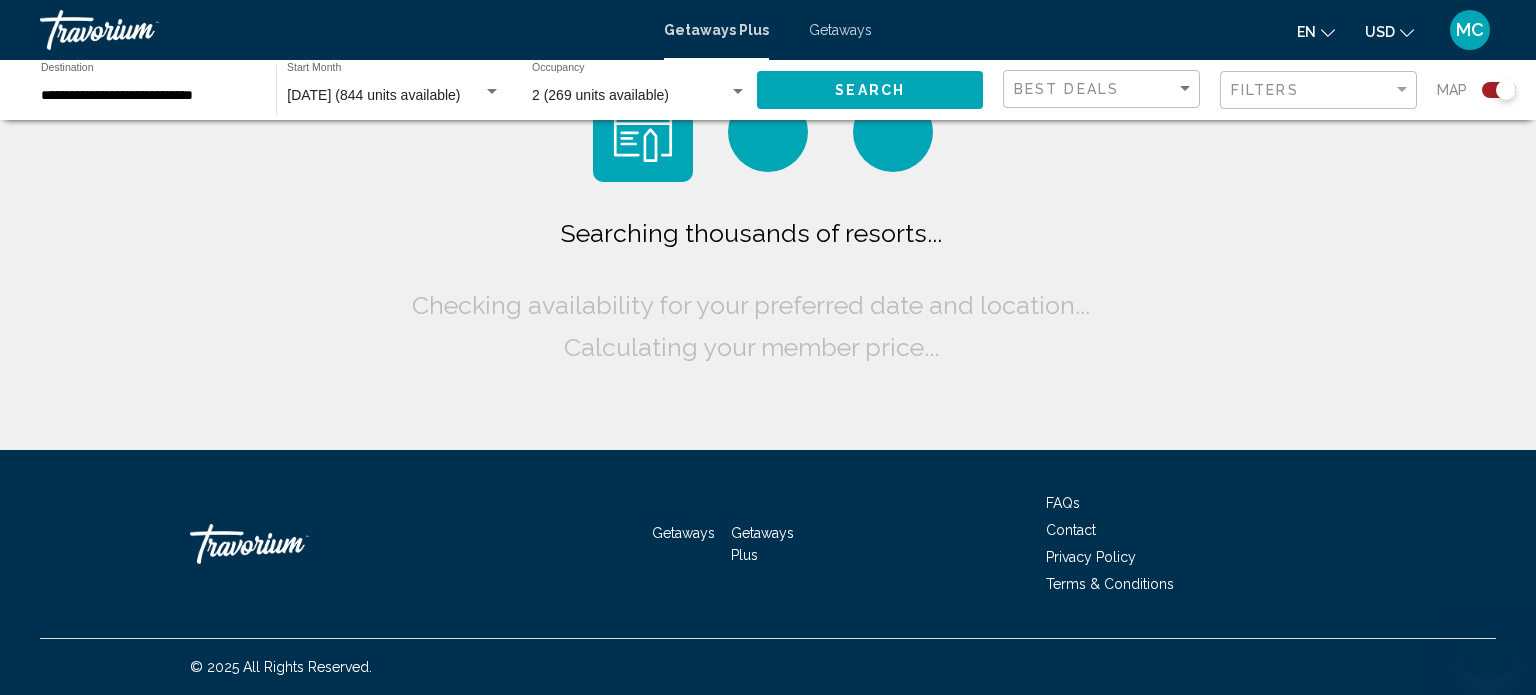 scroll, scrollTop: 0, scrollLeft: 0, axis: both 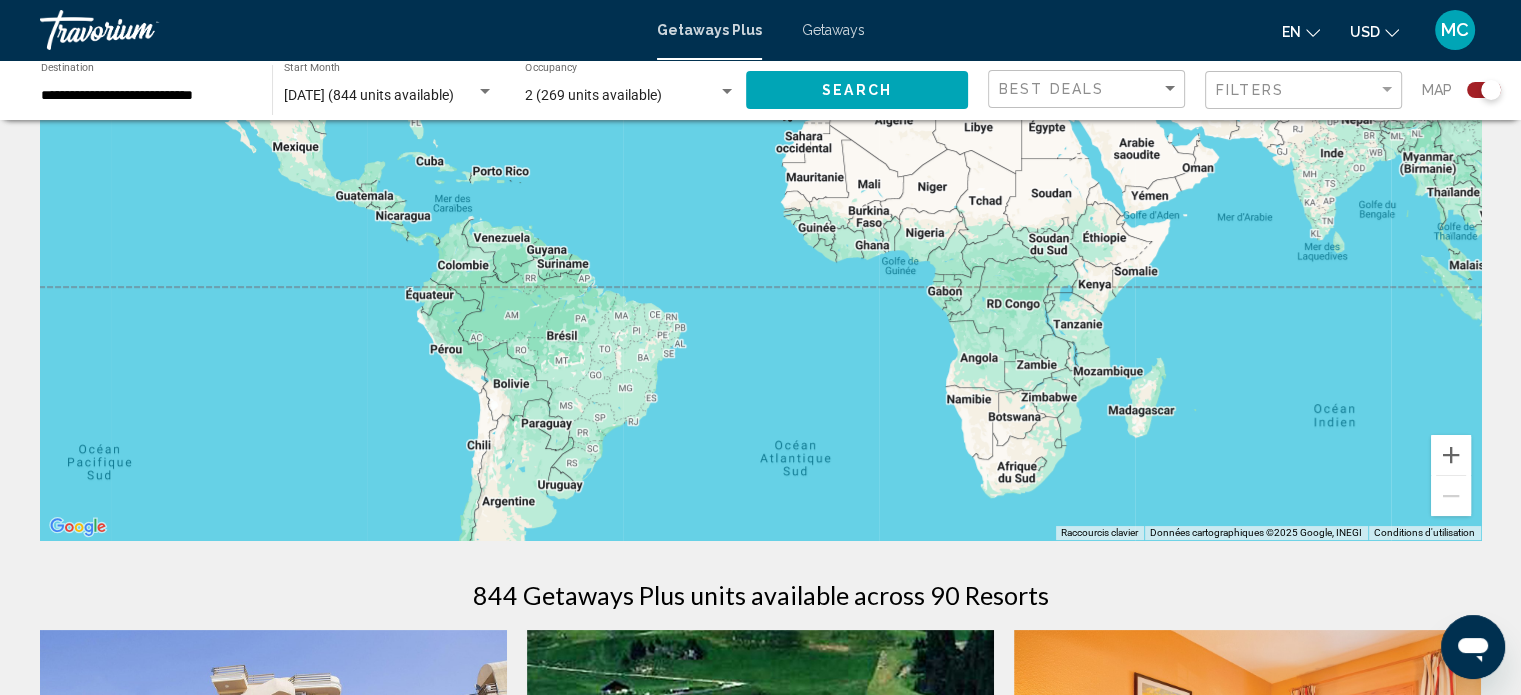 drag, startPoint x: 1194, startPoint y: 396, endPoint x: 1141, endPoint y: 254, distance: 151.56847 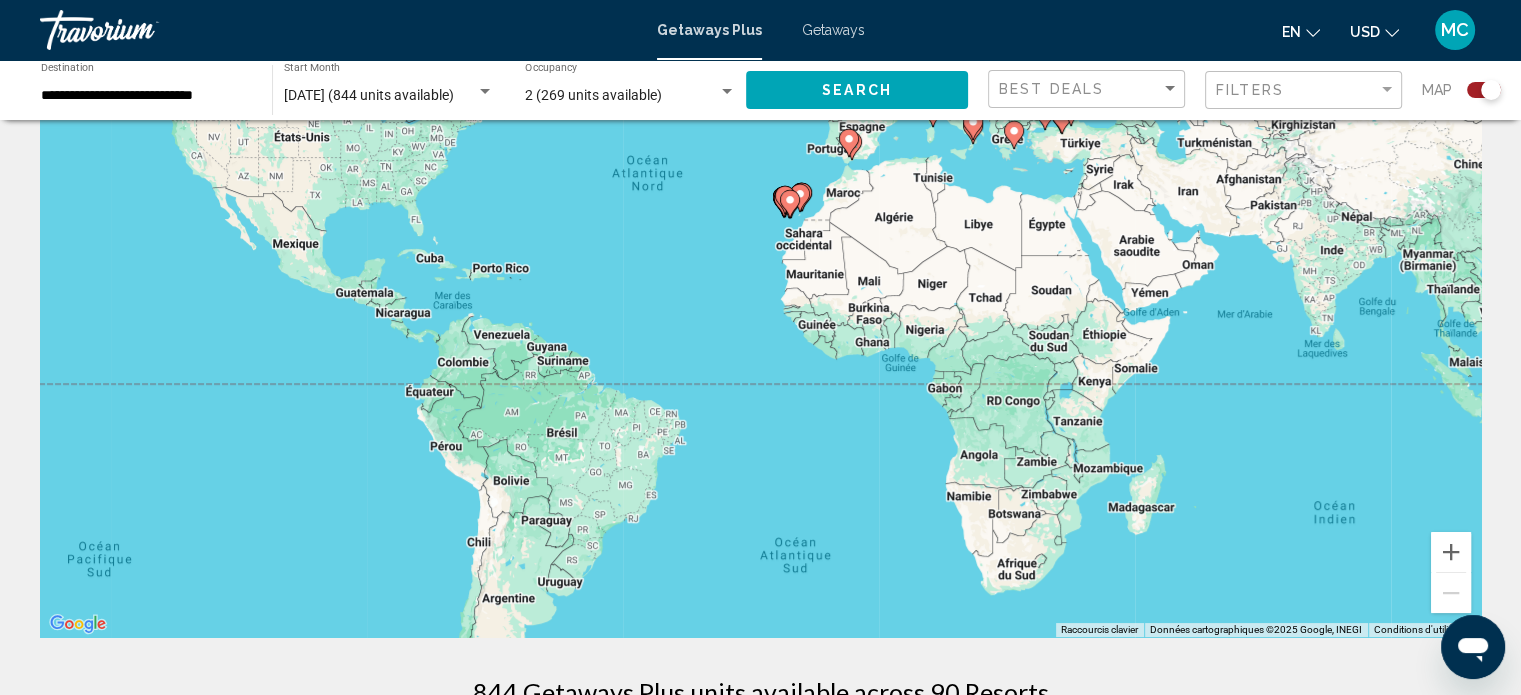 scroll, scrollTop: 100, scrollLeft: 0, axis: vertical 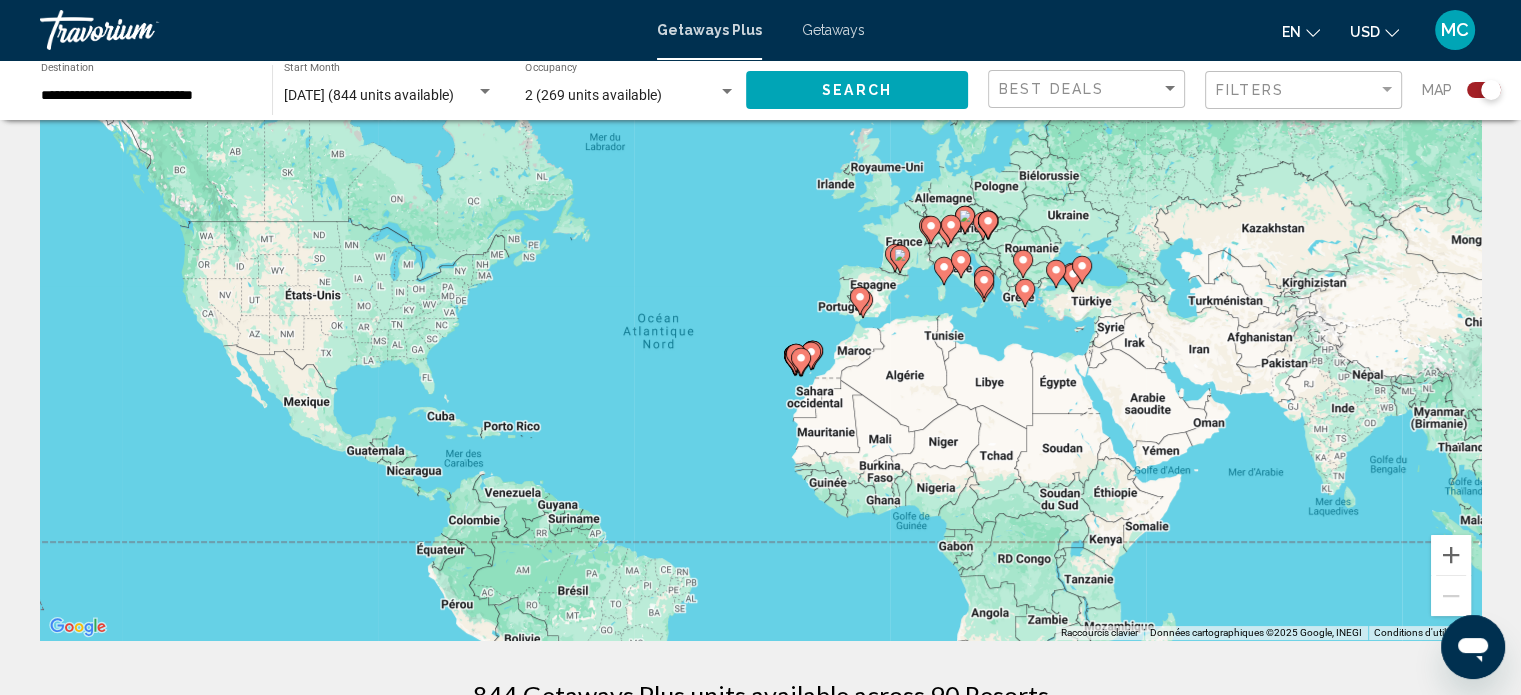 drag, startPoint x: 836, startPoint y: 332, endPoint x: 846, endPoint y: 511, distance: 179.27911 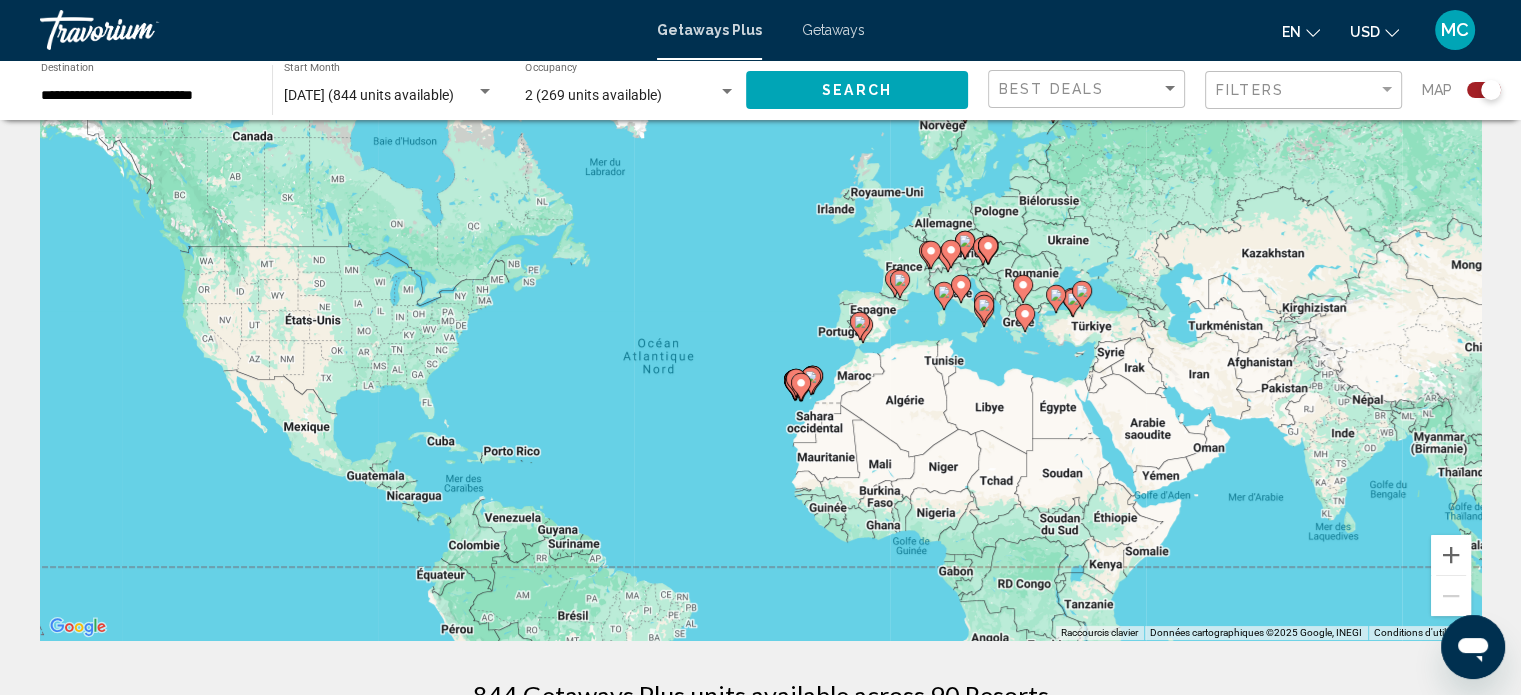 click on "Search" 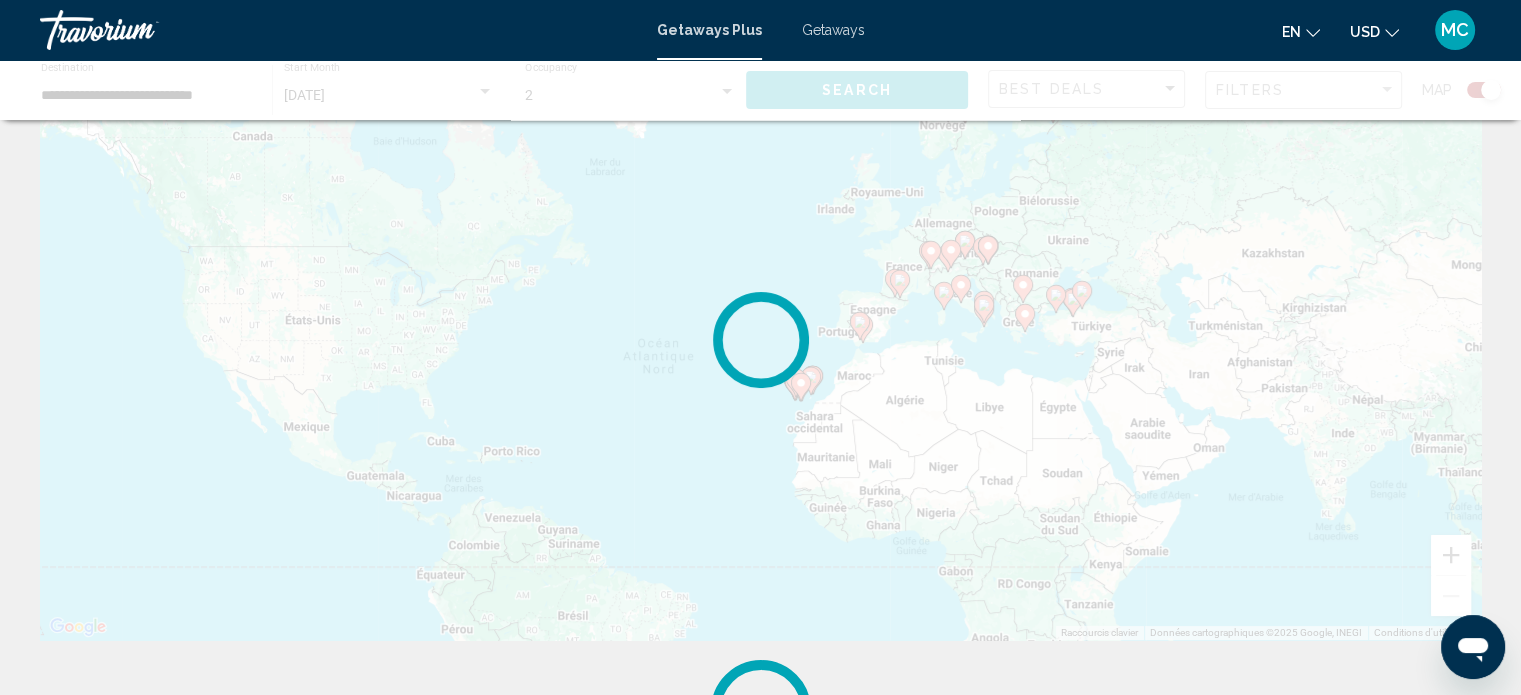 scroll, scrollTop: 0, scrollLeft: 0, axis: both 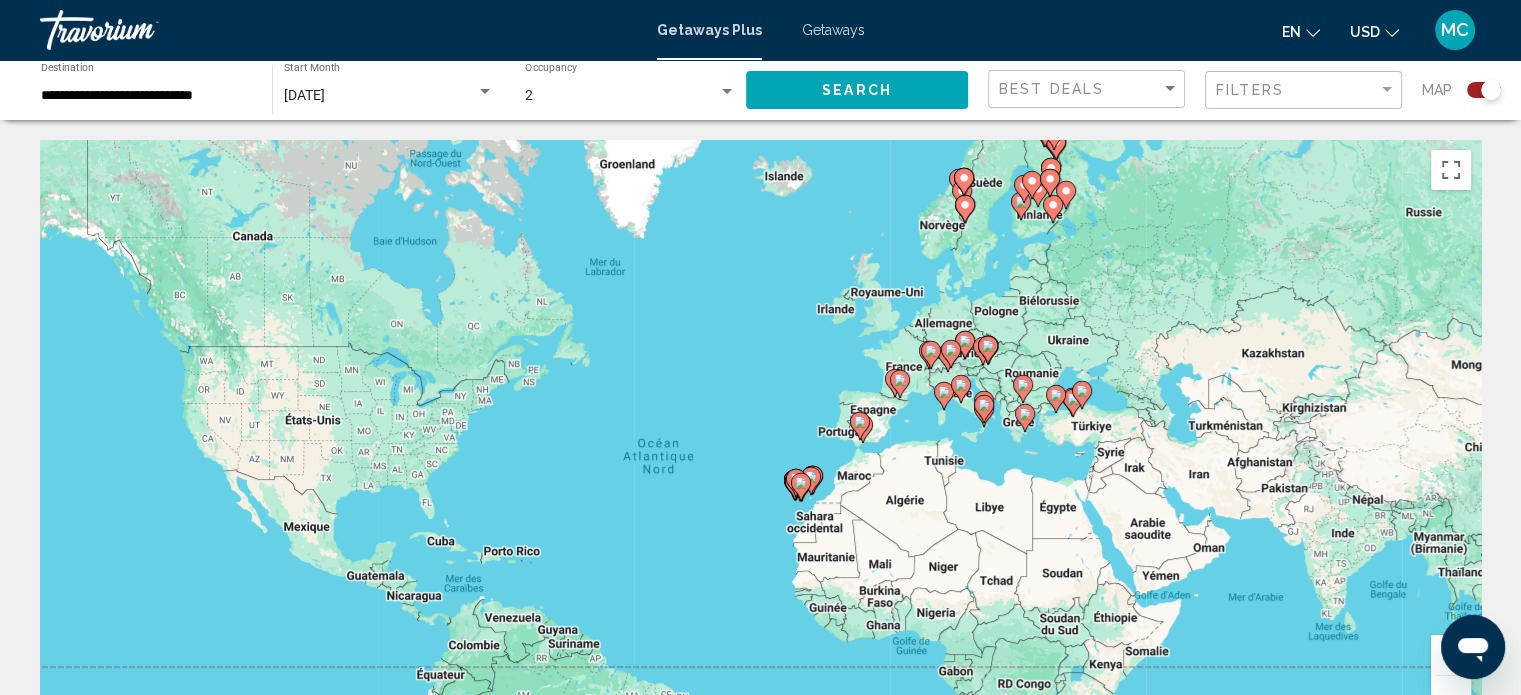 click on "**********" at bounding box center (146, 96) 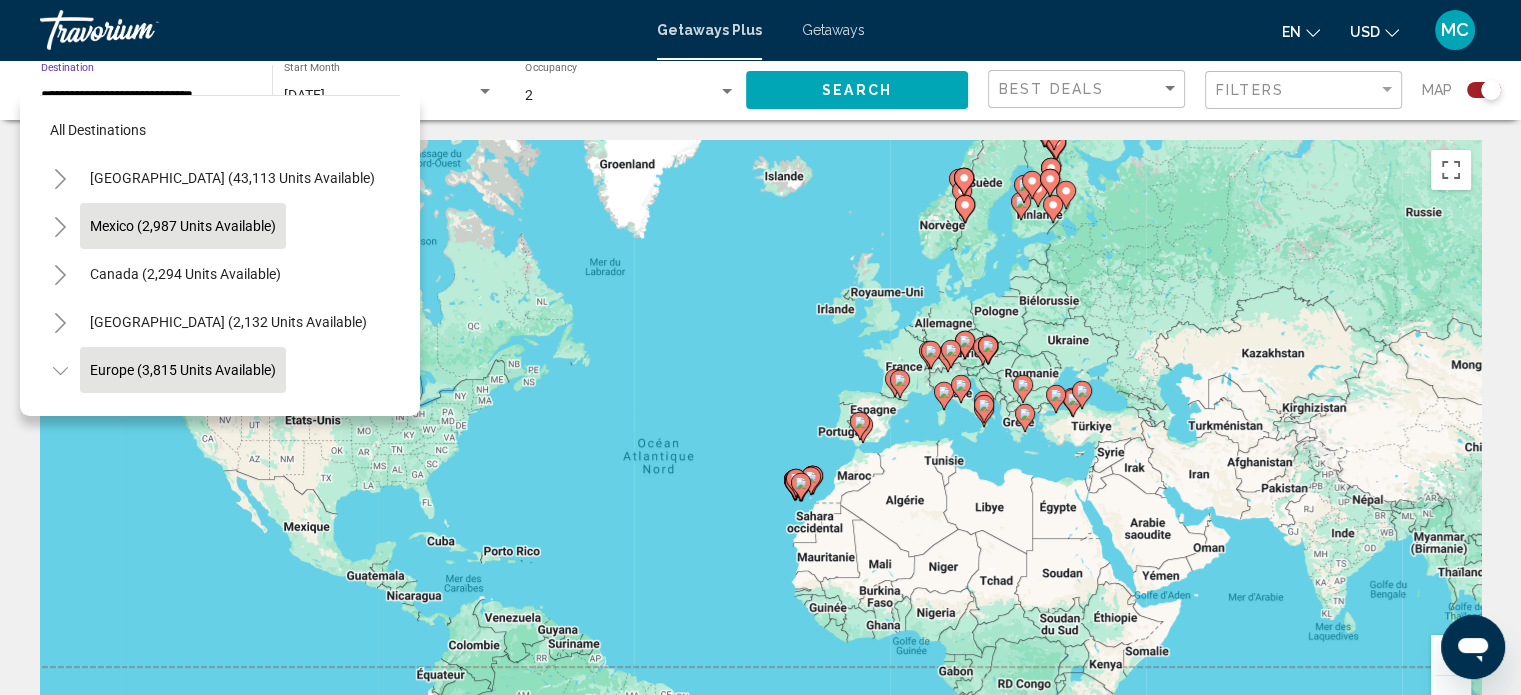 scroll, scrollTop: 126, scrollLeft: 0, axis: vertical 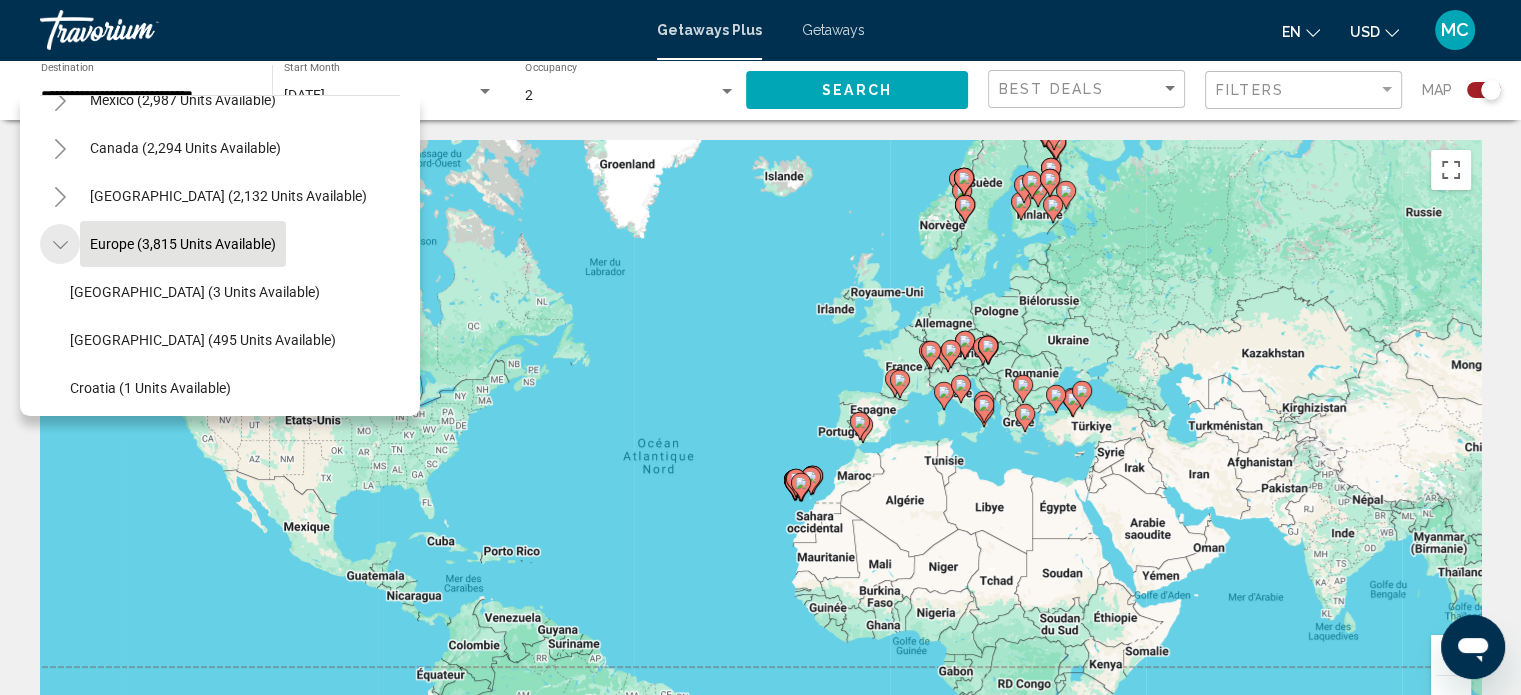 click 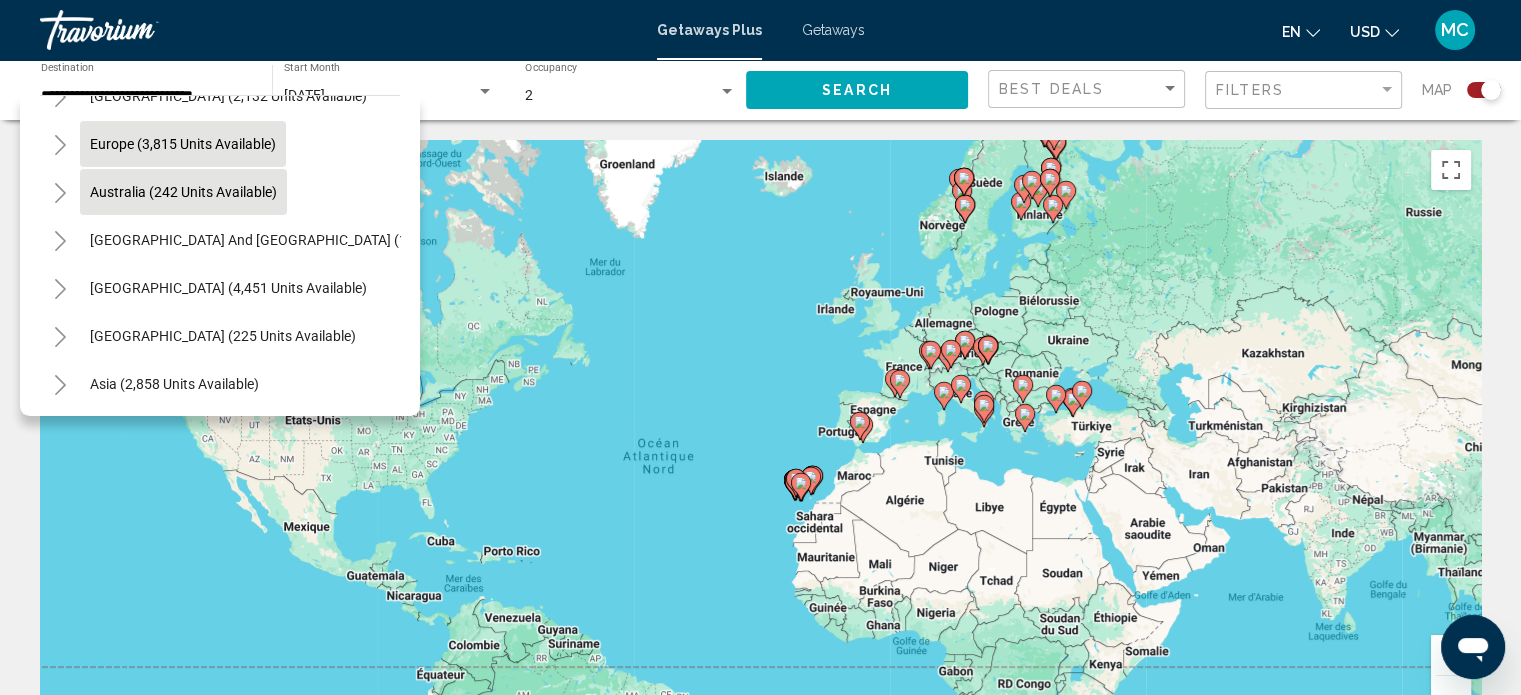 scroll, scrollTop: 326, scrollLeft: 0, axis: vertical 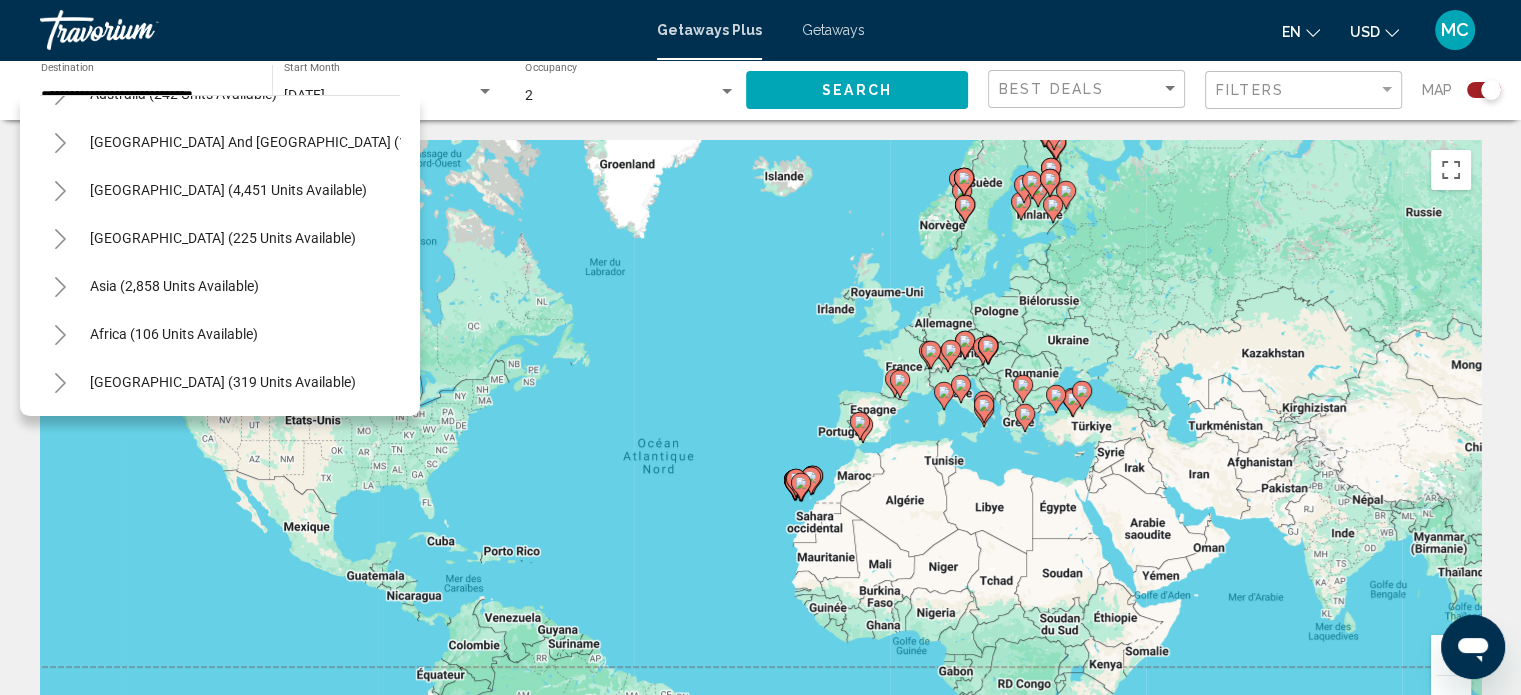 click 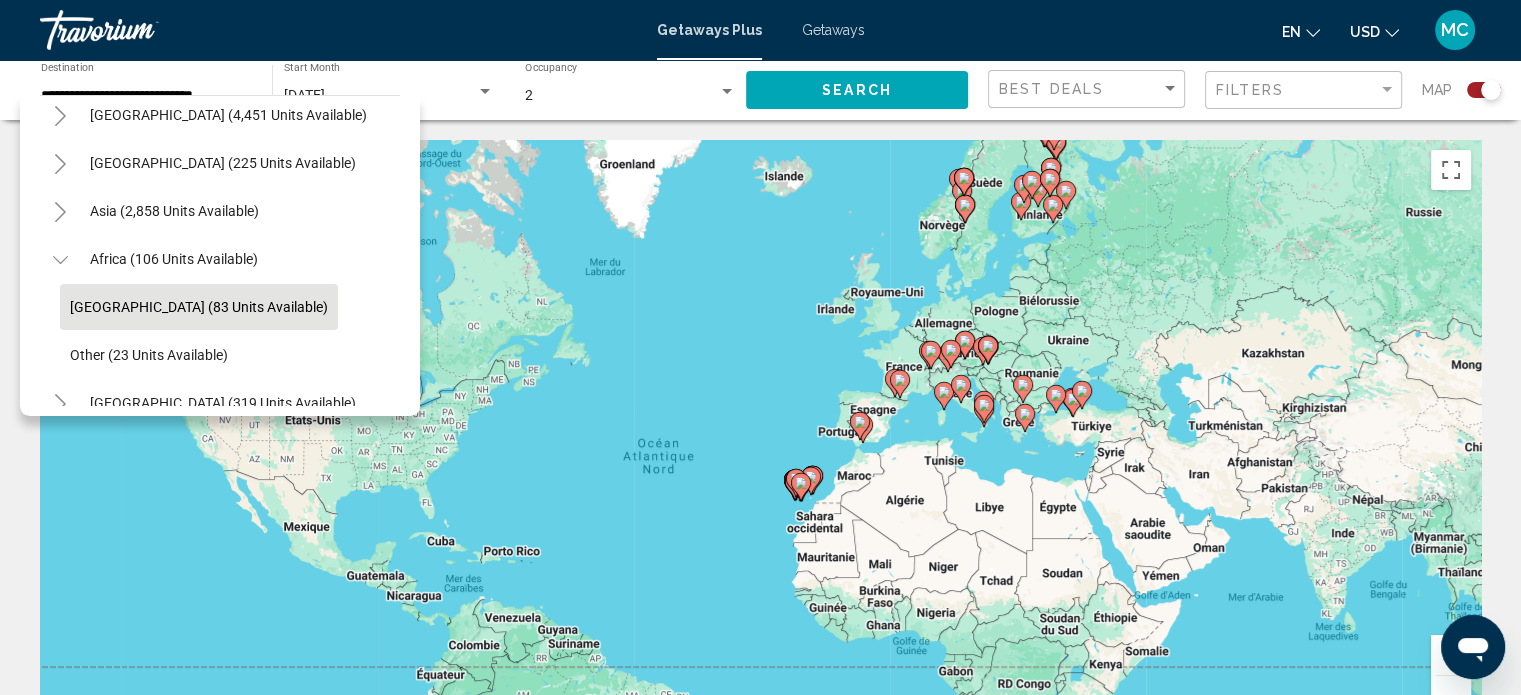 scroll, scrollTop: 426, scrollLeft: 0, axis: vertical 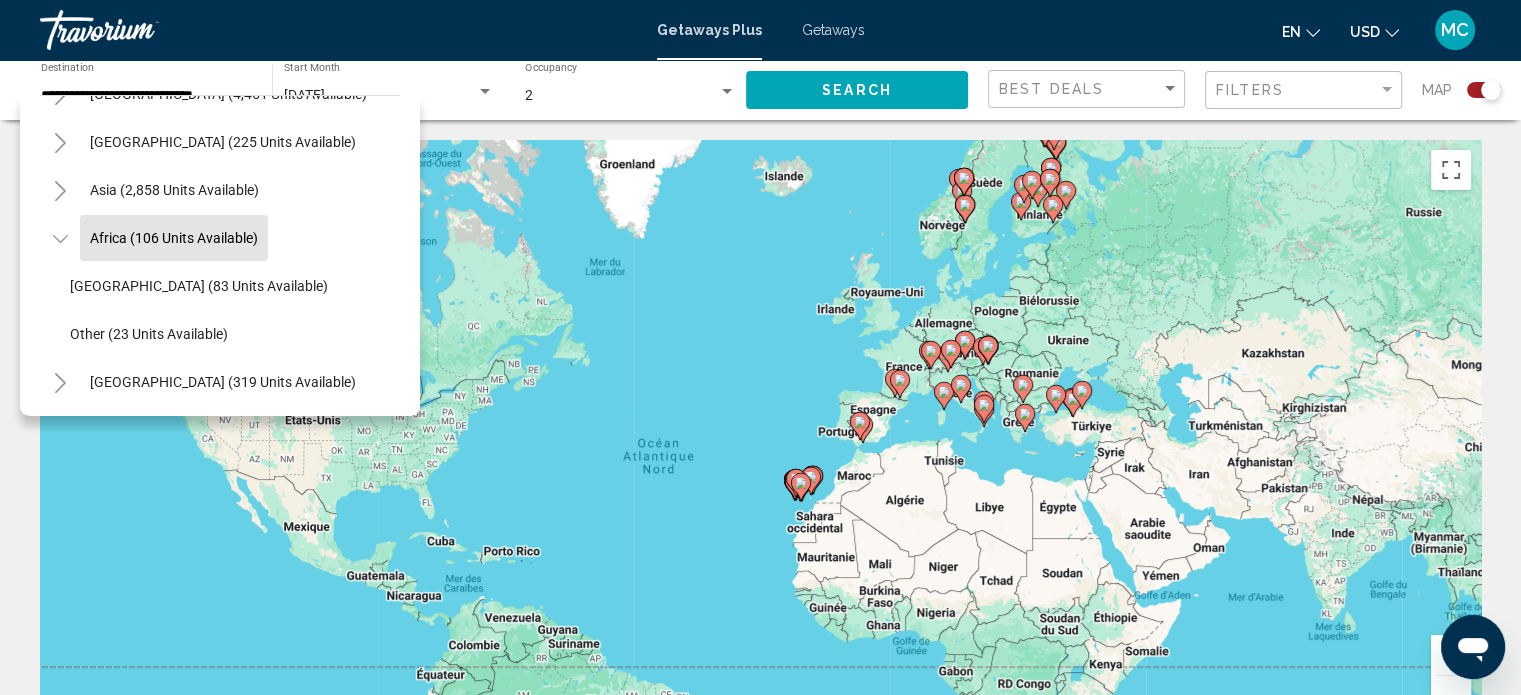 click on "Africa (106 units available)" at bounding box center [223, 382] 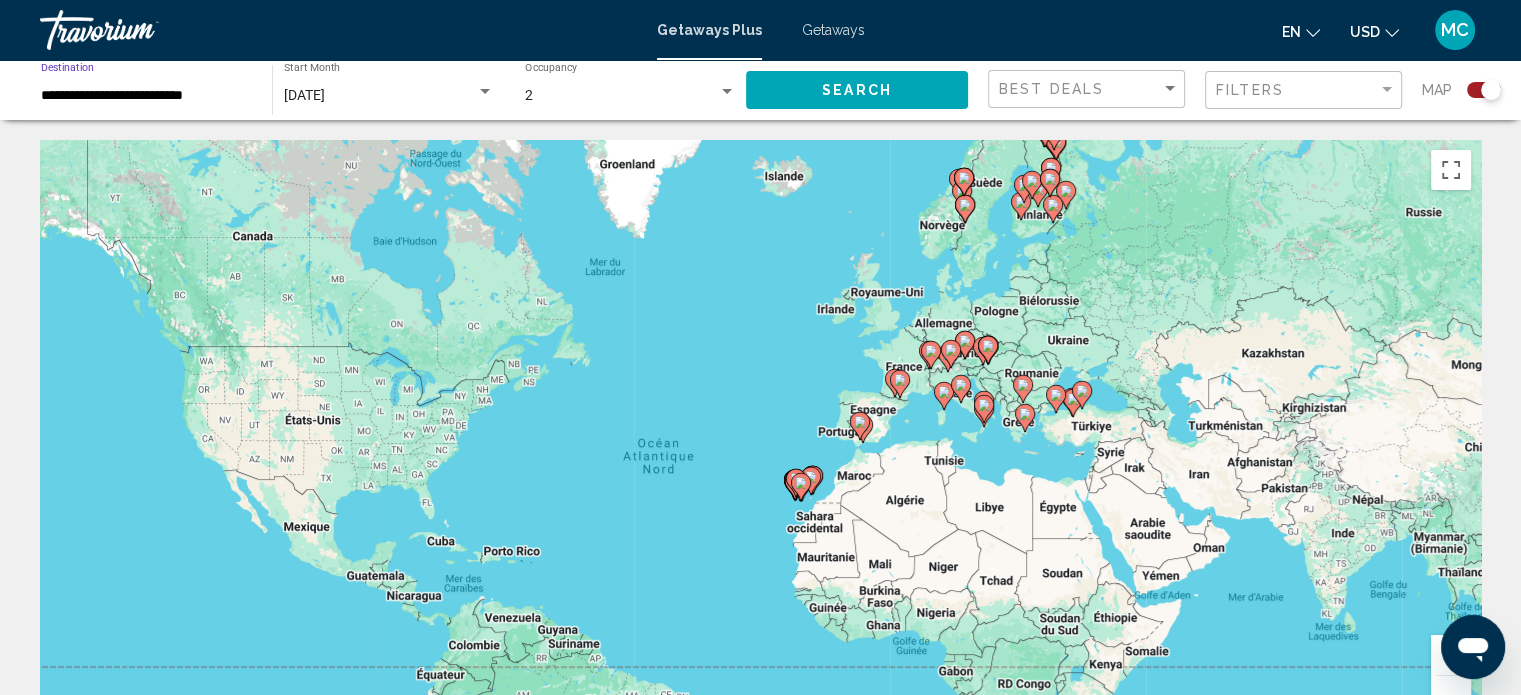 click on "Search" 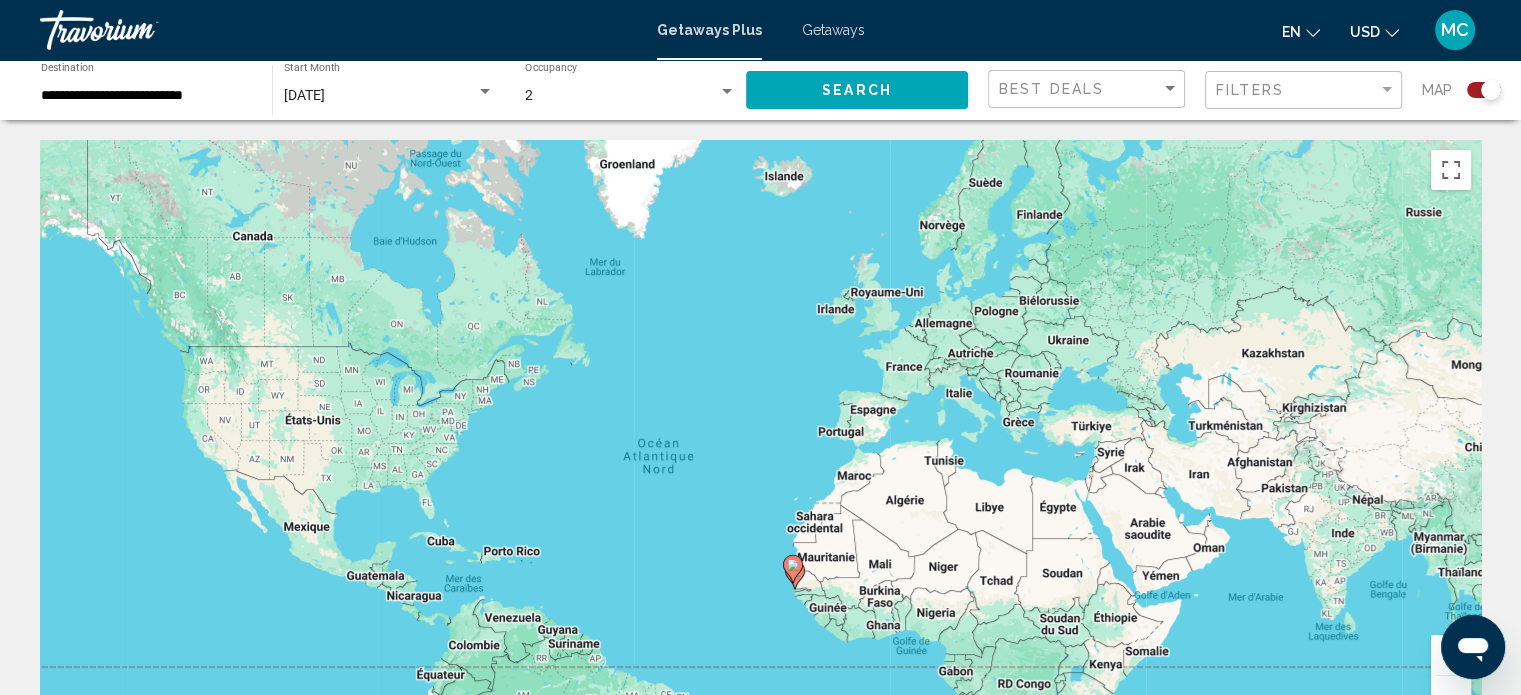 click at bounding box center (793, 569) 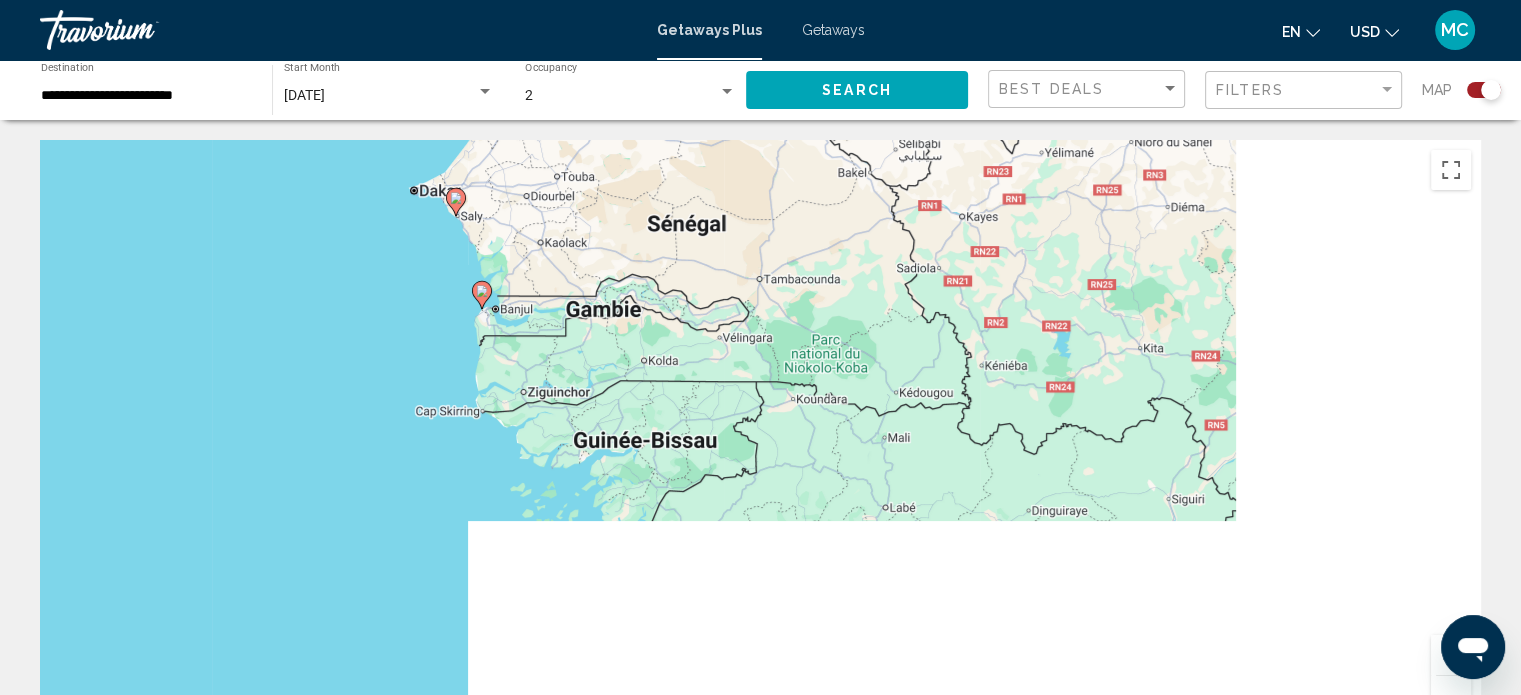 drag, startPoint x: 1088, startPoint y: 539, endPoint x: 758, endPoint y: 293, distance: 411.60175 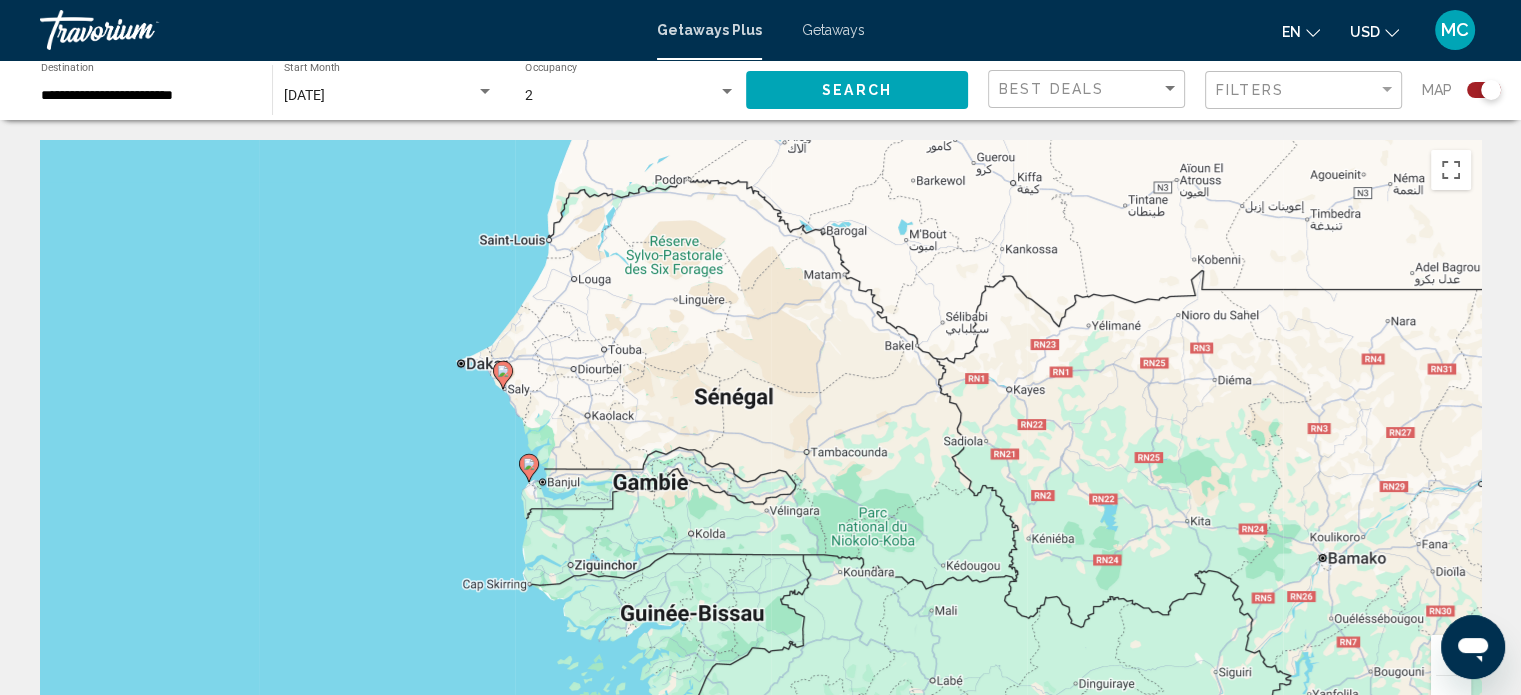 drag, startPoint x: 872, startPoint y: 295, endPoint x: 932, endPoint y: 512, distance: 225.14218 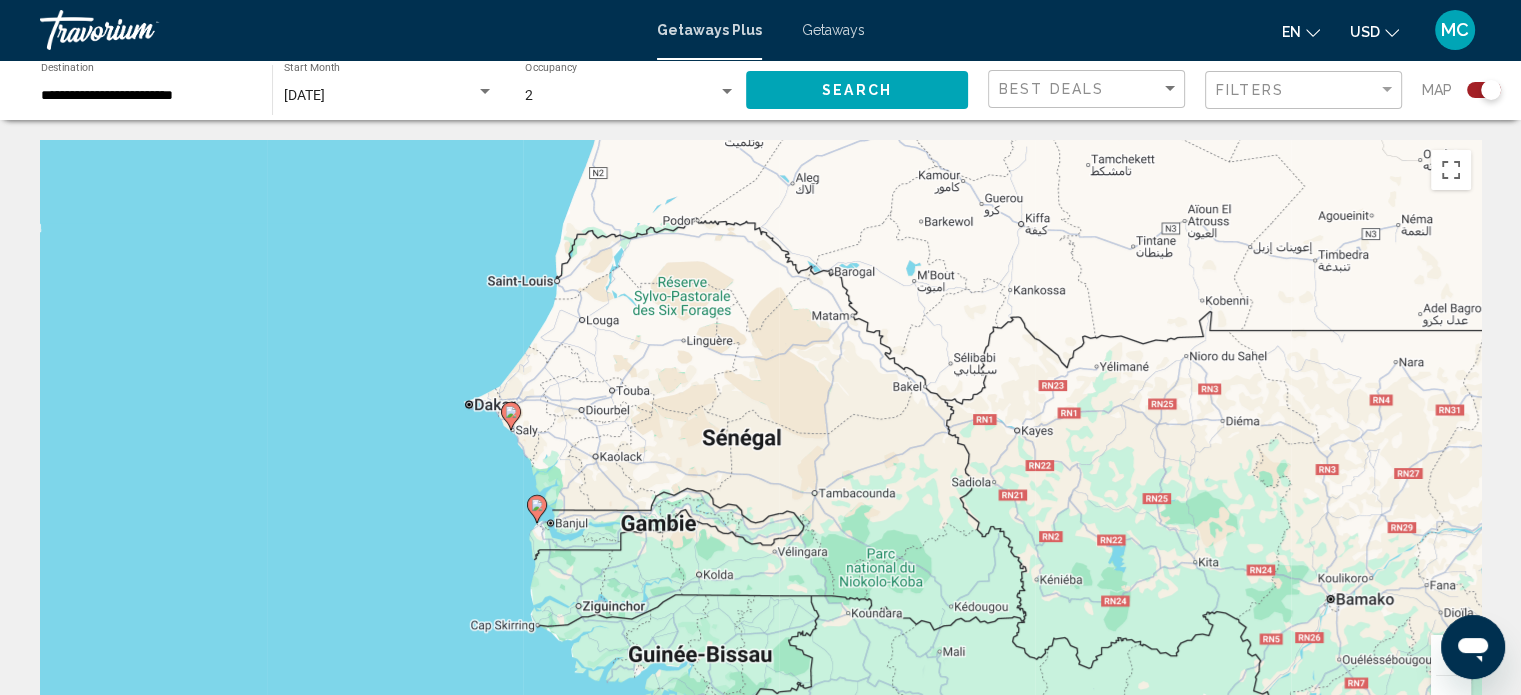 click 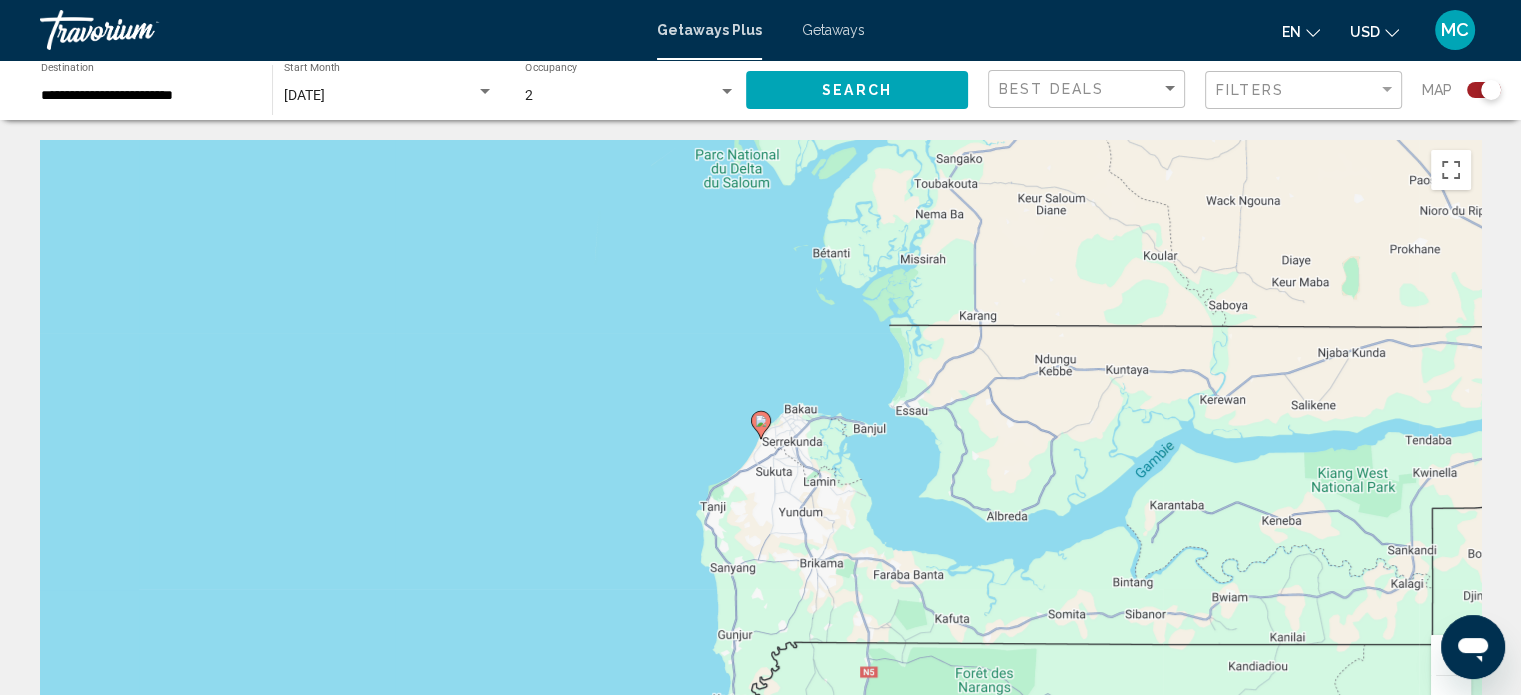 click at bounding box center [761, 425] 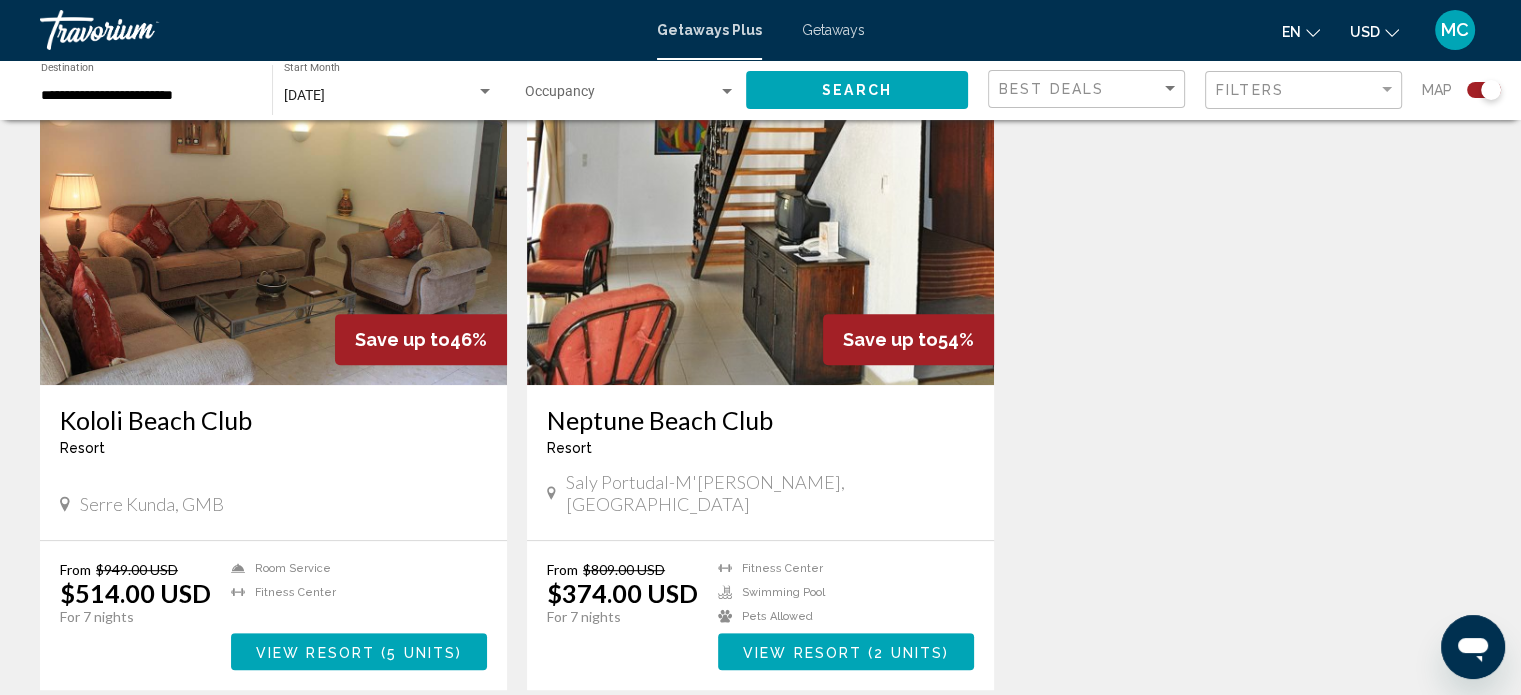 scroll, scrollTop: 800, scrollLeft: 0, axis: vertical 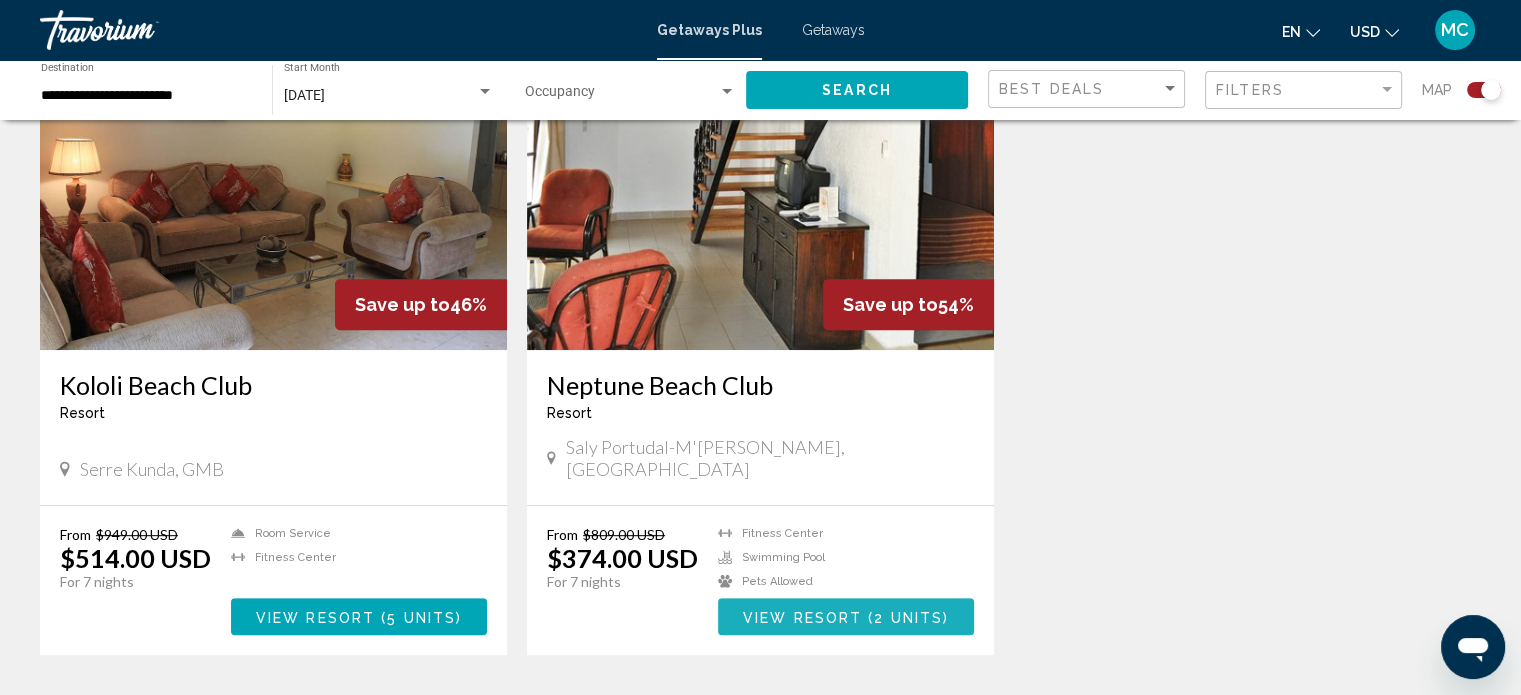 click on "View Resort" at bounding box center (802, 617) 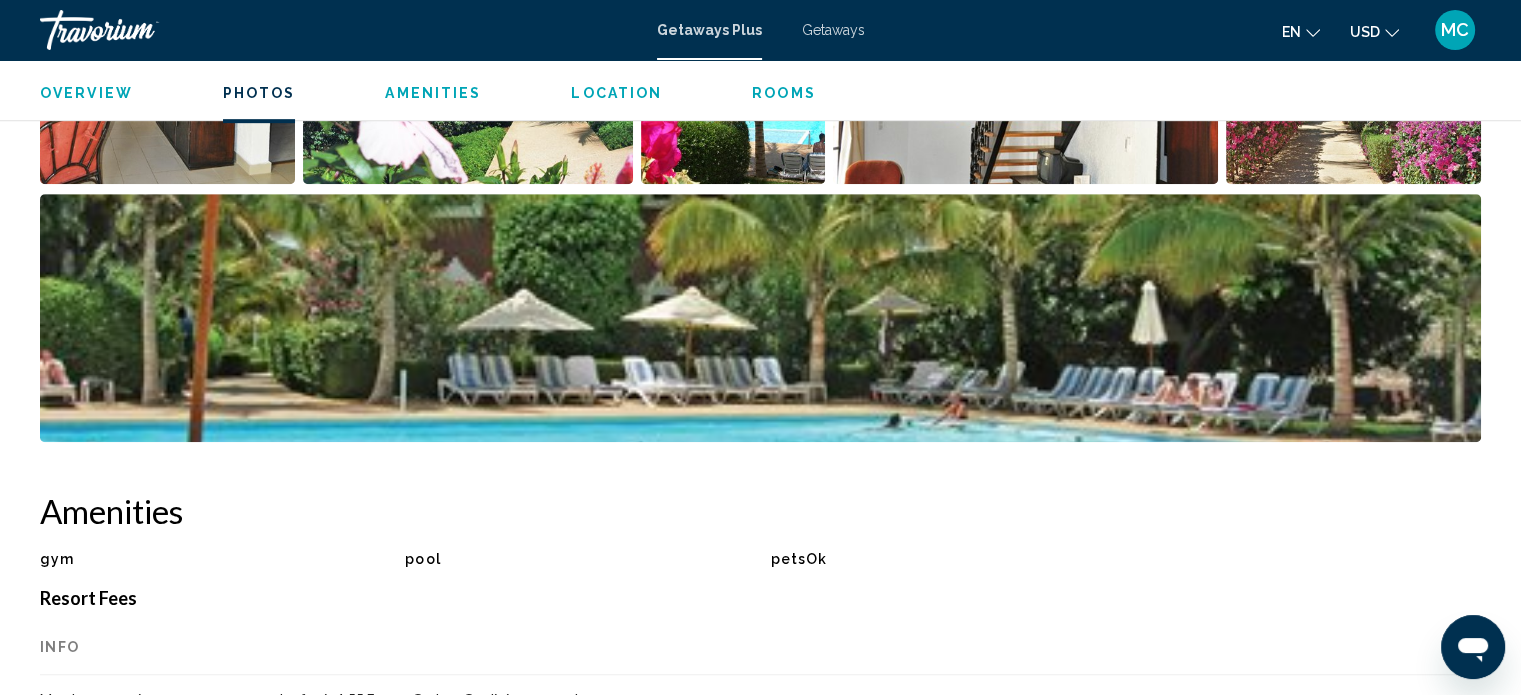 scroll, scrollTop: 812, scrollLeft: 0, axis: vertical 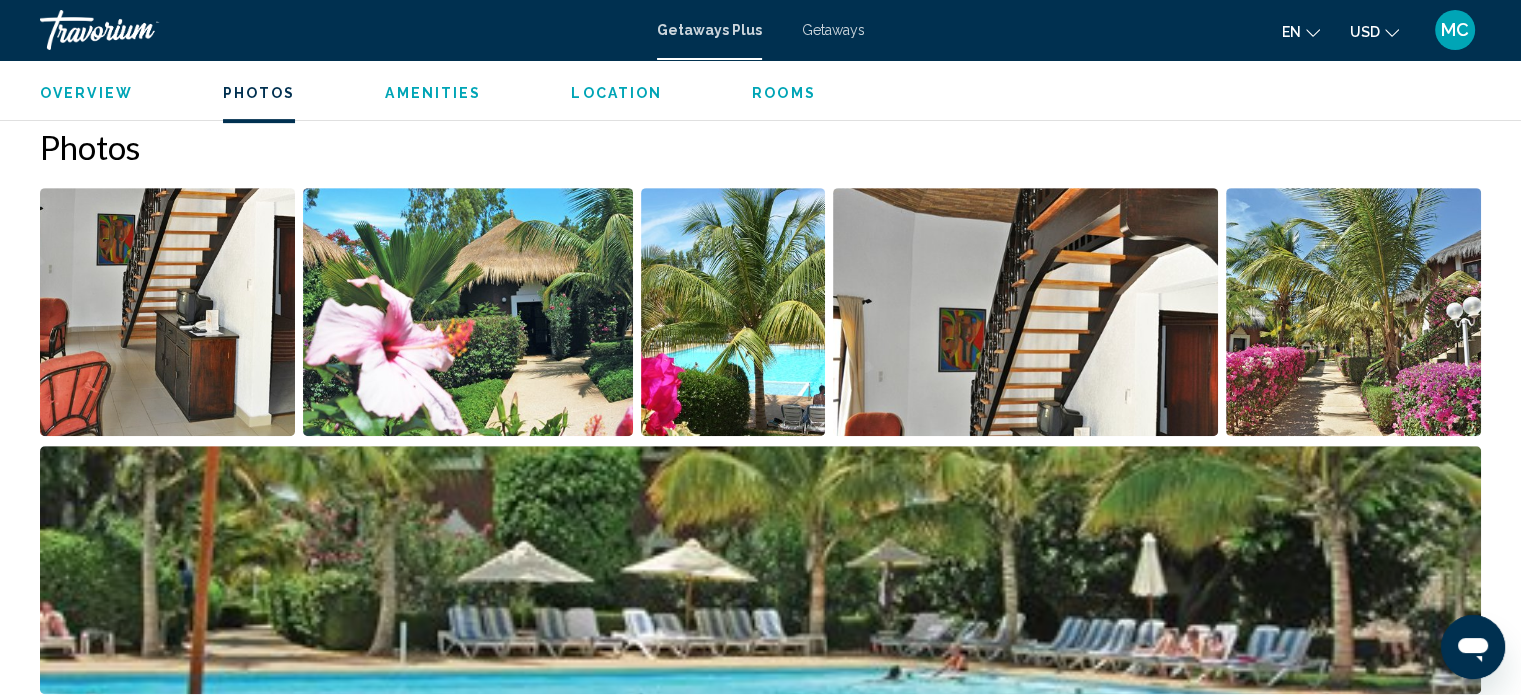 click on "Overview Type Resort All-Inclusive No All-Inclusive Address B.P. [GEOGRAPHIC_DATA]-M'[PERSON_NAME], [GEOGRAPHIC_DATA] Photos Amenities gym pool petsOk No Amenities available. Resort Fees  Info  Mandatory tourist tax per person per day fee is 1.55 Euros . Cash or Credit is accepted. Policy Restrictions Pets No Pets.  Please contact the resort directly regarding its ADA/general service animal policy. Point Check-in Capabilities Minimum Nights 0 General Urgent Info WHEN TRAVELLING IN [GEOGRAPHIC_DATA], AVOID TO VISIT THE "CASAMANCE" REGION DUE TO SOME TERRORIST ATTACKS. Amenities and area attractions are seasonal. Fees or deposits are charged for some amenities. Prior to travel, please check the resort website together with relevant local government websites for advice that may impact your travel or vacation experience.  For the latest RCI policies applicable to RCI members please visit [DOMAIN_NAME]. Asking for extra amenities would require a fee. Location ← Déplacement vers la gauche → Déplacement vers la droite ↑ ↓ + Zoom avant -" at bounding box center (760, 1499) 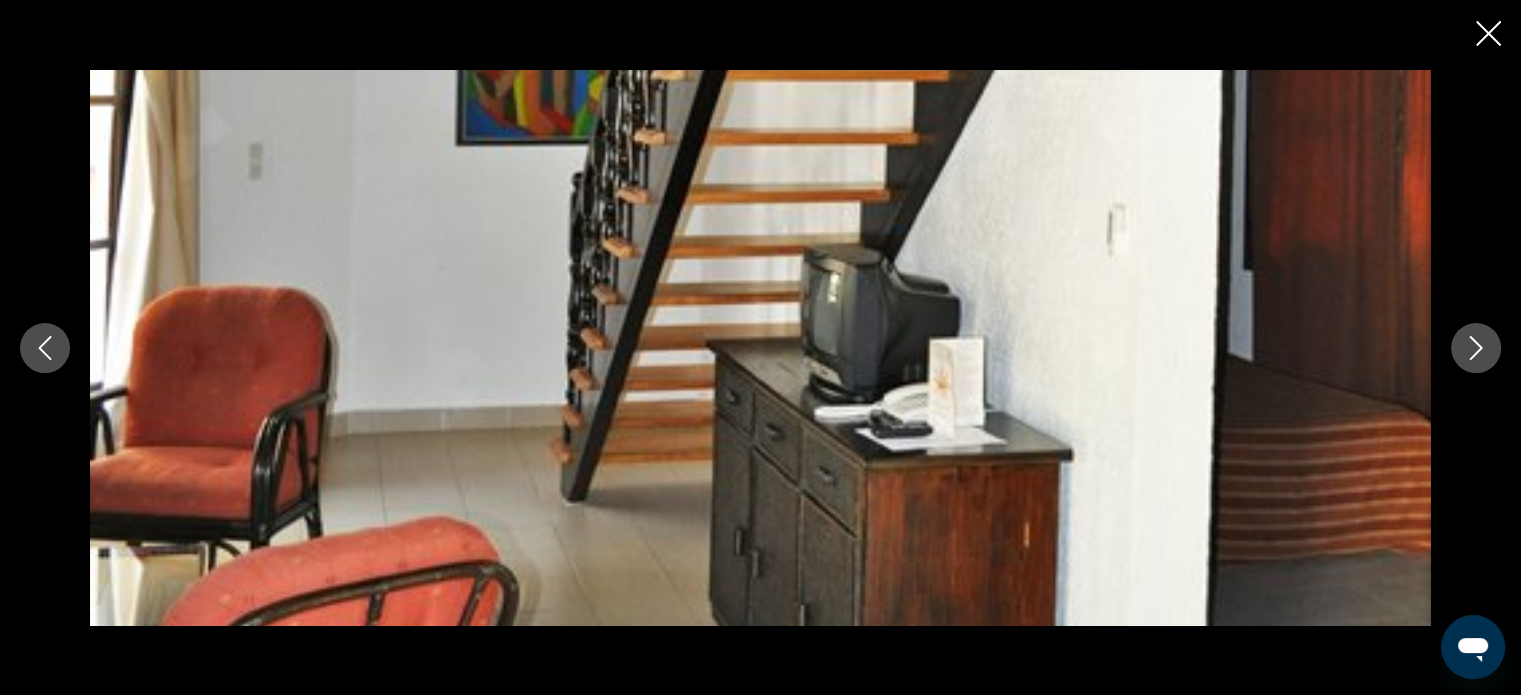 click 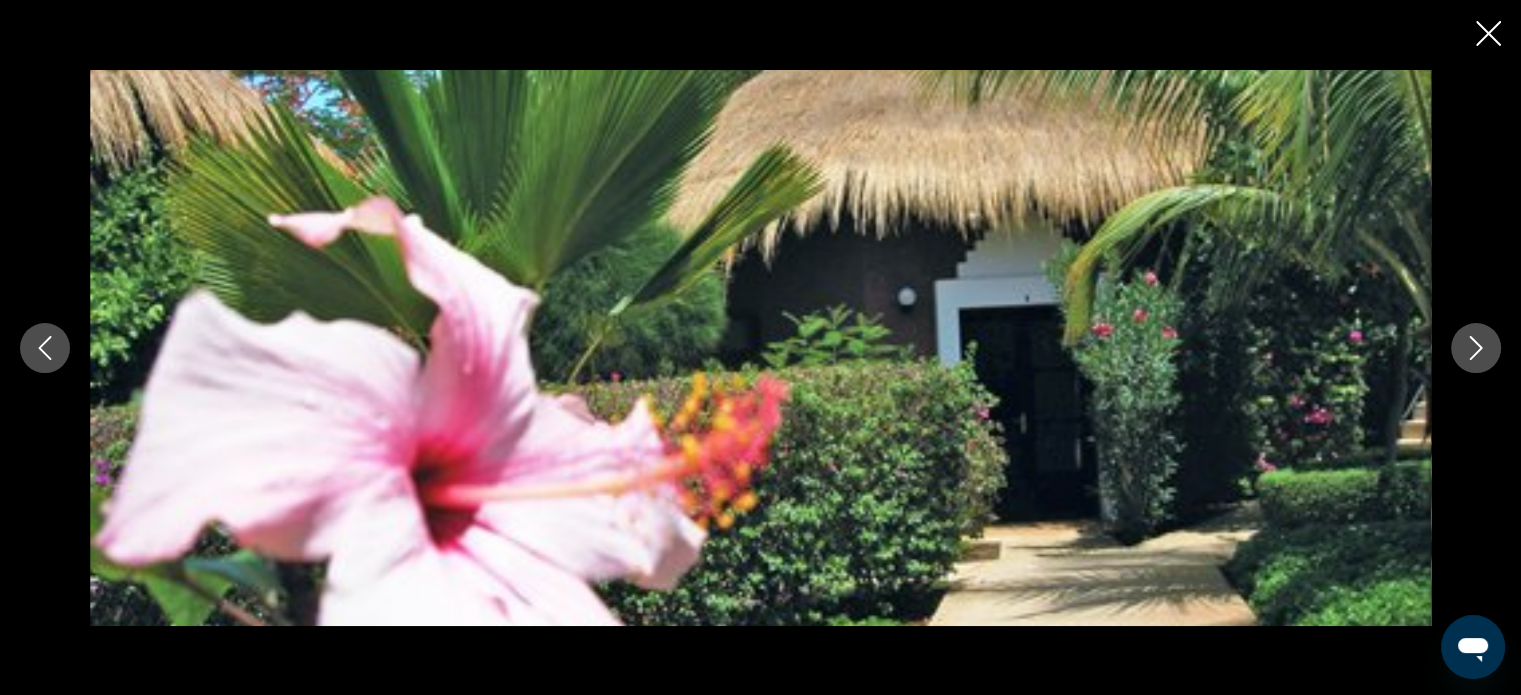click 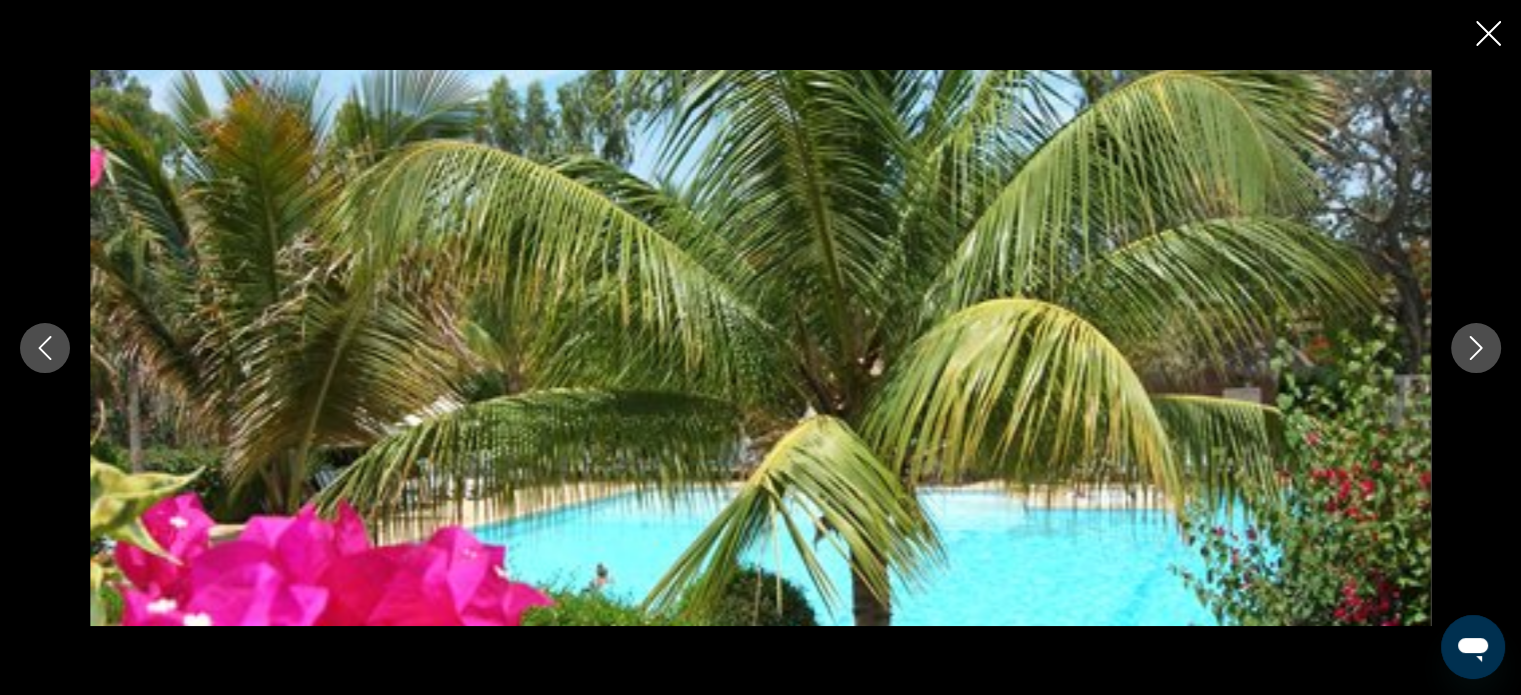 click 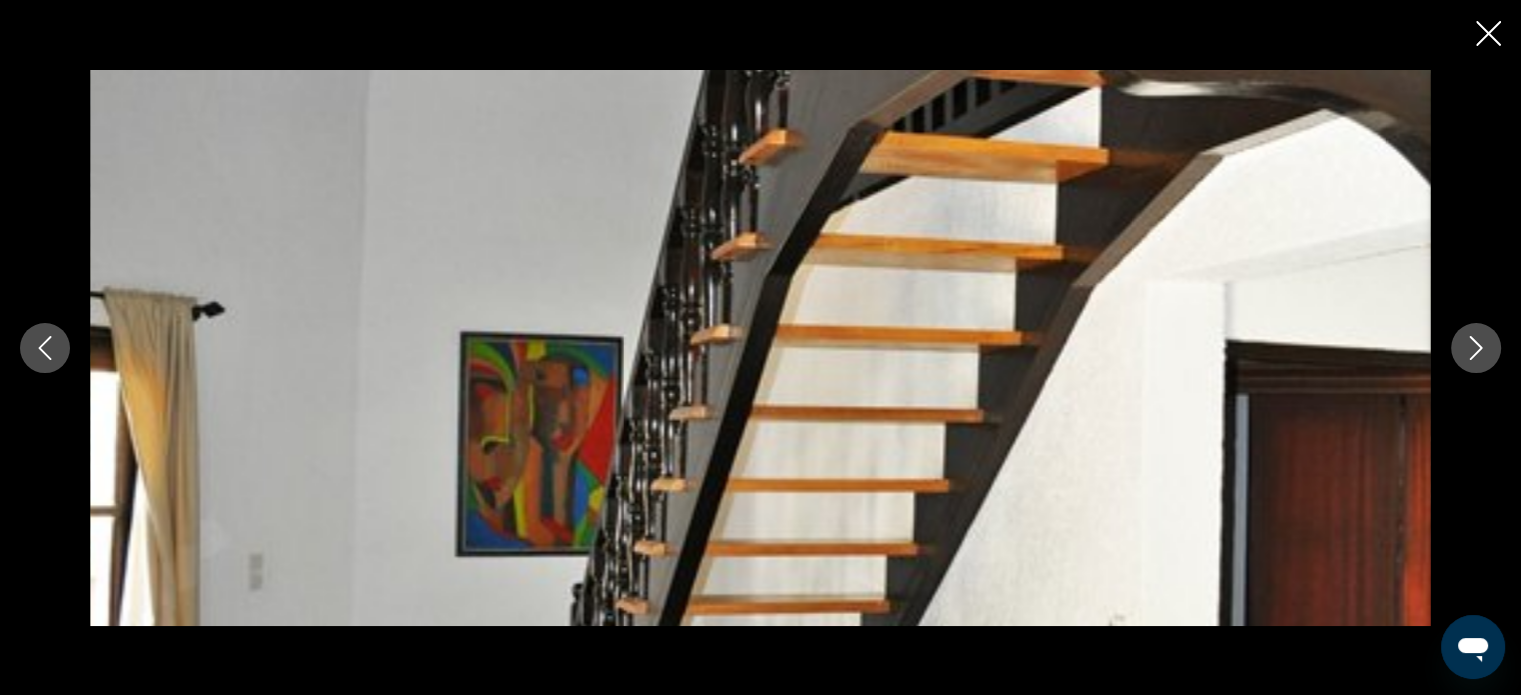 click 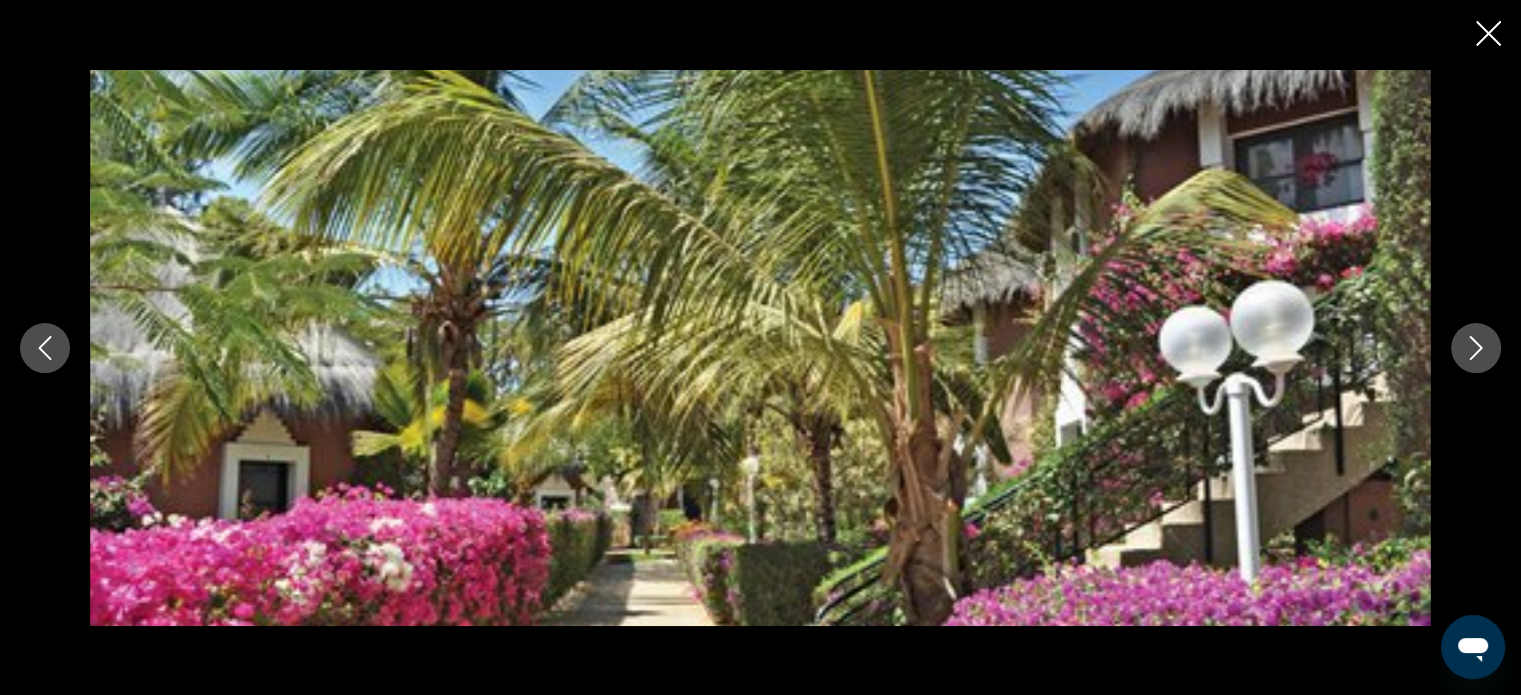 click 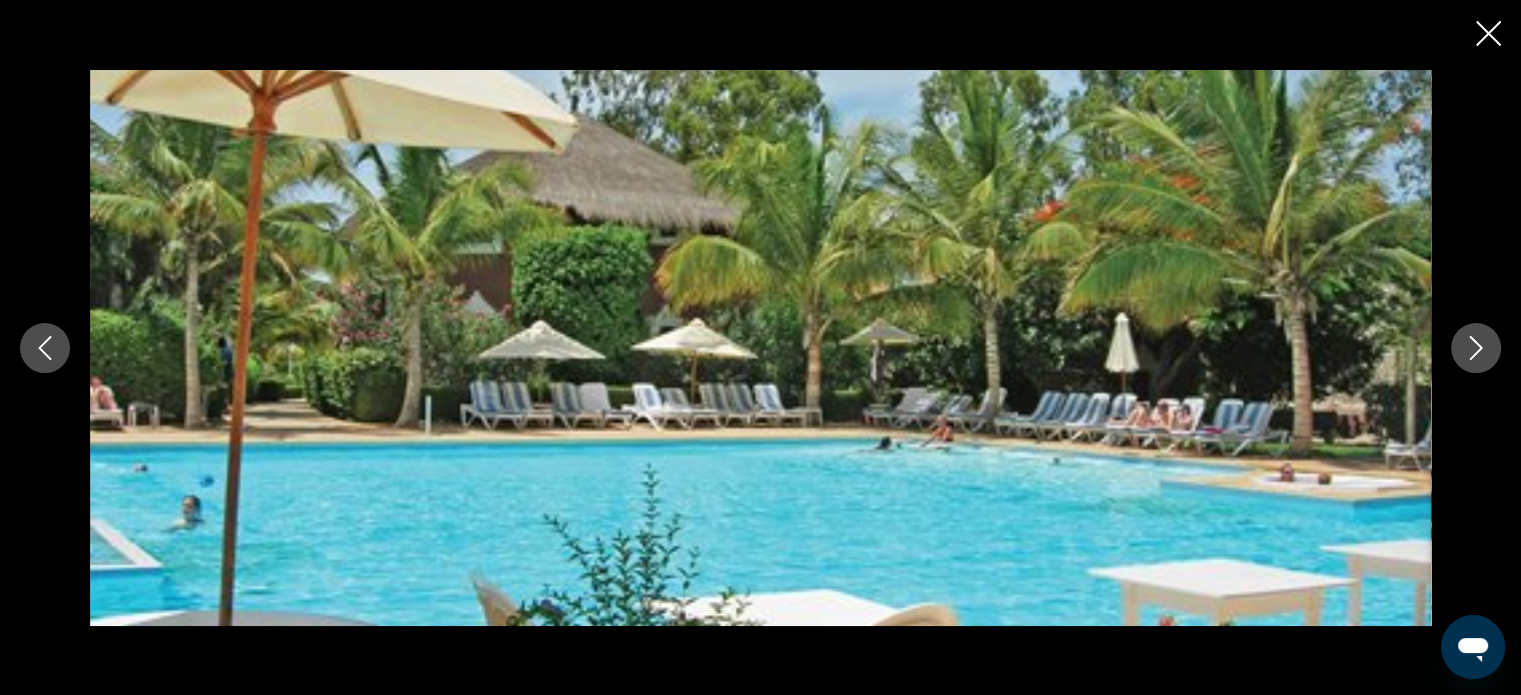 click 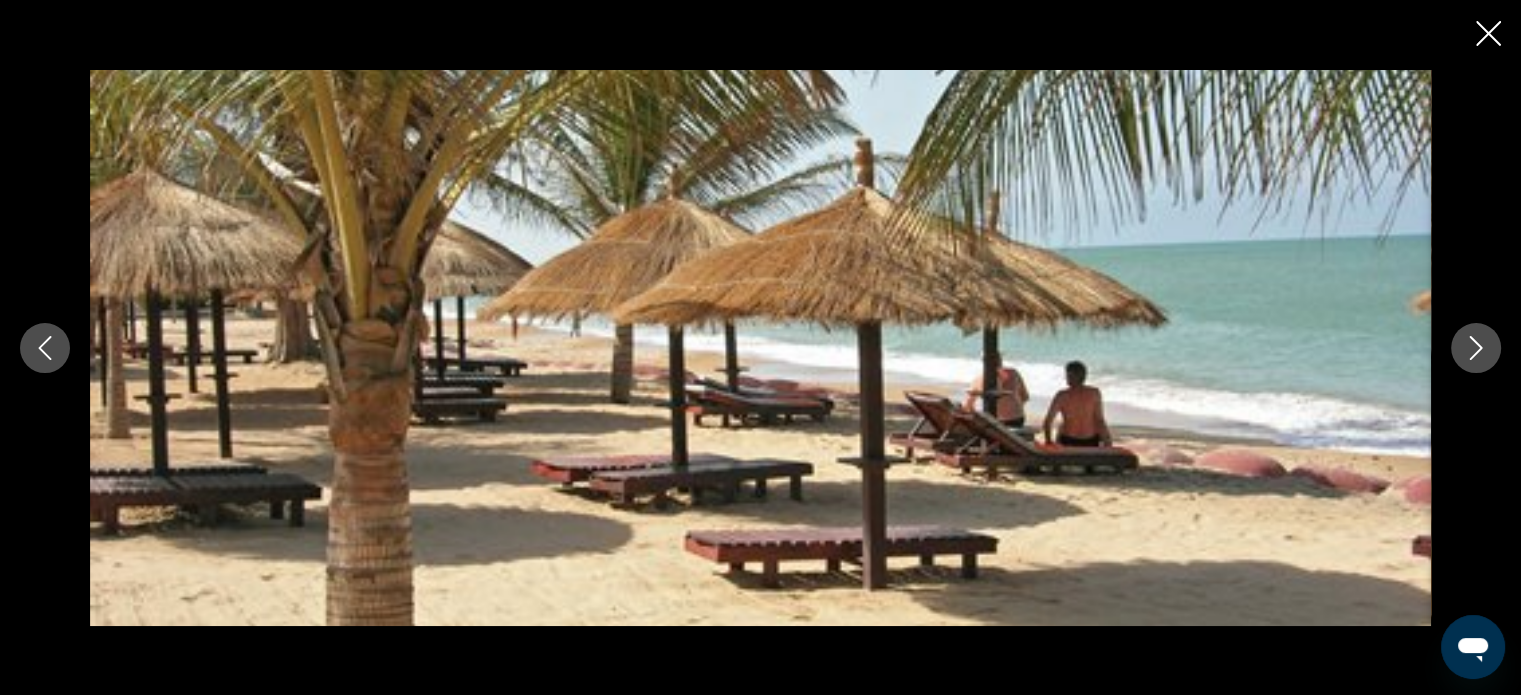 click 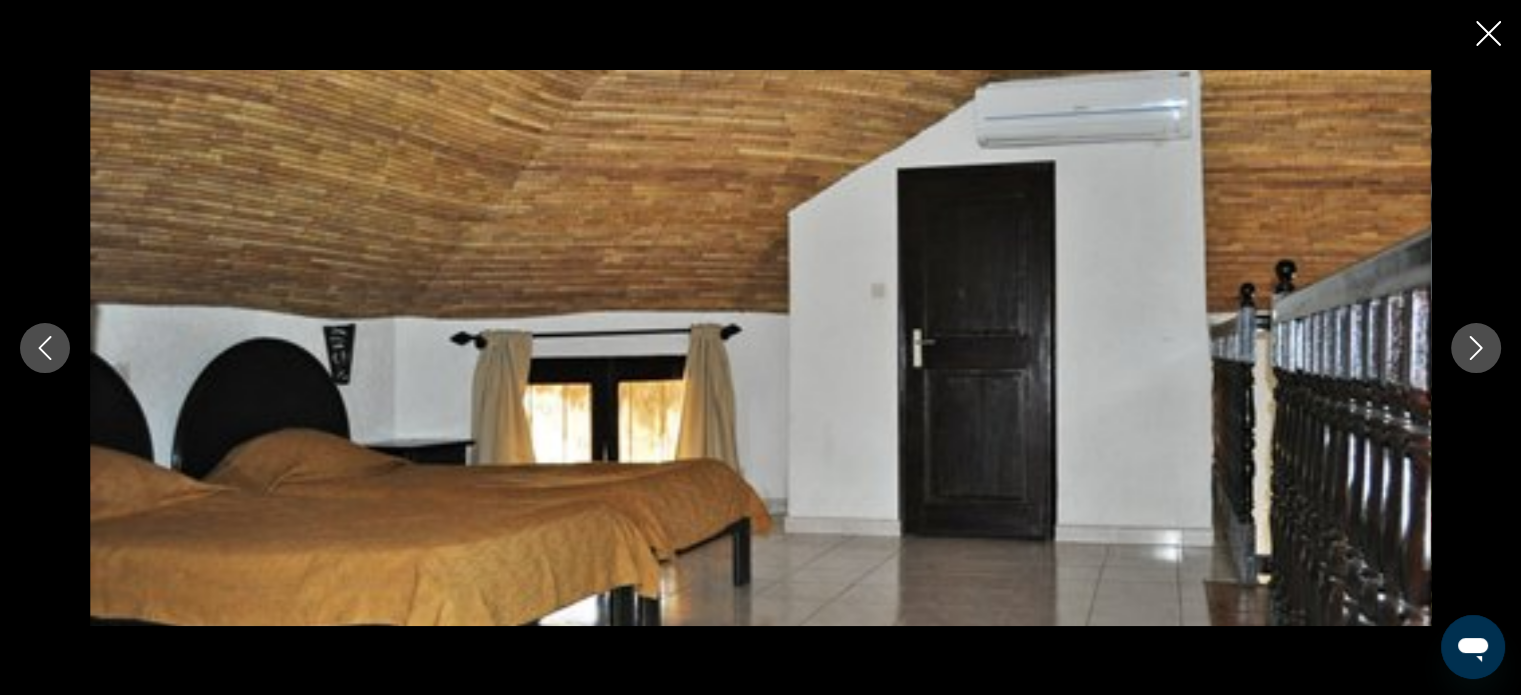 click 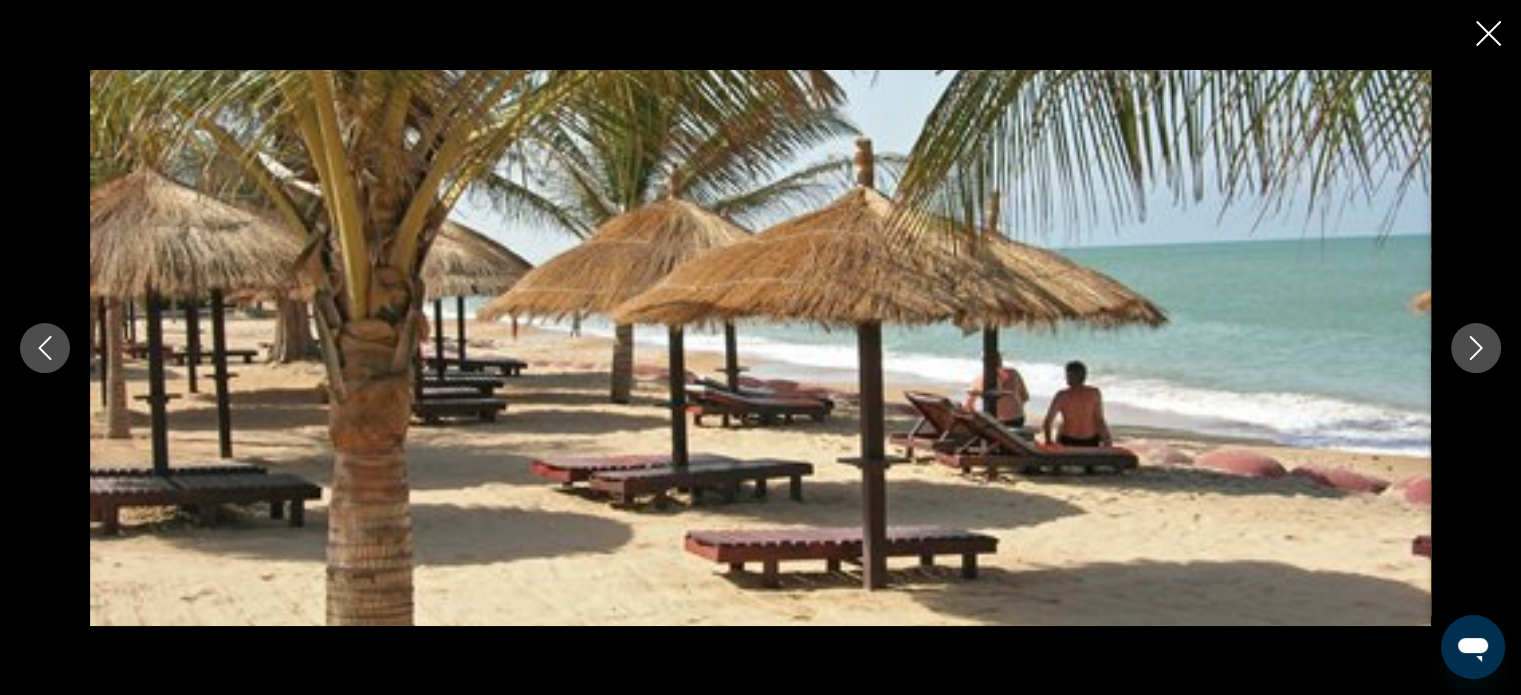 click 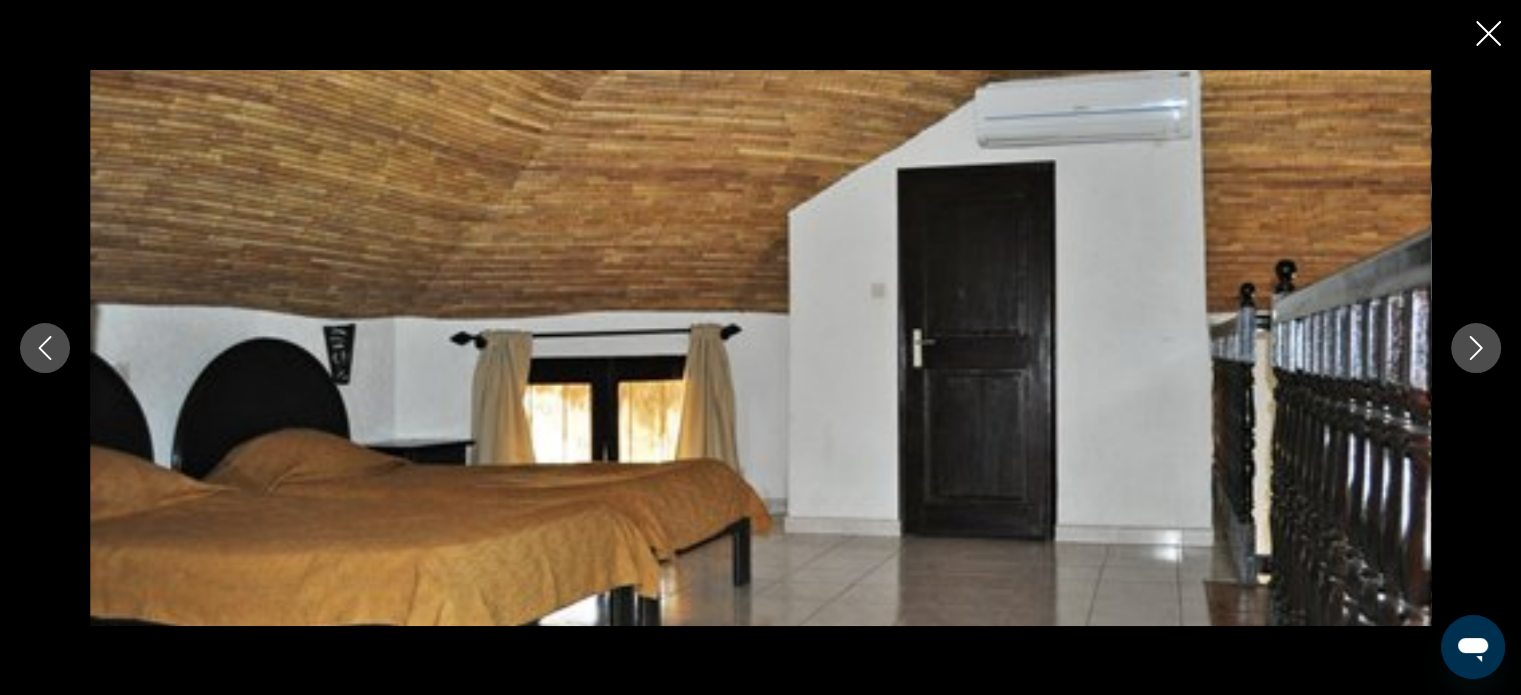 click 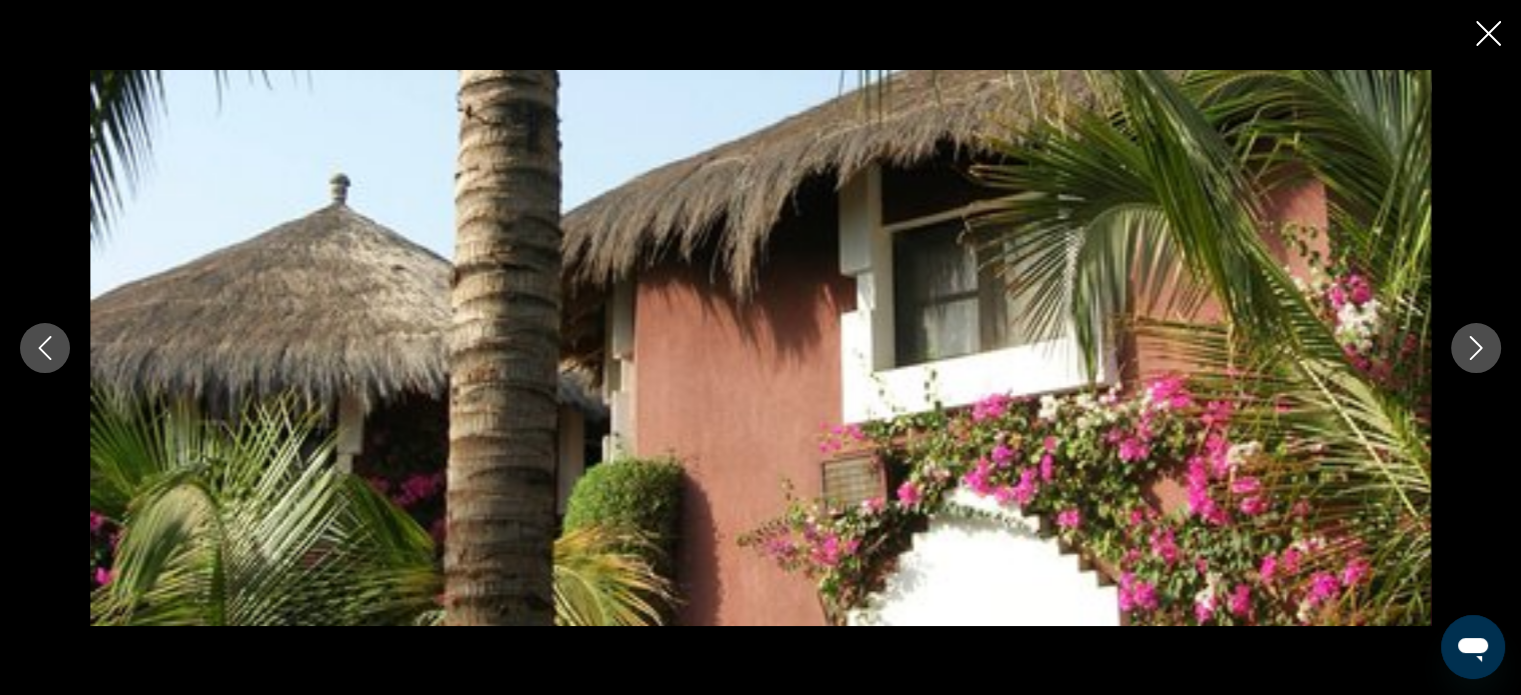 click 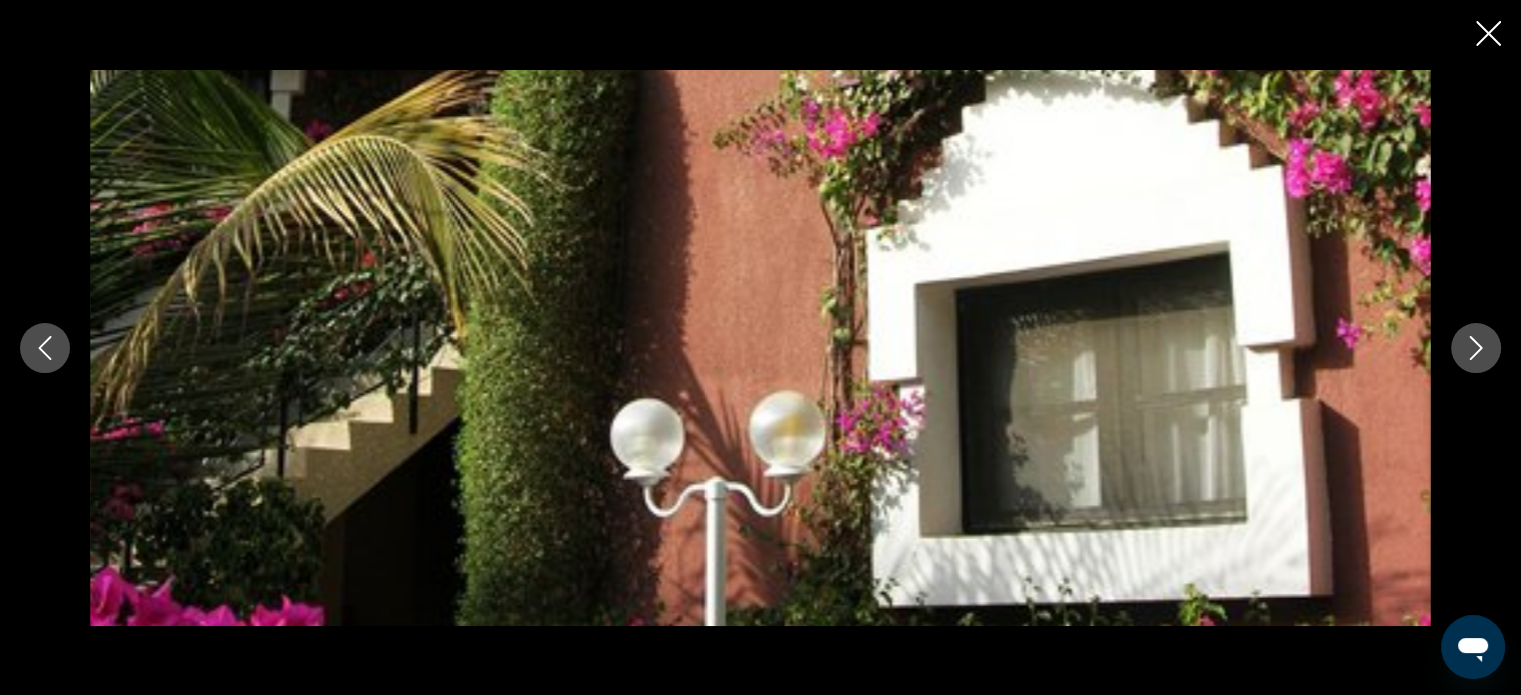 click at bounding box center [1476, 348] 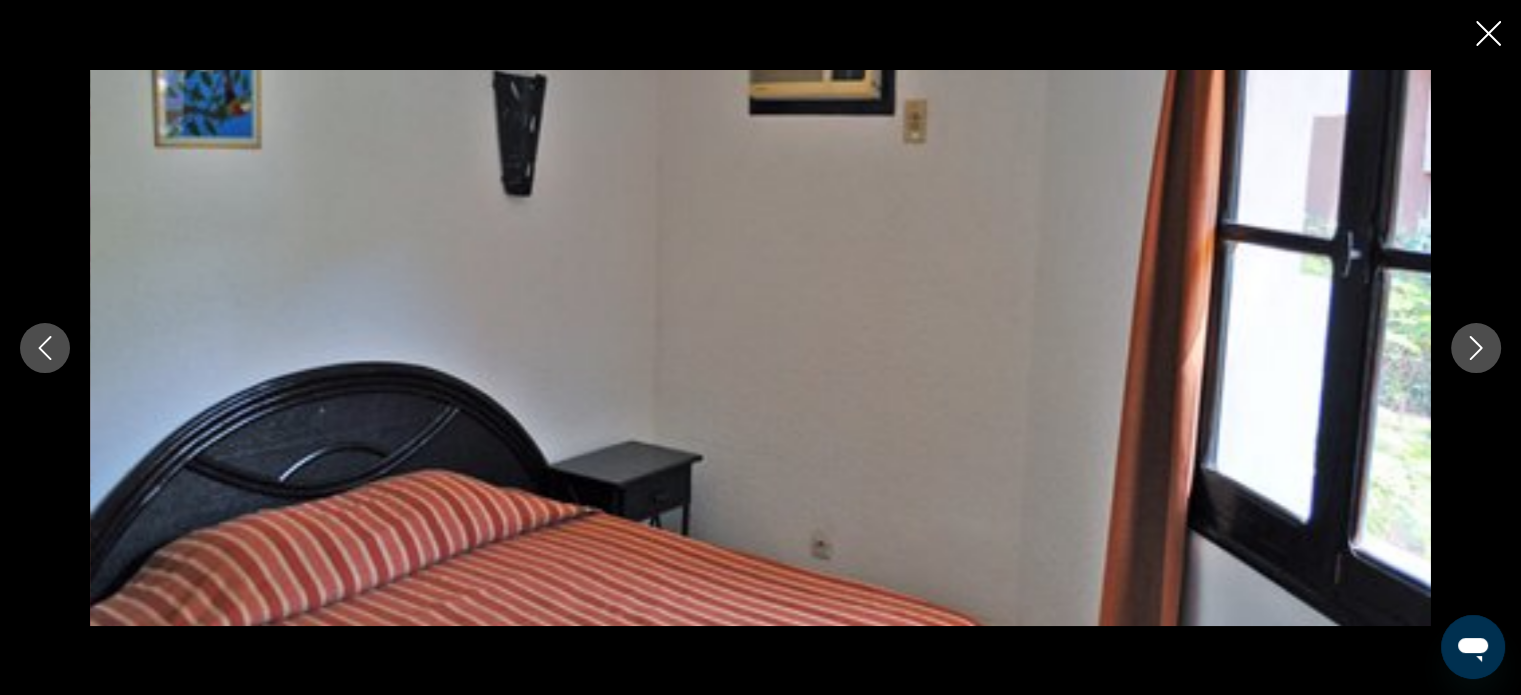 click at bounding box center [1476, 348] 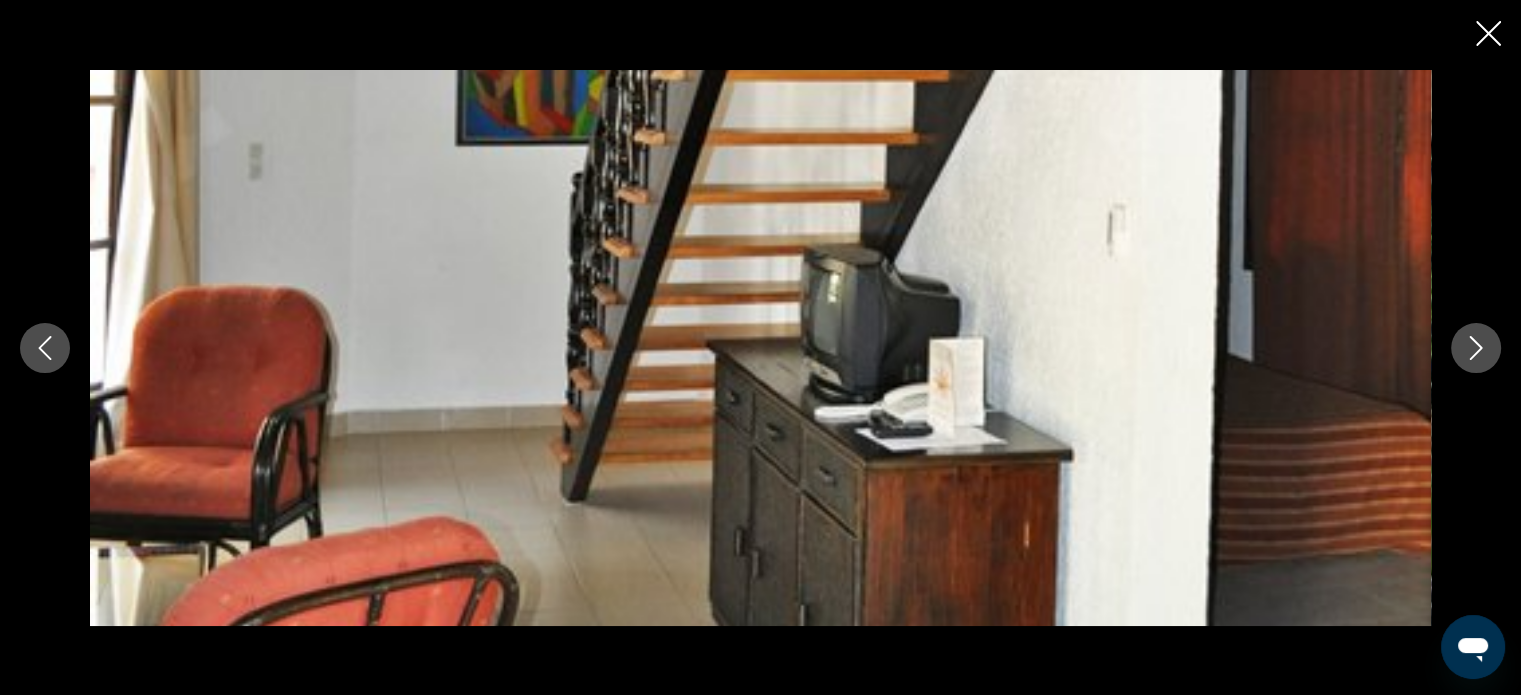 click at bounding box center (760, 347) 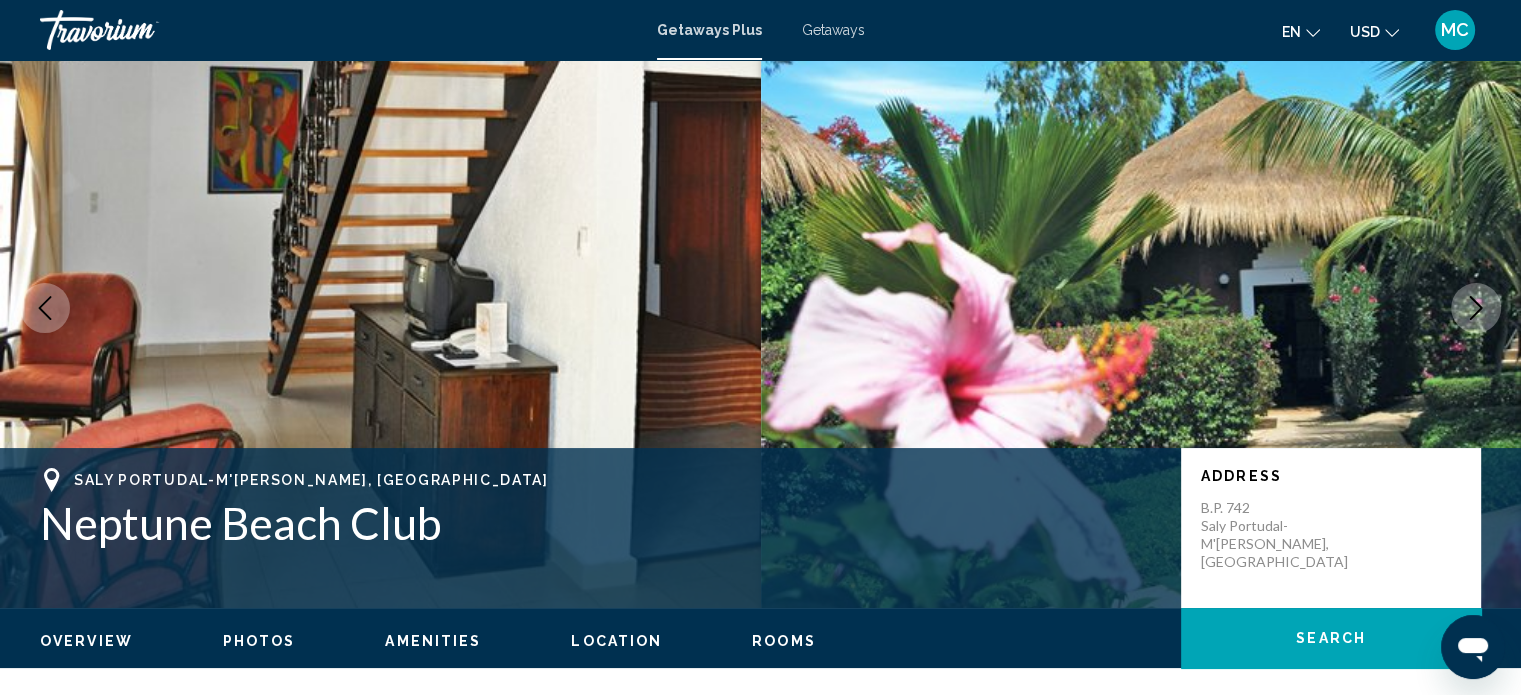 scroll, scrollTop: 0, scrollLeft: 0, axis: both 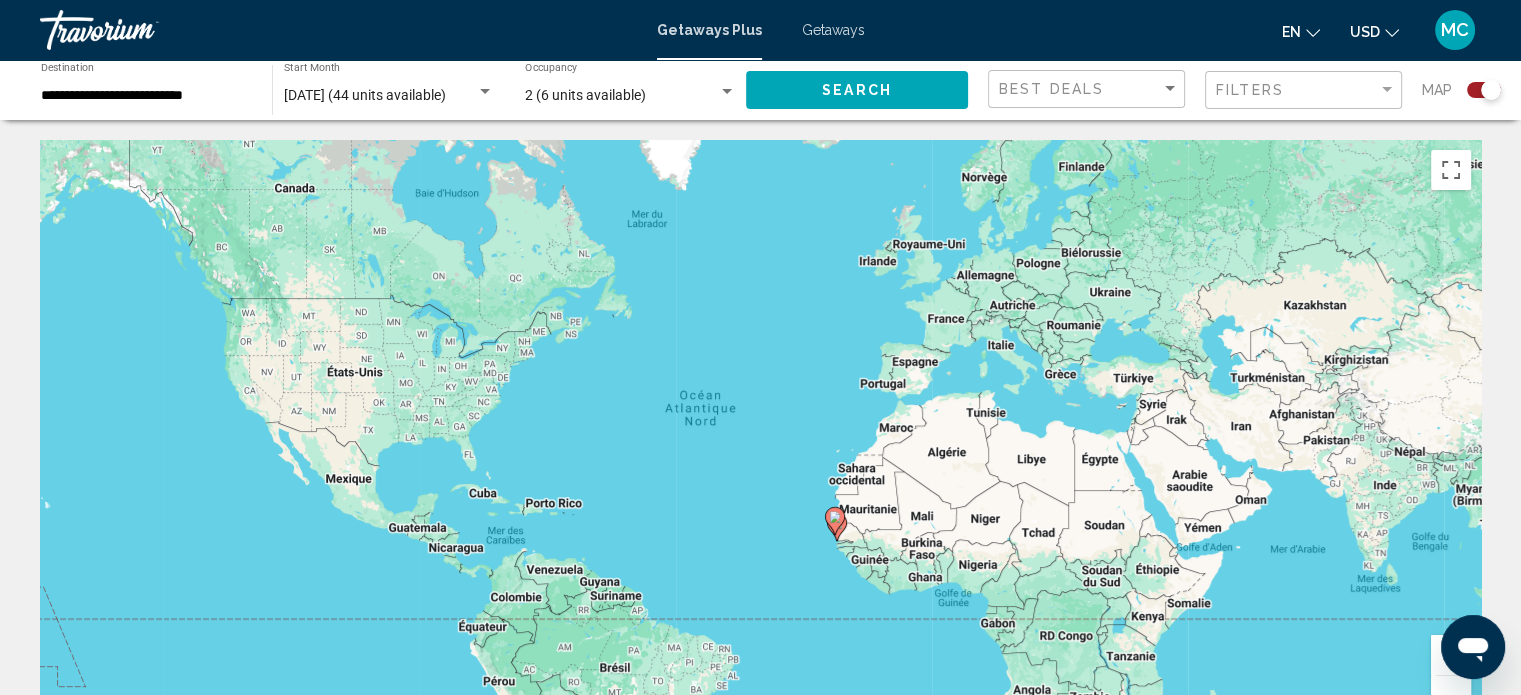click on "Pour naviguer, appuyez sur les touches fléchées. Pour activer le glissement avec le clavier, appuyez sur Alt+Entrée. Une fois ce mode activé, utilisez les touches fléchées pour déplacer le repère. Pour valider le déplacement, appuyez sur Entrée. Pour annuler, appuyez sur Échap." at bounding box center [760, 440] 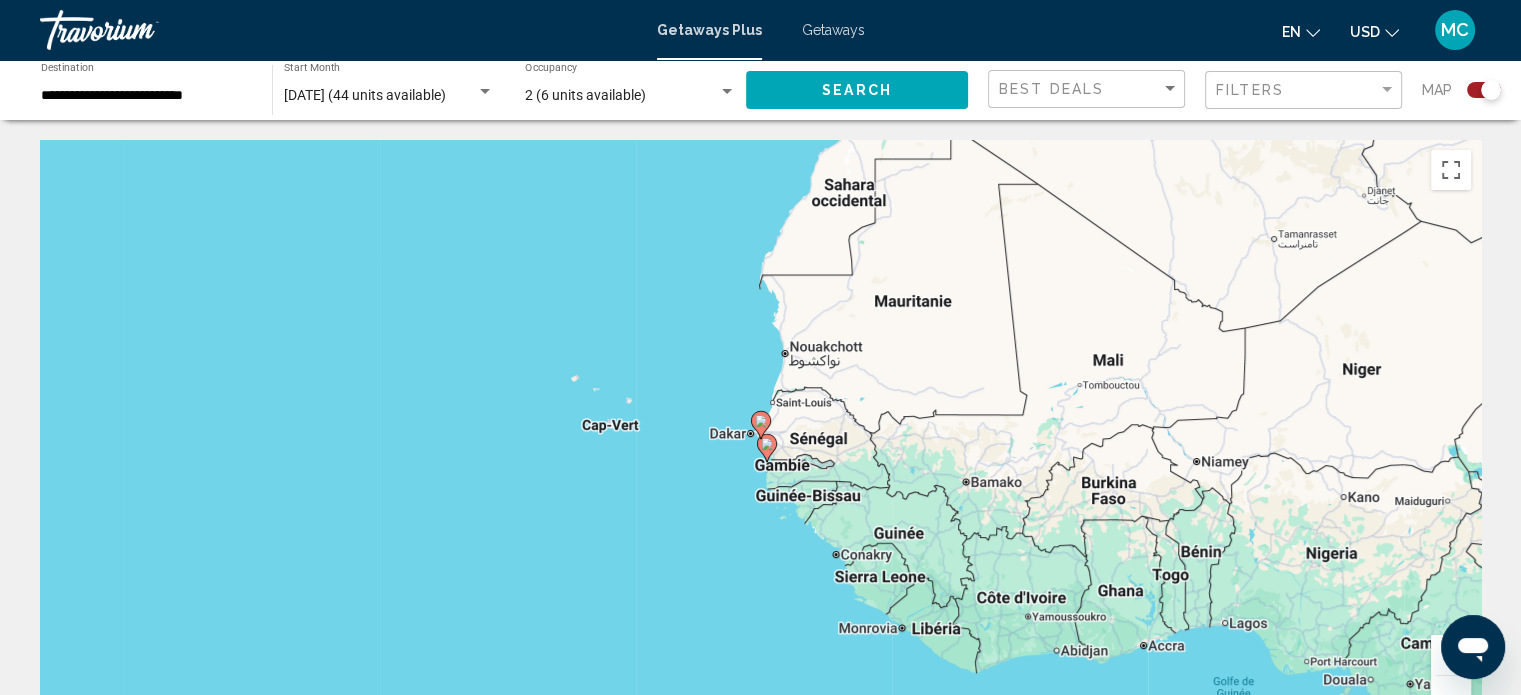 click 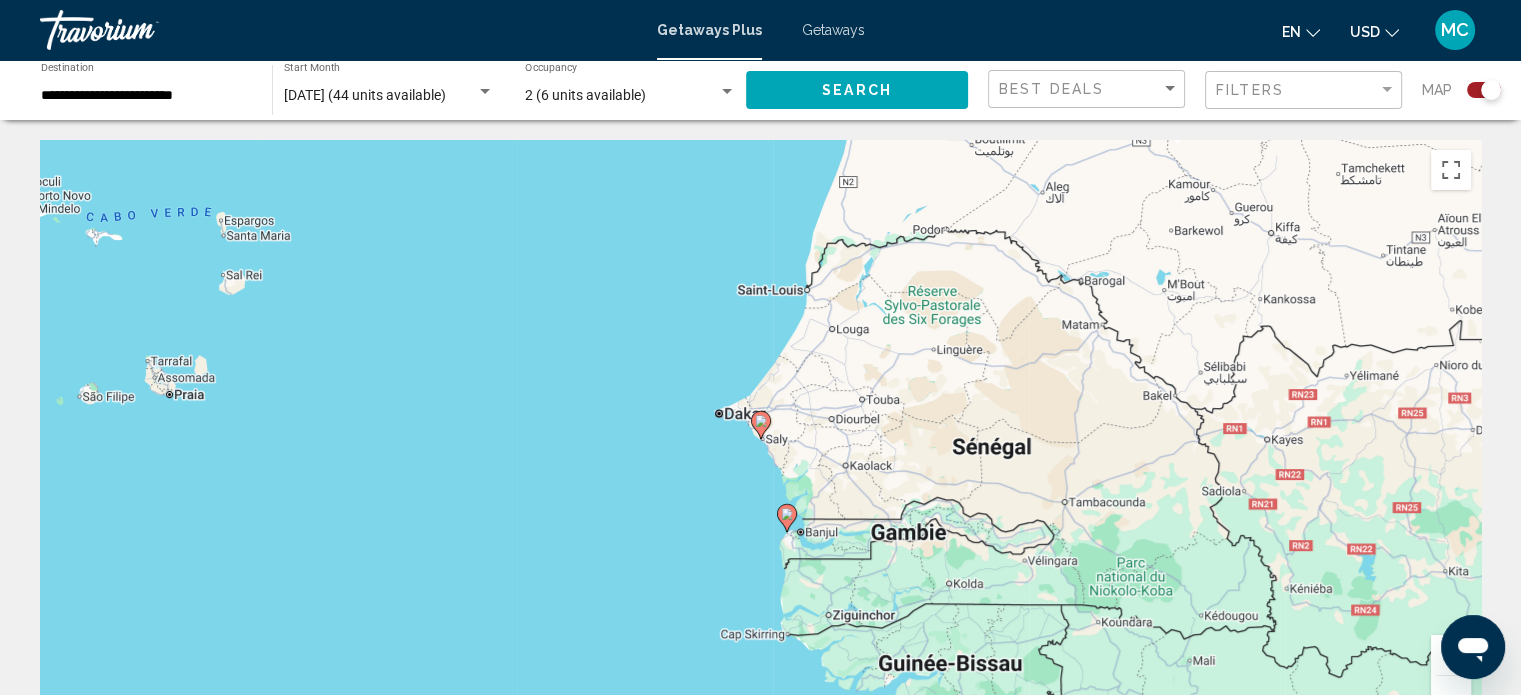 click 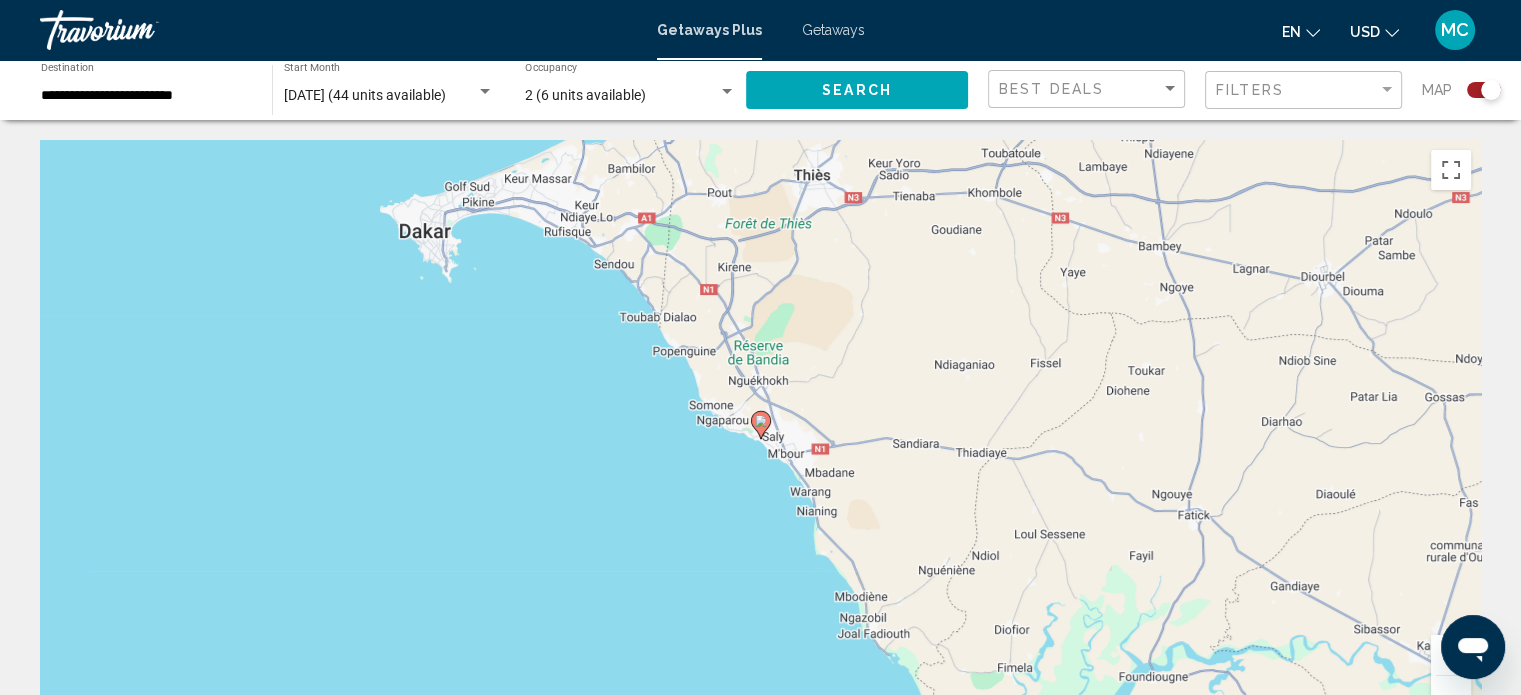 click 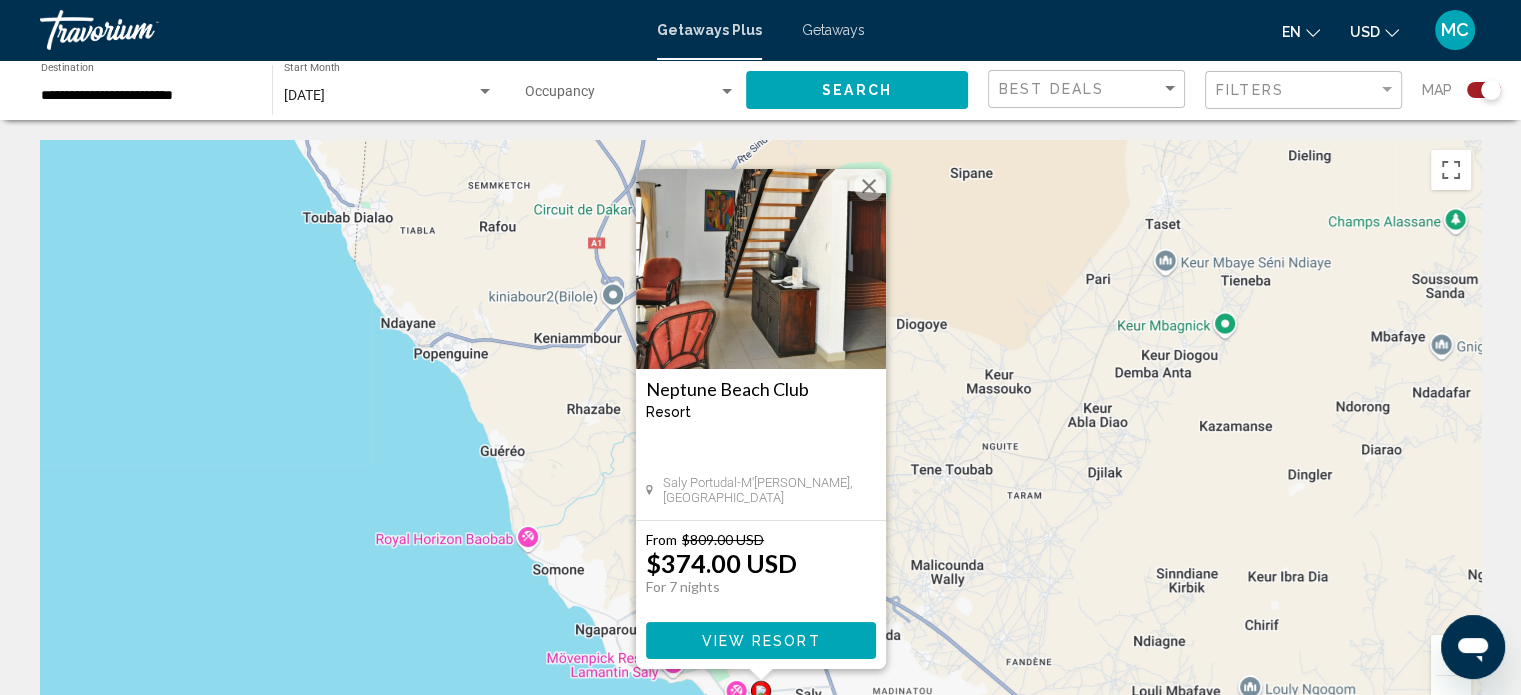 click at bounding box center [869, 186] 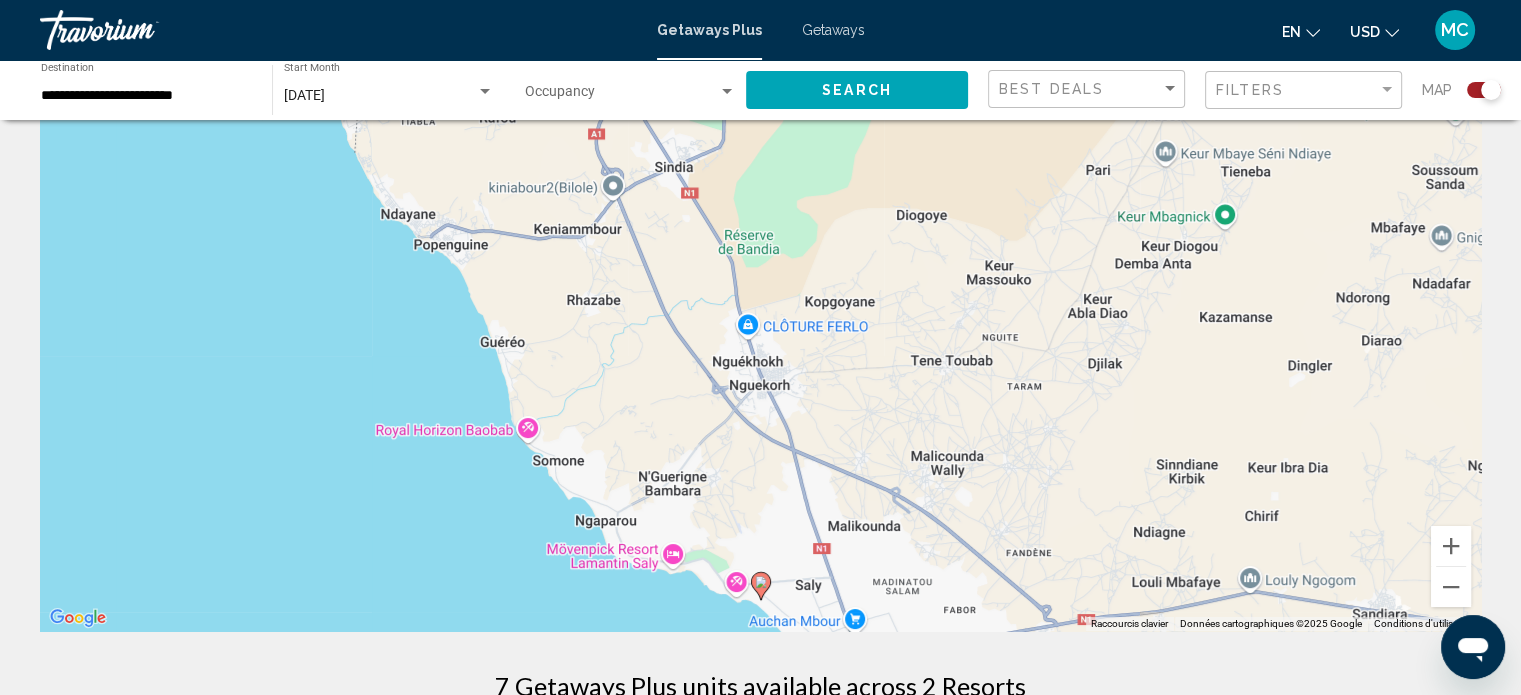 scroll, scrollTop: 0, scrollLeft: 0, axis: both 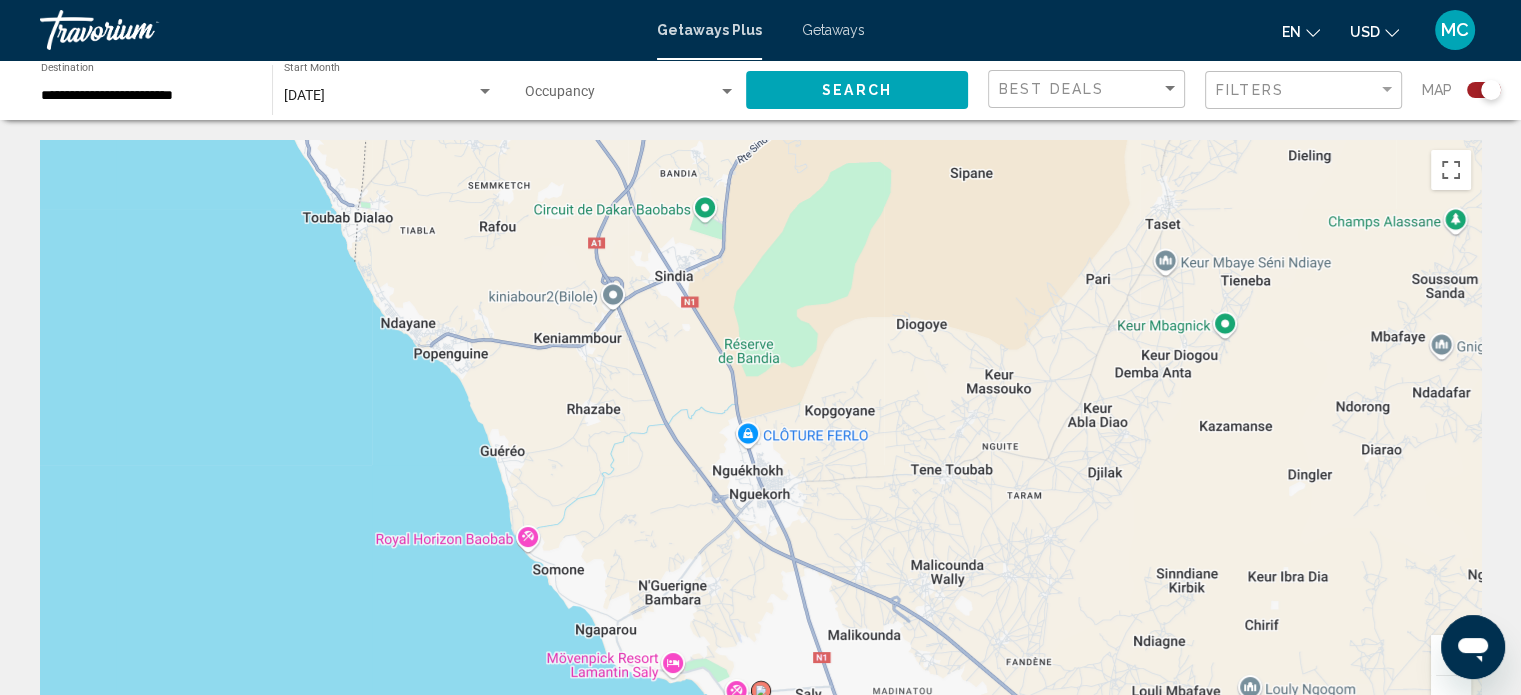 click on "**********" at bounding box center [146, 96] 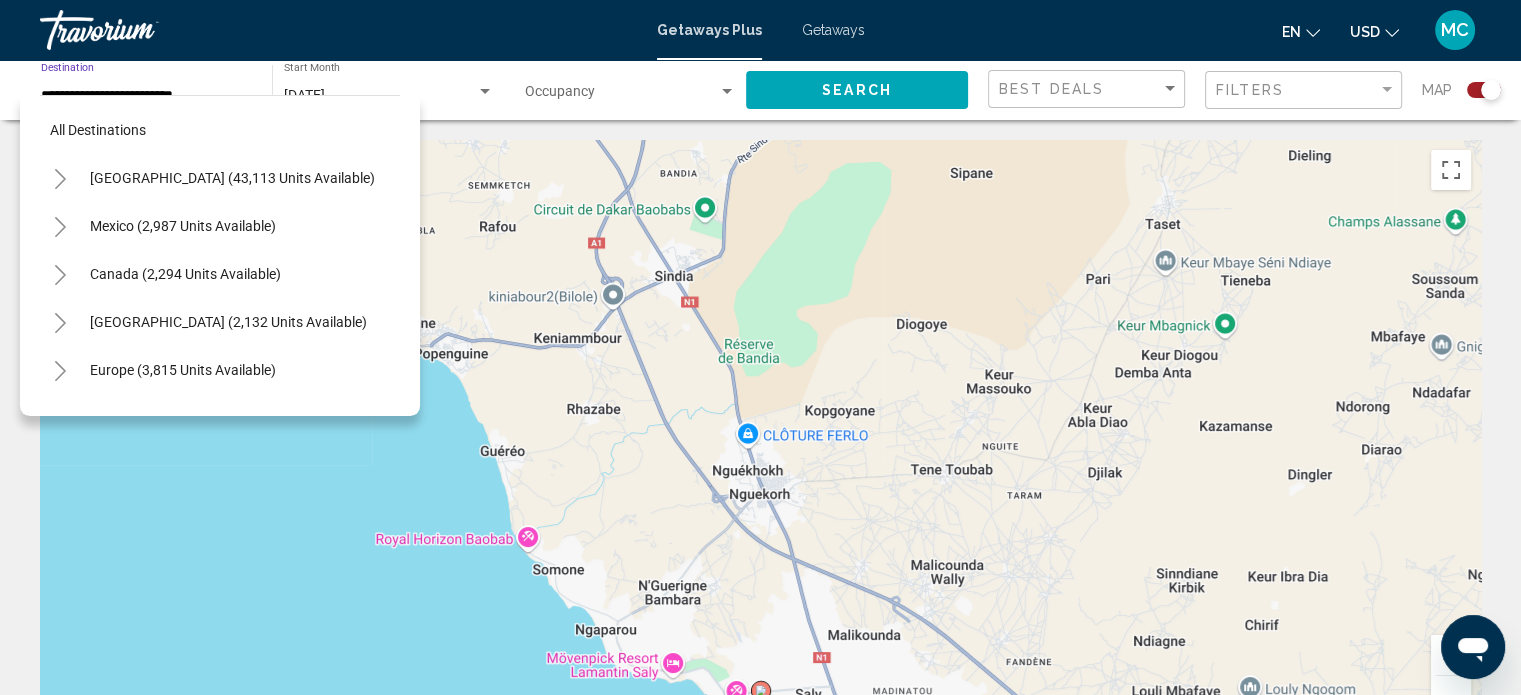 scroll, scrollTop: 435, scrollLeft: 0, axis: vertical 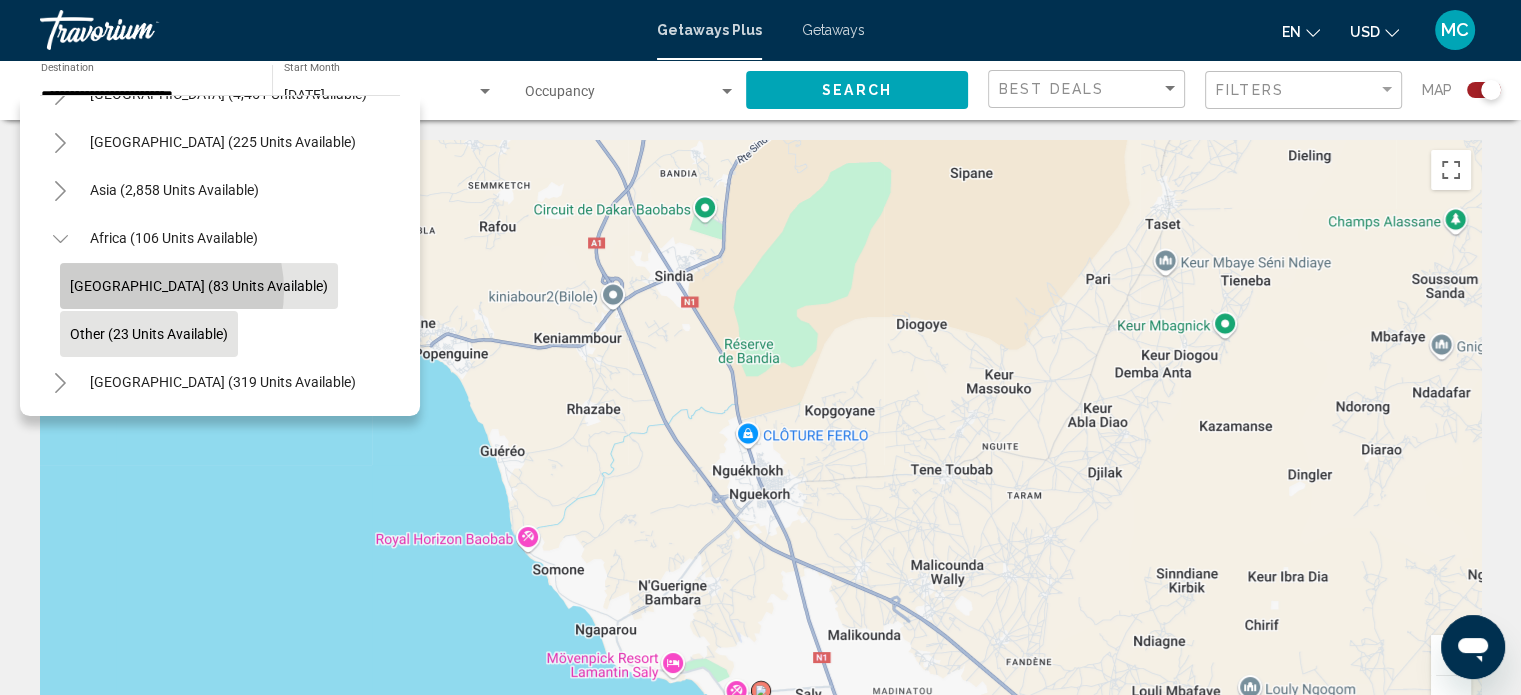 click on "[GEOGRAPHIC_DATA] (83 units available)" 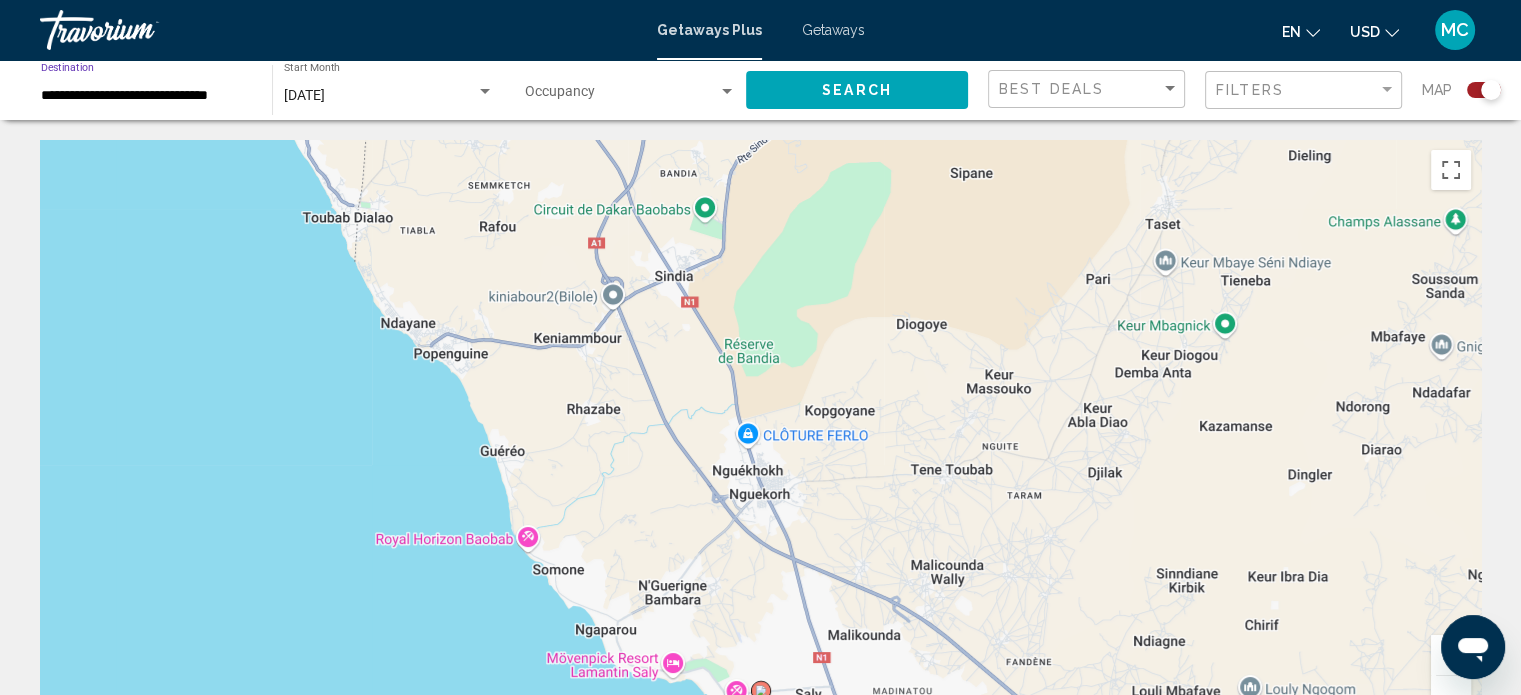 click on "Search" 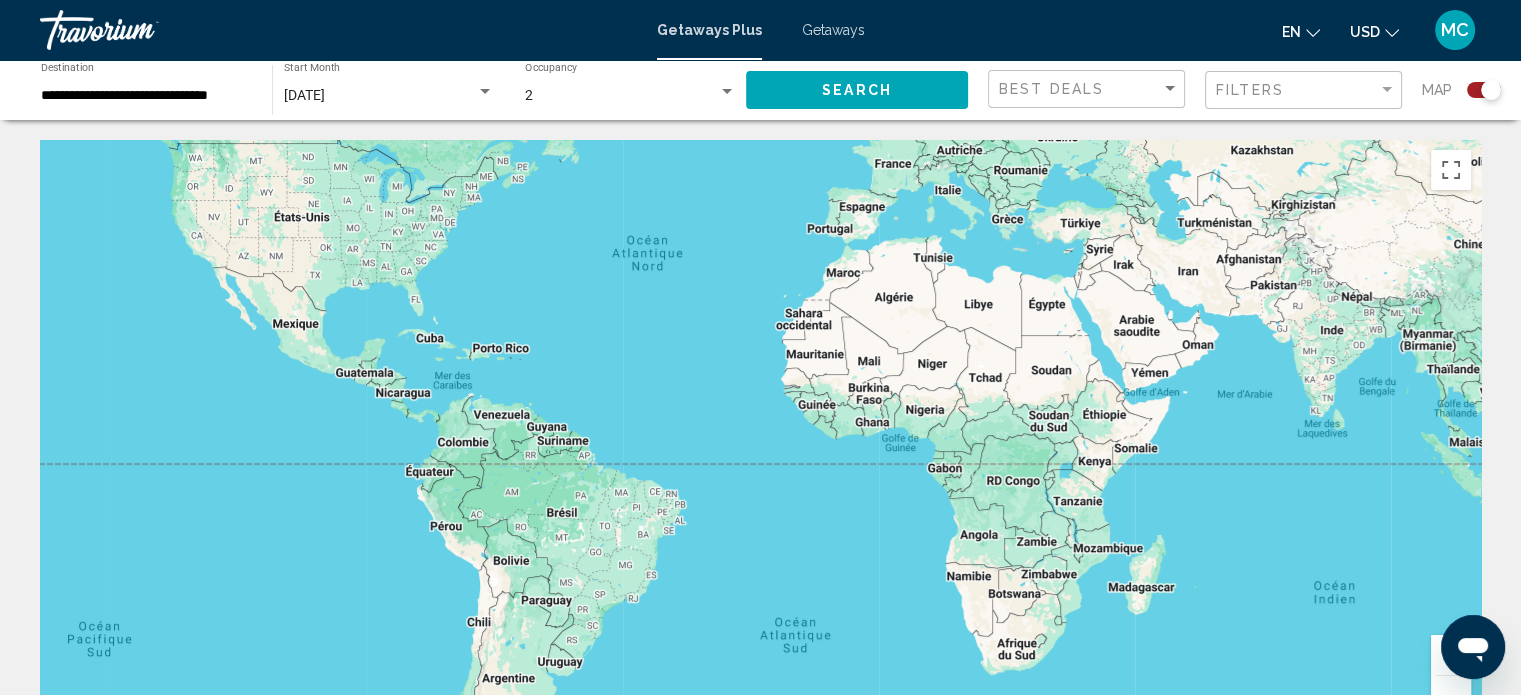 drag, startPoint x: 1138, startPoint y: 510, endPoint x: 1014, endPoint y: 190, distance: 343.1851 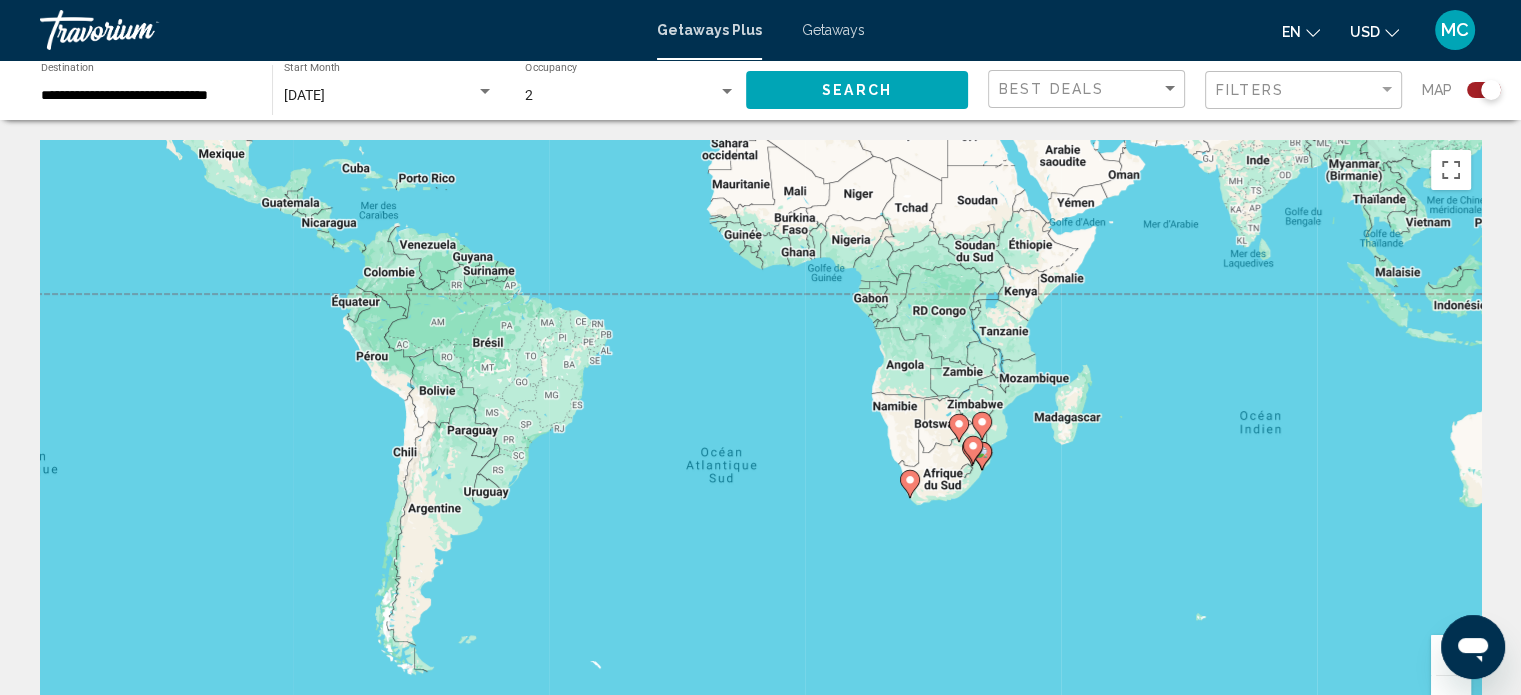 click on "Pour naviguer, appuyez sur les touches fléchées. Pour activer le glissement avec le clavier, appuyez sur Alt+Entrée. Une fois ce mode activé, utilisez les touches fléchées pour déplacer le repère. Pour valider le déplacement, appuyez sur Entrée. Pour annuler, appuyez sur Échap." at bounding box center (760, 440) 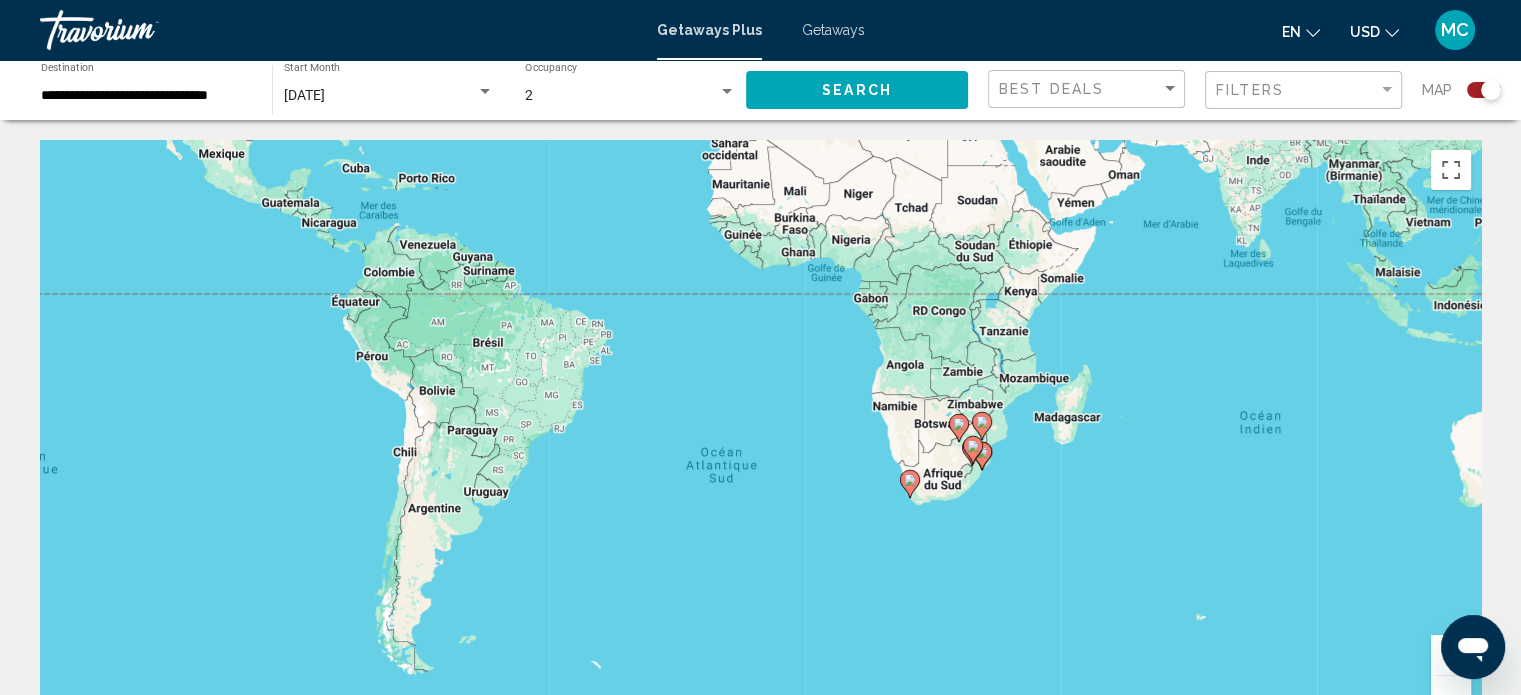 click on "Pour naviguer, appuyez sur les touches fléchées. Pour activer le glissement avec le clavier, appuyez sur Alt+Entrée. Une fois ce mode activé, utilisez les touches fléchées pour déplacer le repère. Pour valider le déplacement, appuyez sur Entrée. Pour annuler, appuyez sur Échap." at bounding box center [760, 440] 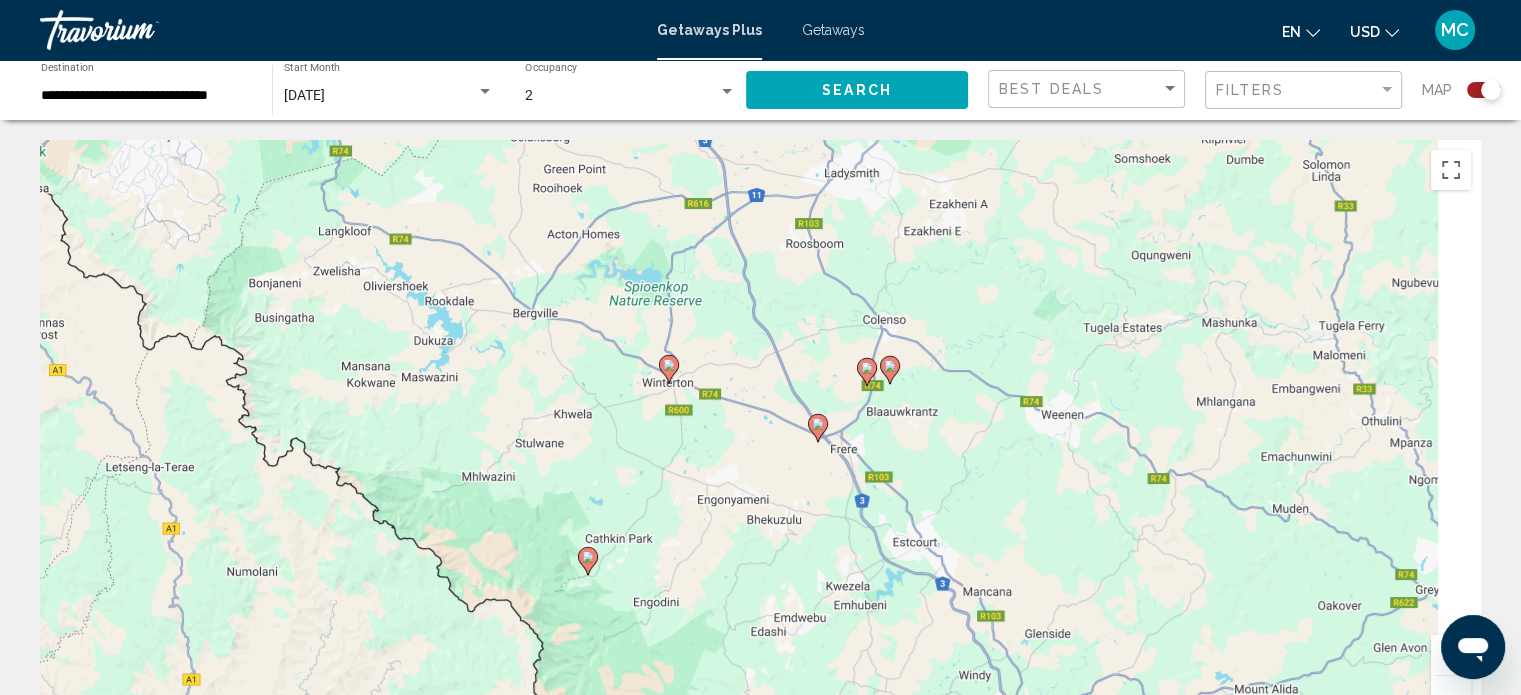 drag, startPoint x: 819, startPoint y: 571, endPoint x: 714, endPoint y: 505, distance: 124.02016 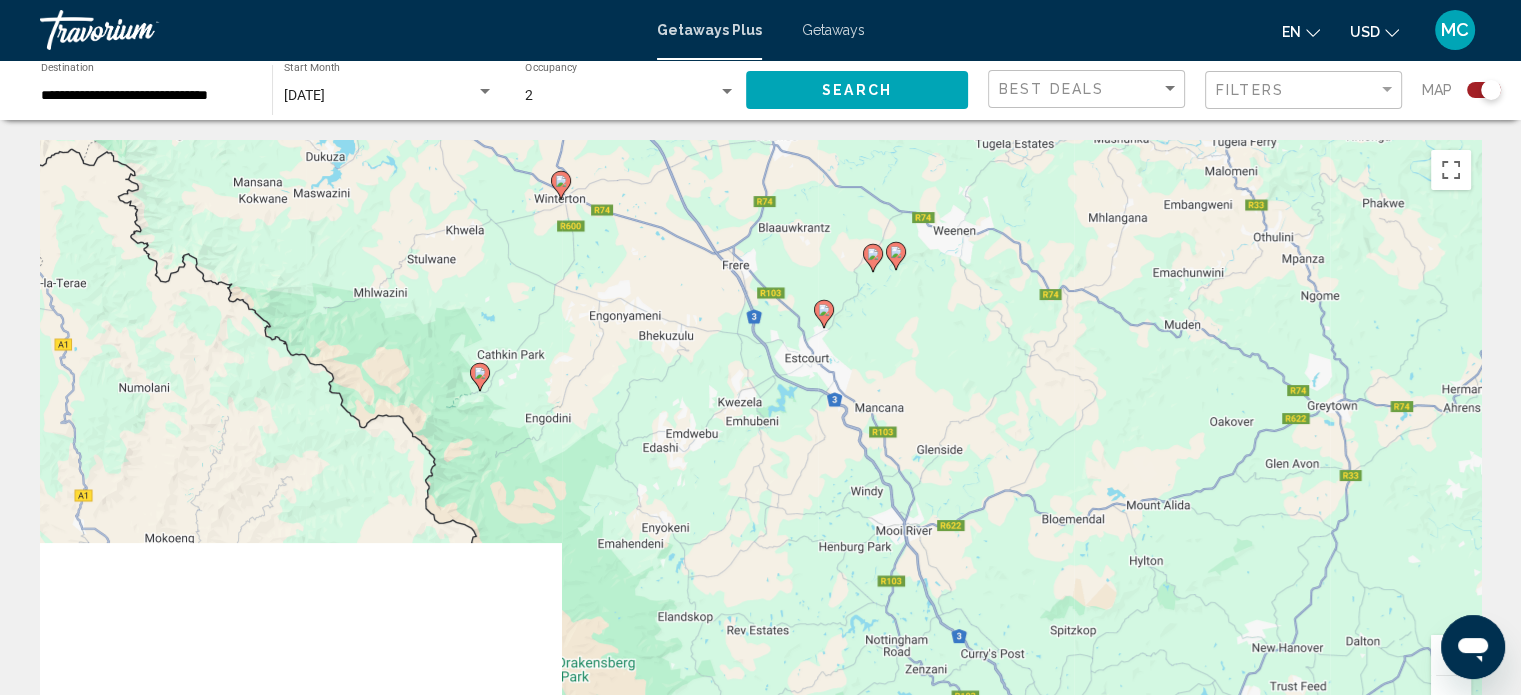 drag, startPoint x: 796, startPoint y: 564, endPoint x: 692, endPoint y: 354, distance: 234.34163 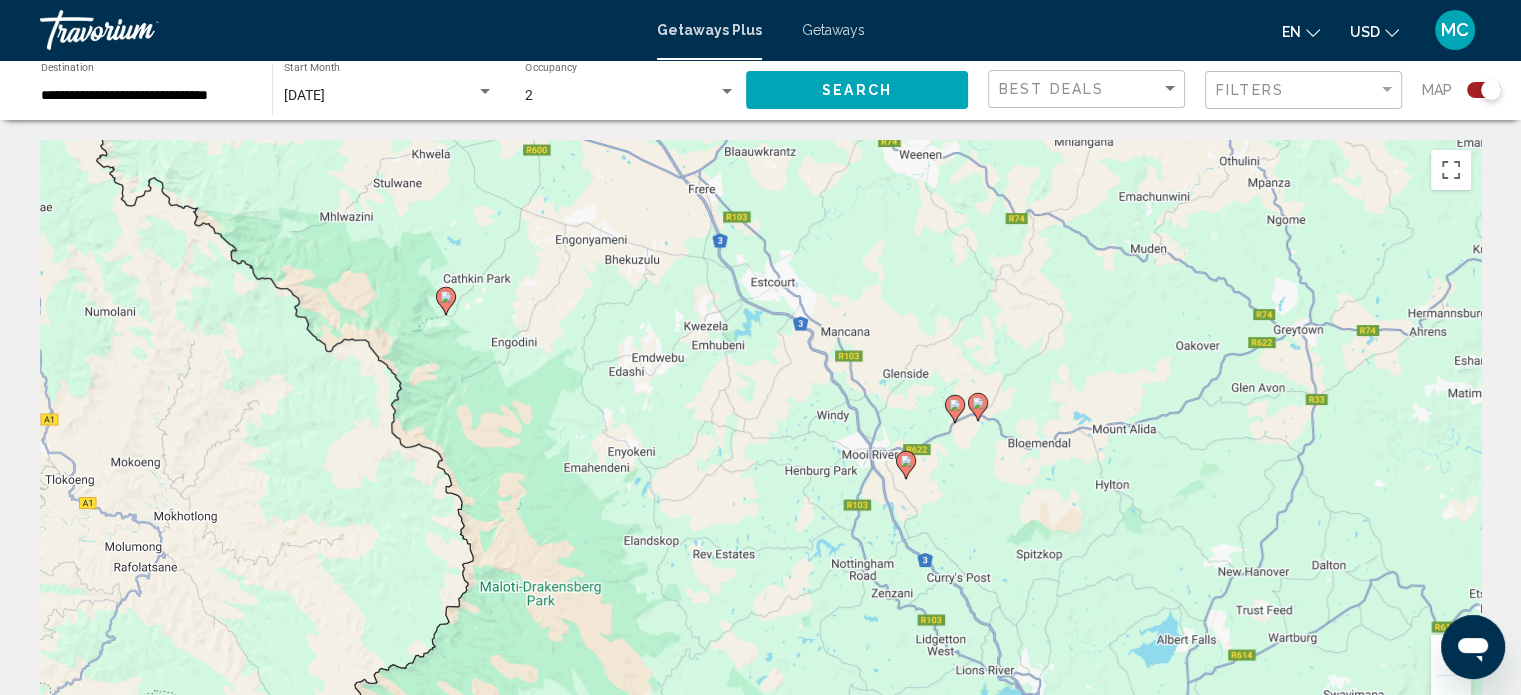 drag, startPoint x: 780, startPoint y: 463, endPoint x: 696, endPoint y: 298, distance: 185.15129 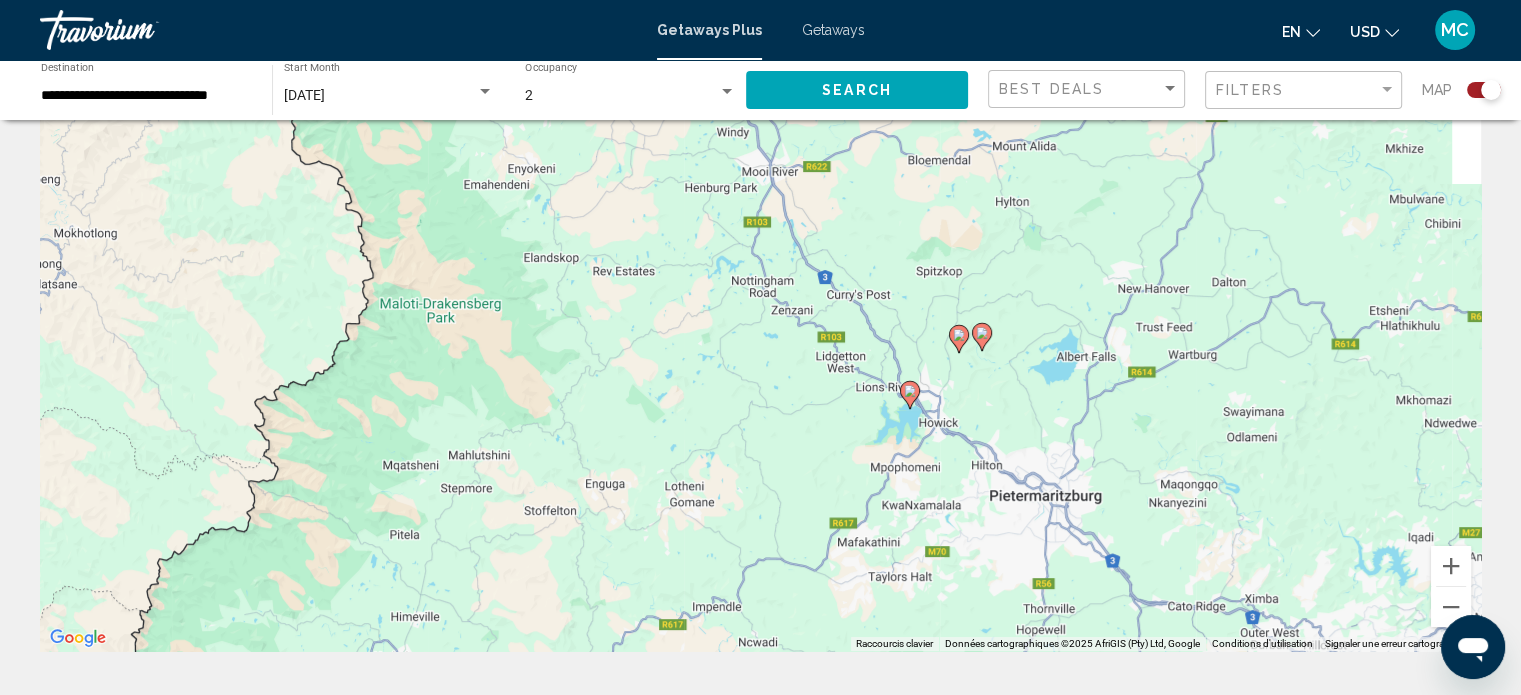 scroll, scrollTop: 200, scrollLeft: 0, axis: vertical 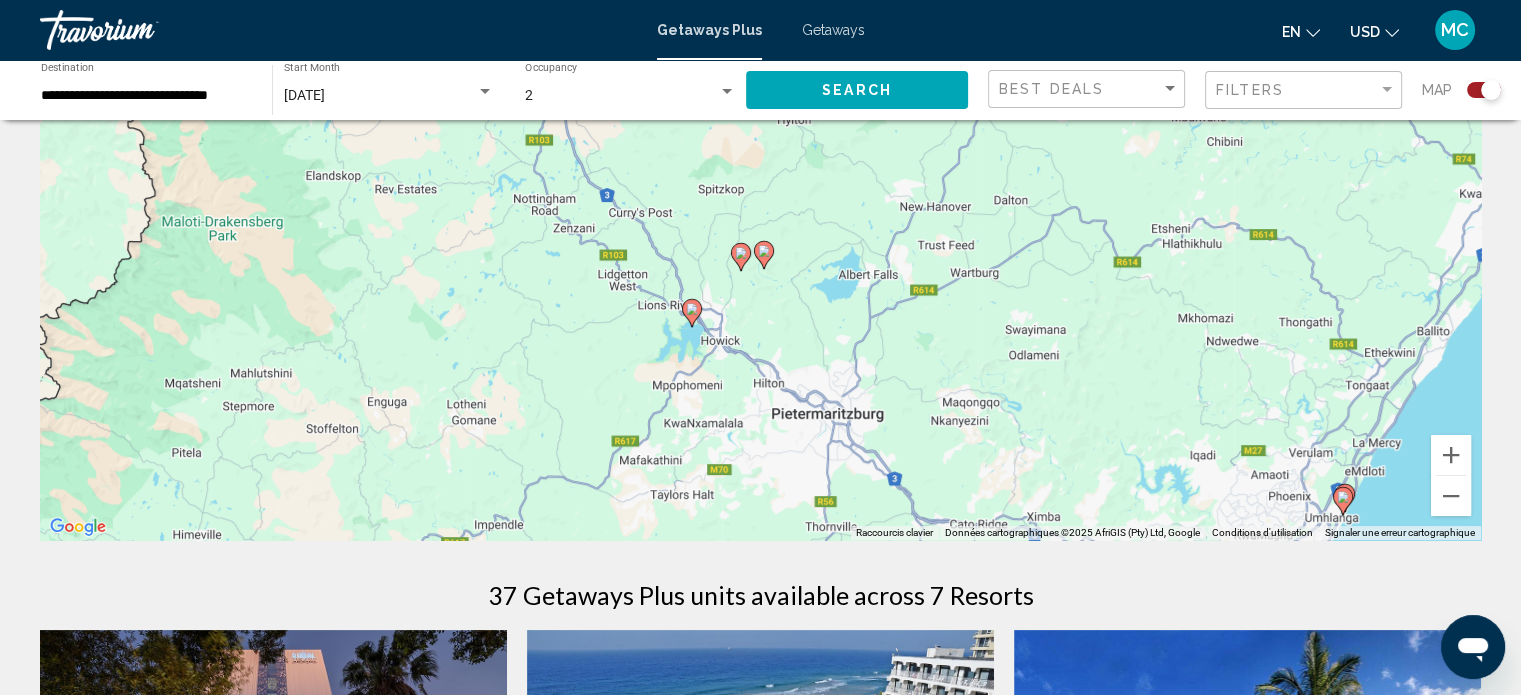 drag, startPoint x: 999, startPoint y: 427, endPoint x: 881, endPoint y: 460, distance: 122.52755 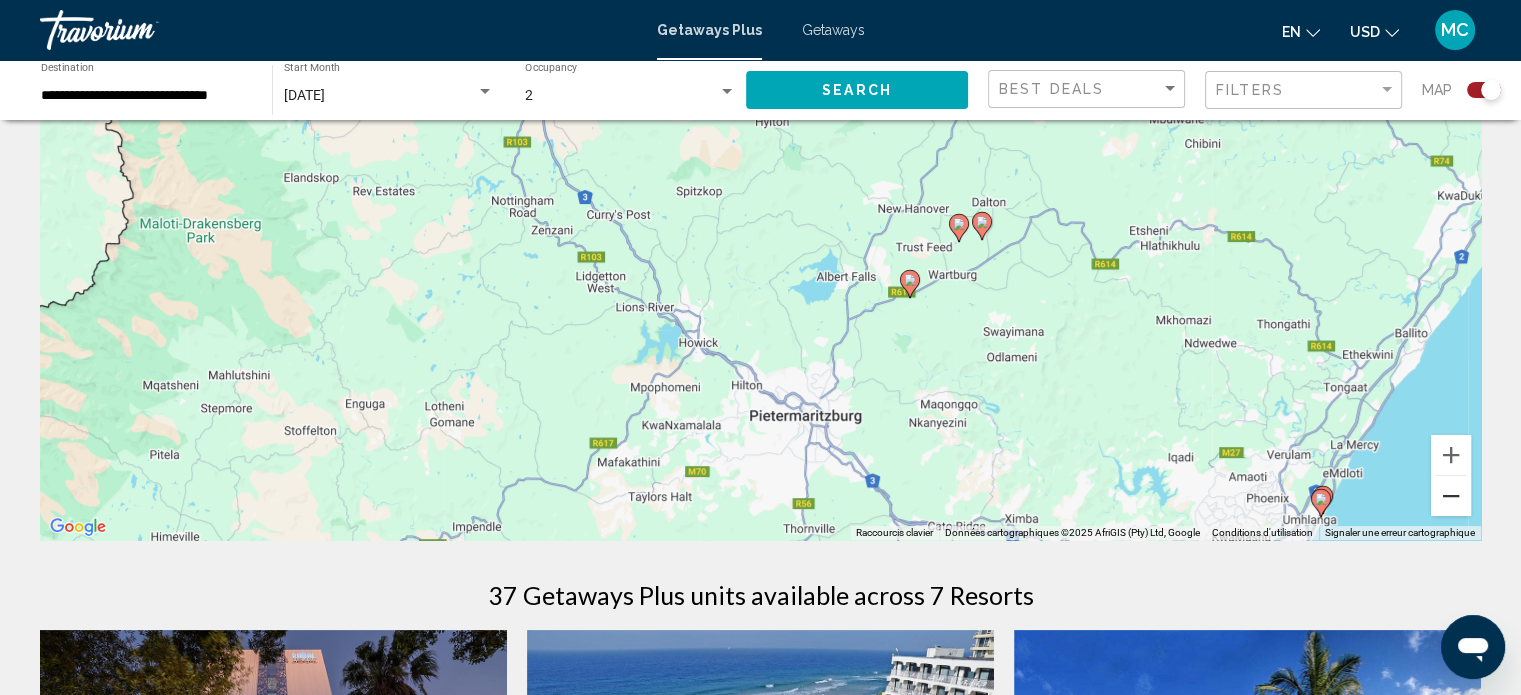 click at bounding box center [1451, 496] 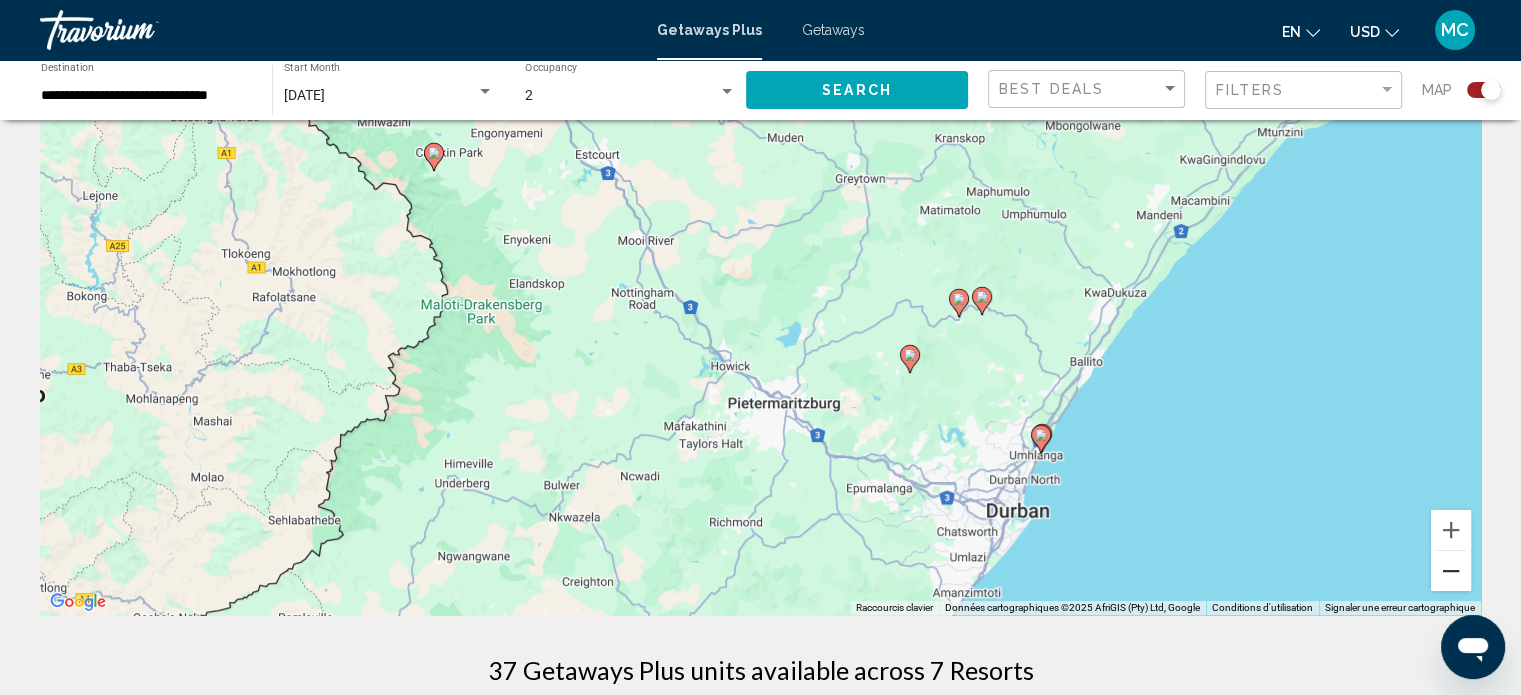 scroll, scrollTop: 100, scrollLeft: 0, axis: vertical 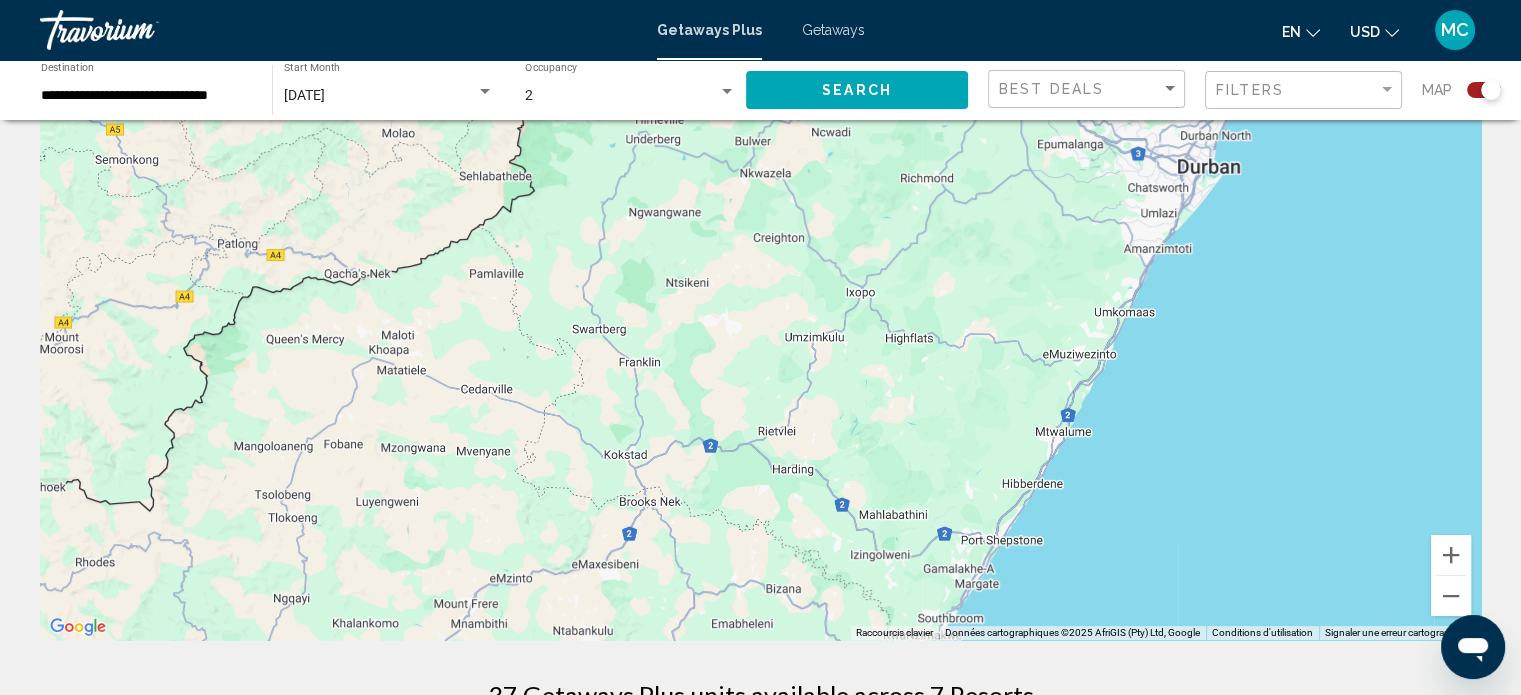 drag, startPoint x: 904, startPoint y: 459, endPoint x: 1096, endPoint y: 88, distance: 417.73795 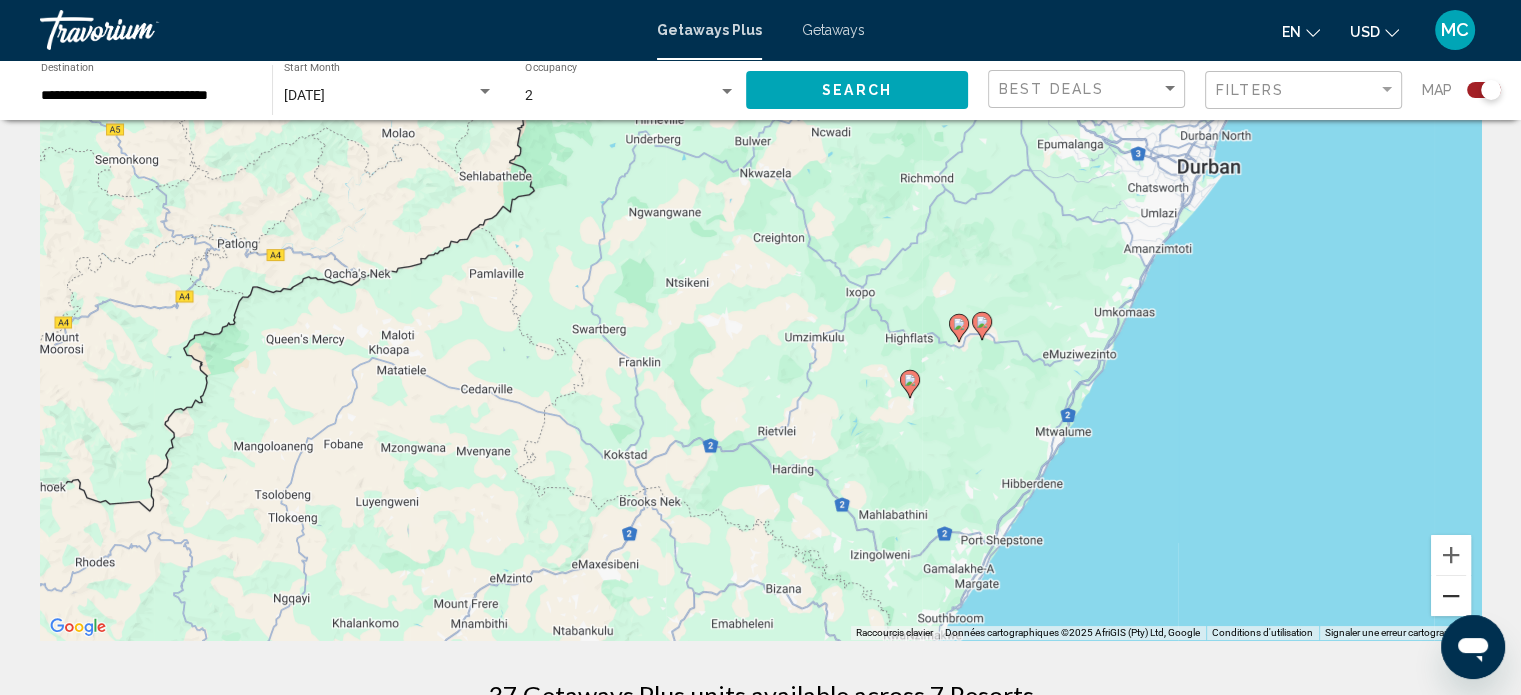click at bounding box center [1451, 596] 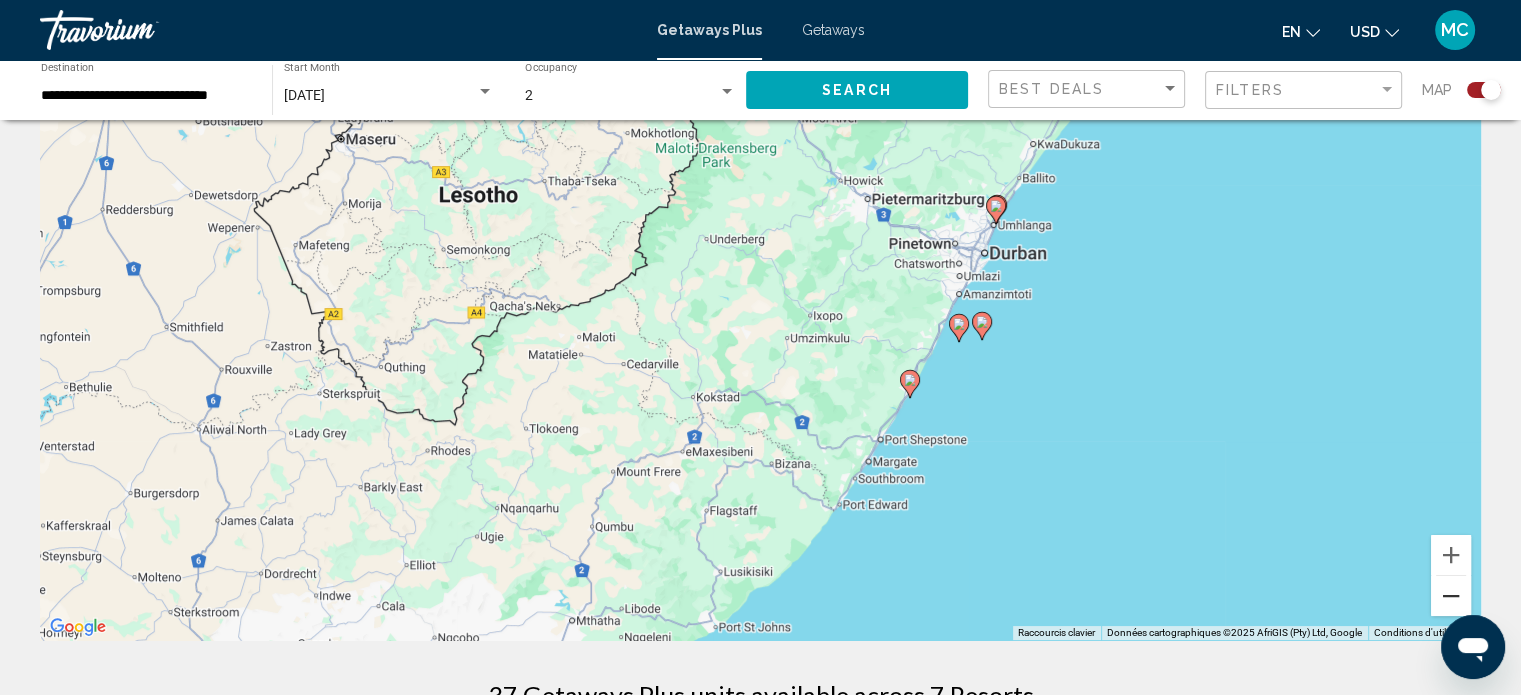 click at bounding box center [1451, 596] 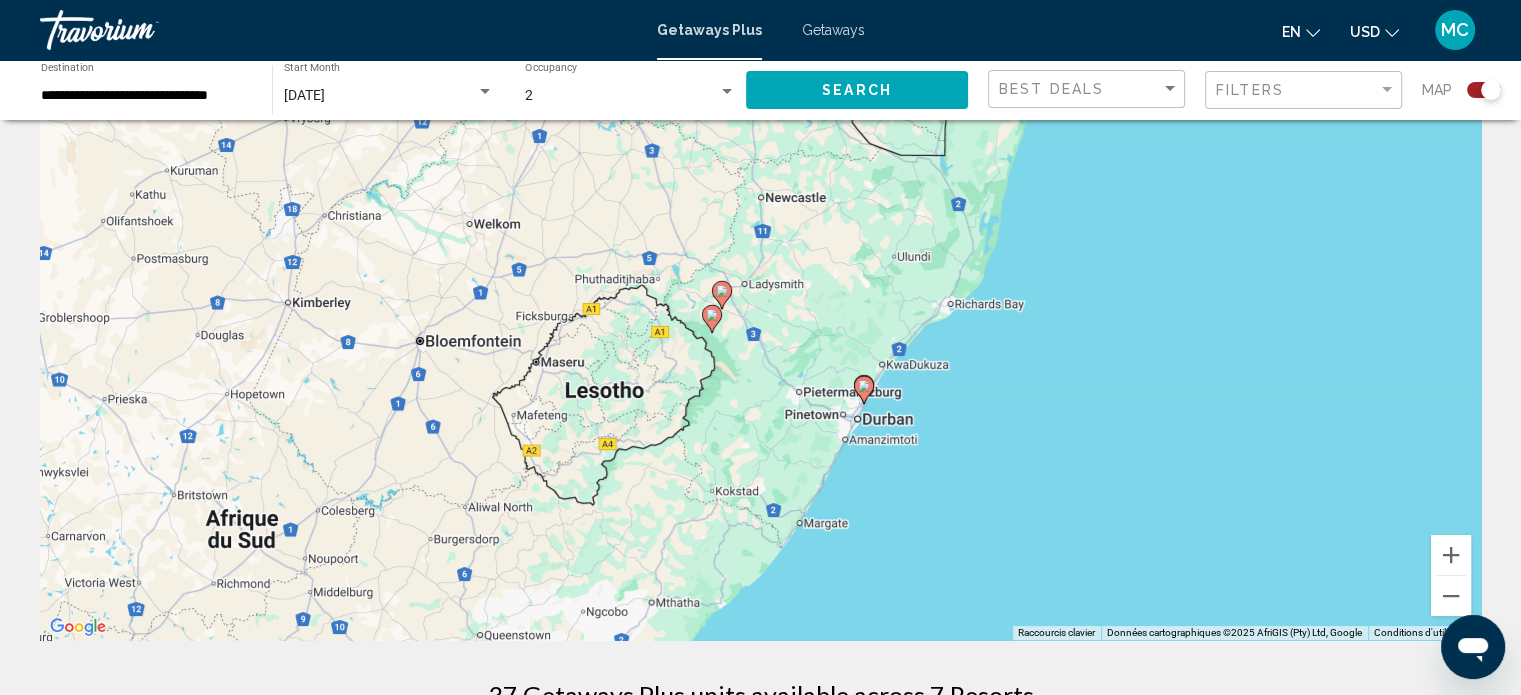 drag, startPoint x: 1153, startPoint y: 351, endPoint x: 1133, endPoint y: 498, distance: 148.35431 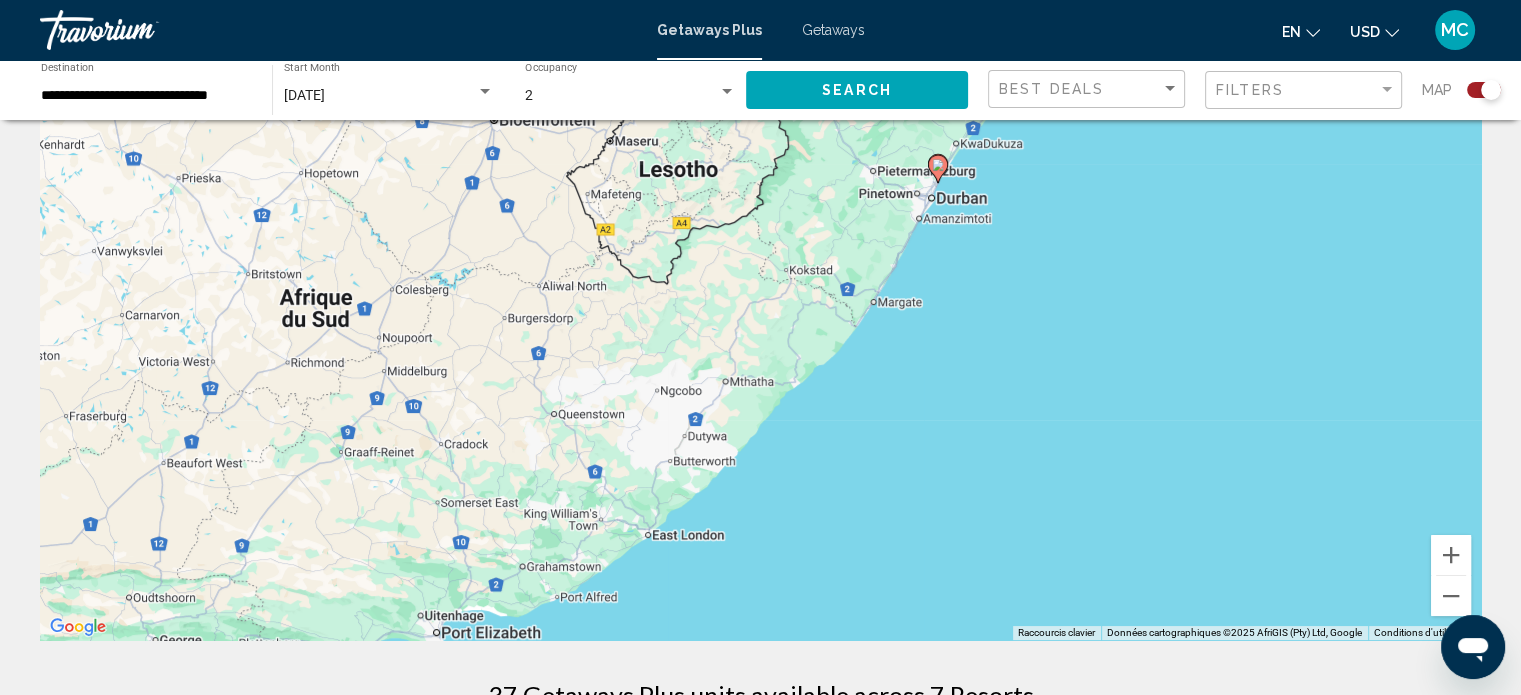drag, startPoint x: 1062, startPoint y: 545, endPoint x: 1140, endPoint y: 307, distance: 250.45558 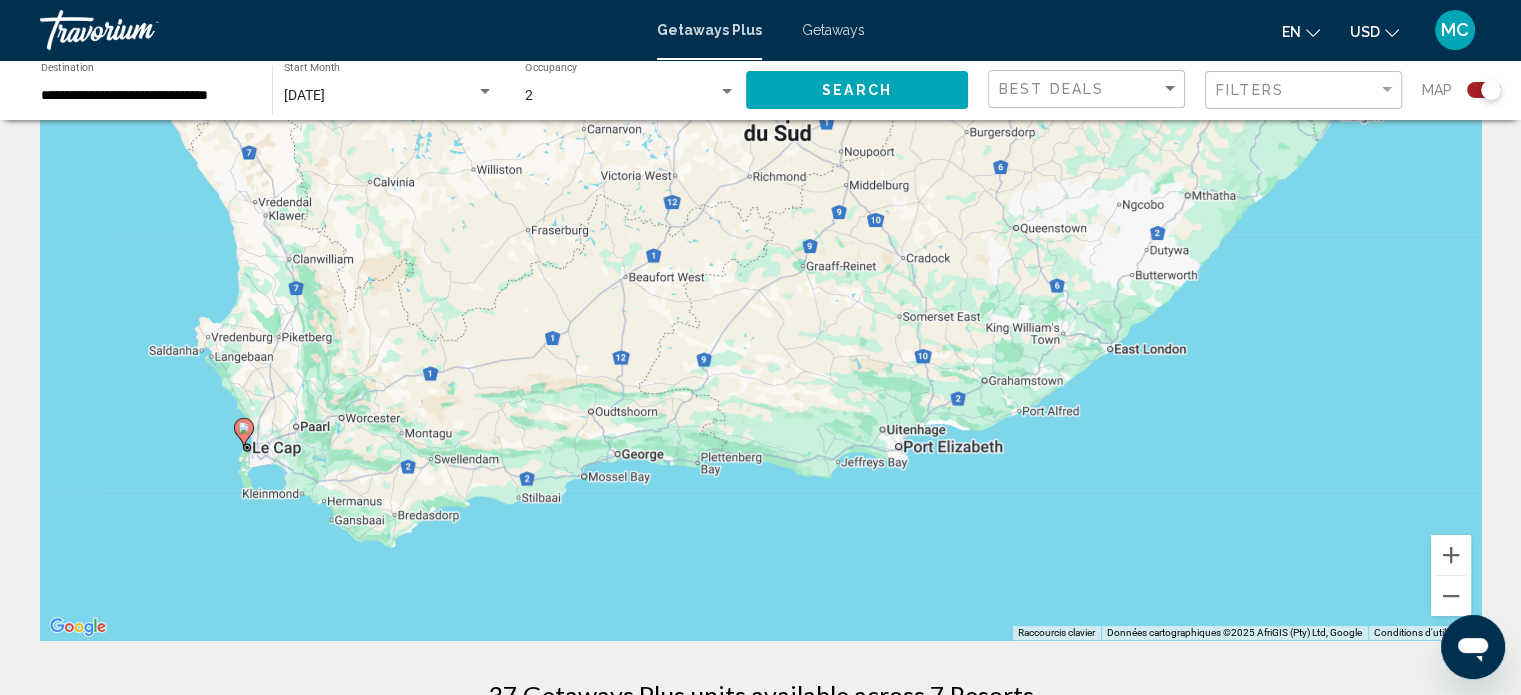 drag, startPoint x: 1007, startPoint y: 458, endPoint x: 1420, endPoint y: 311, distance: 438.3811 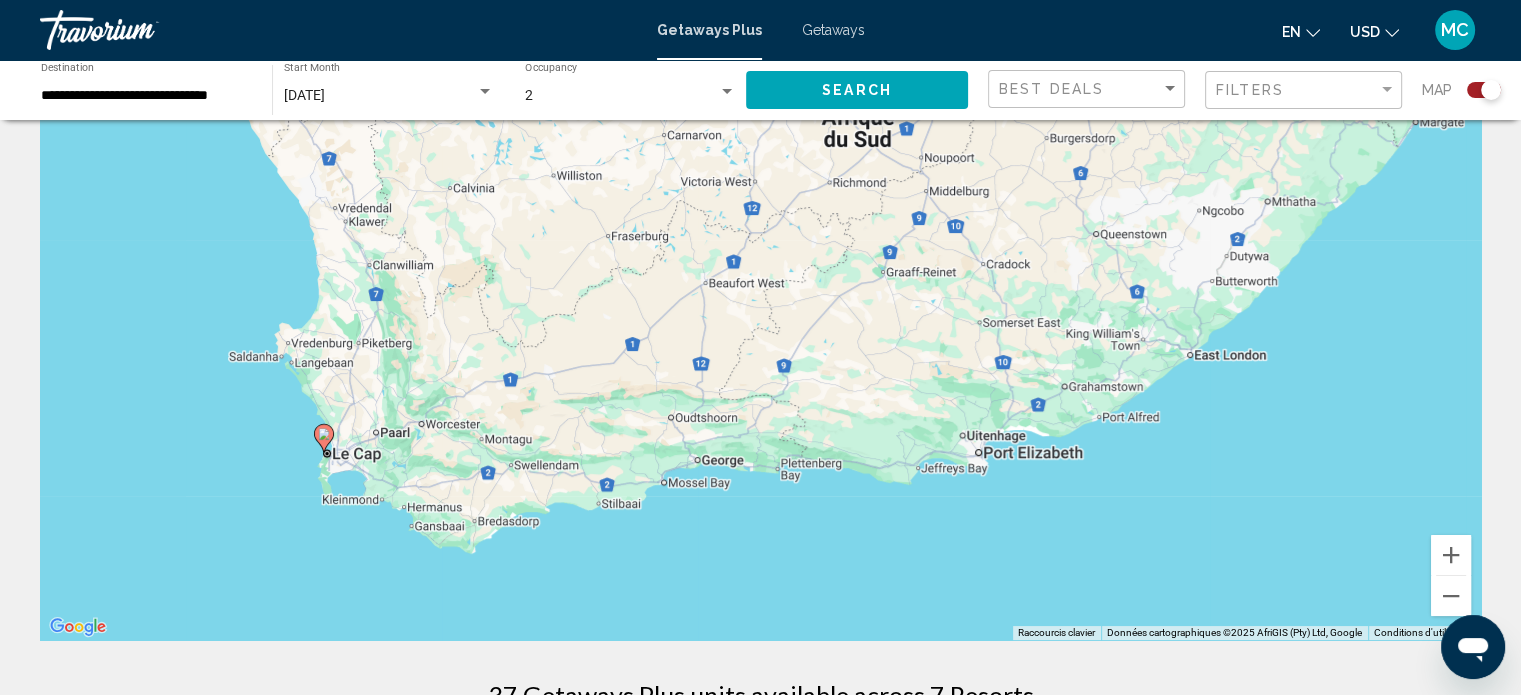 drag, startPoint x: 833, startPoint y: 465, endPoint x: 848, endPoint y: 515, distance: 52.201534 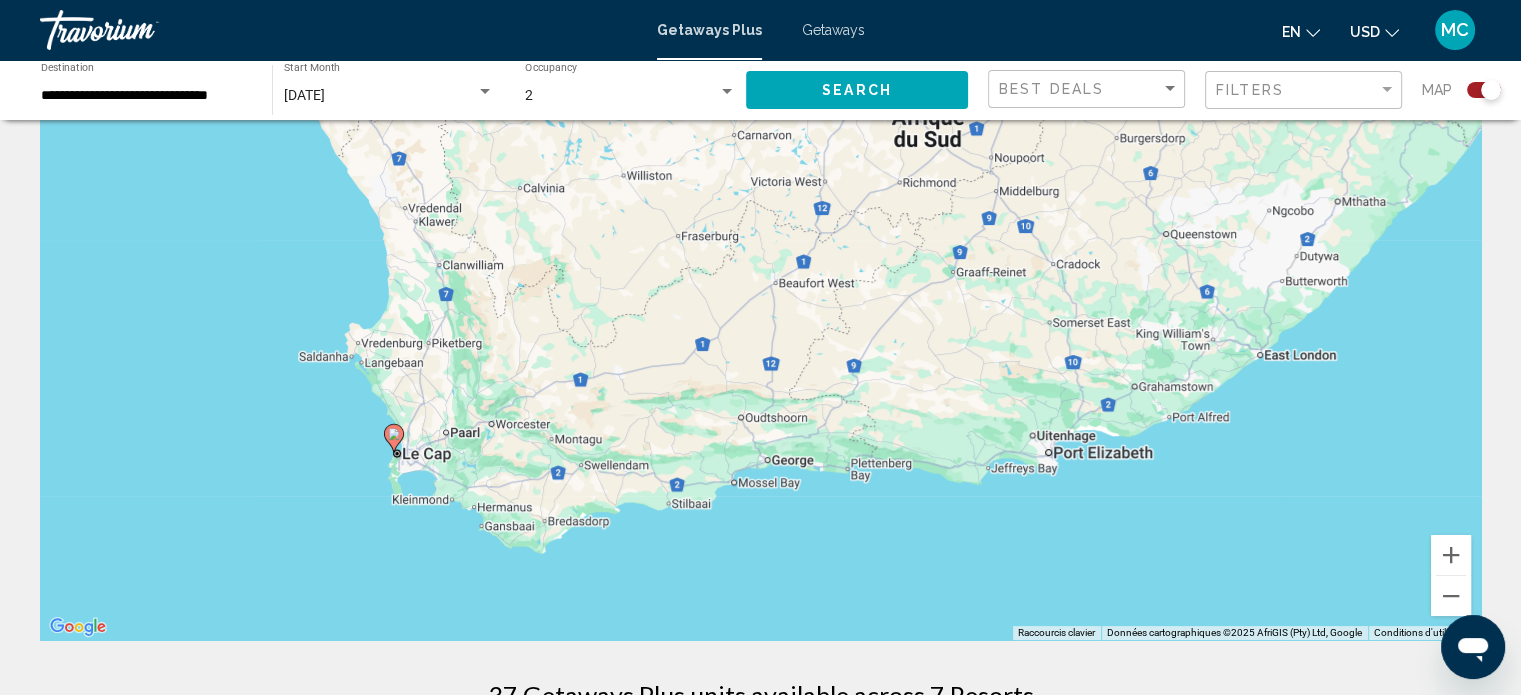 click 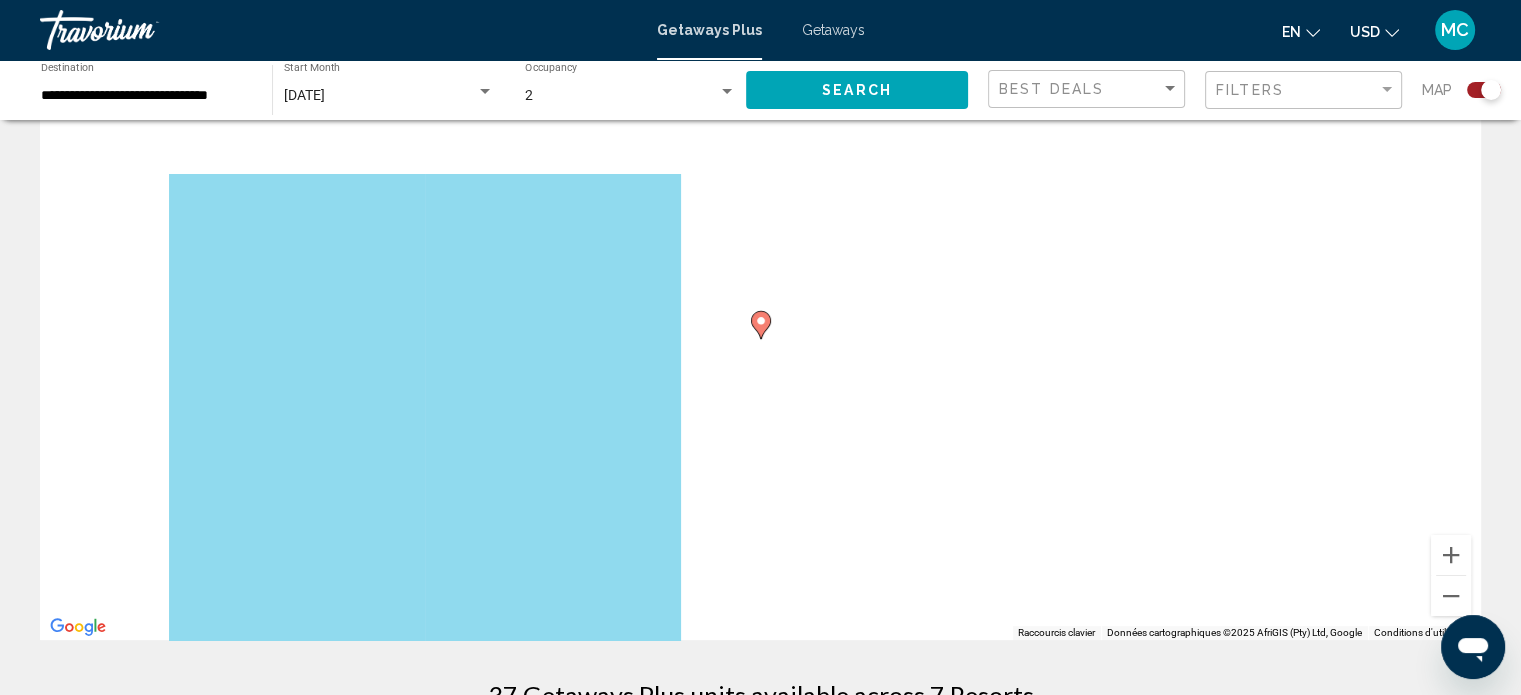 click 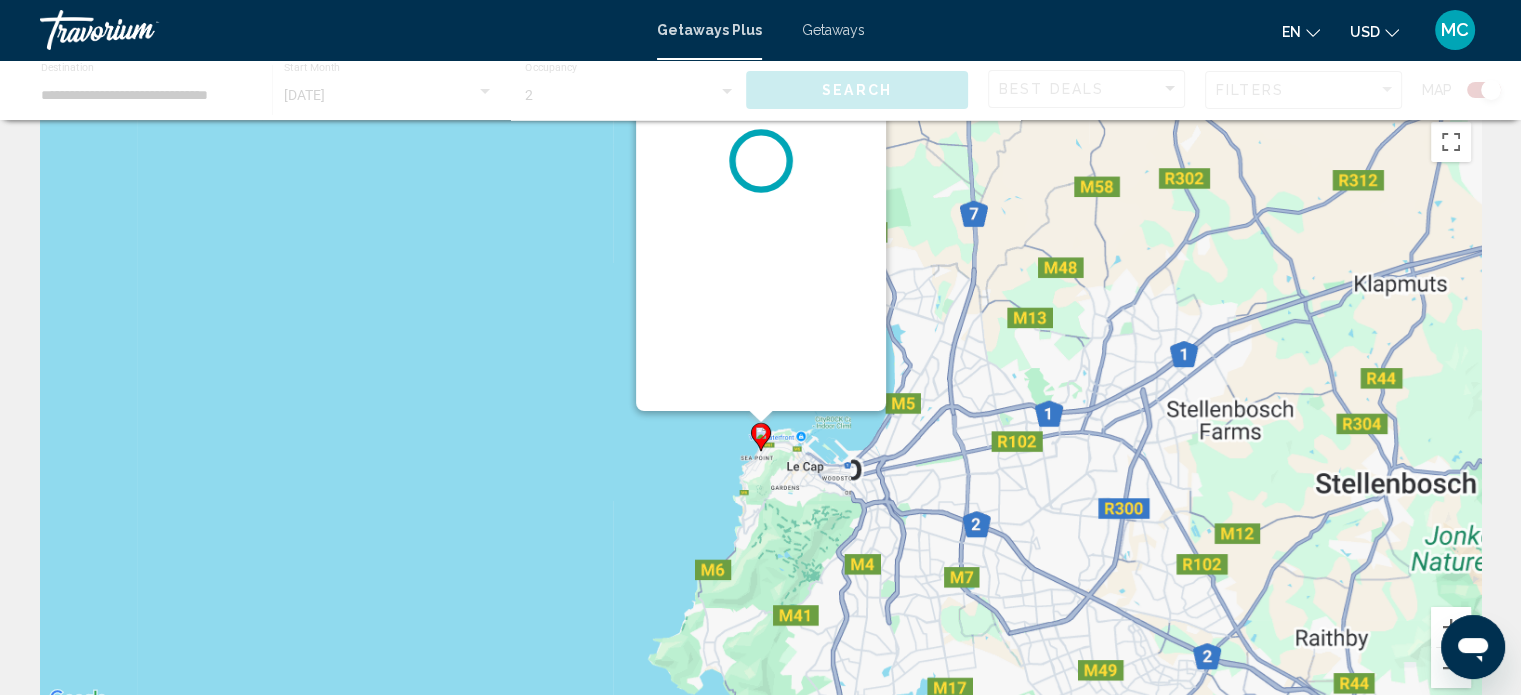 scroll, scrollTop: 0, scrollLeft: 0, axis: both 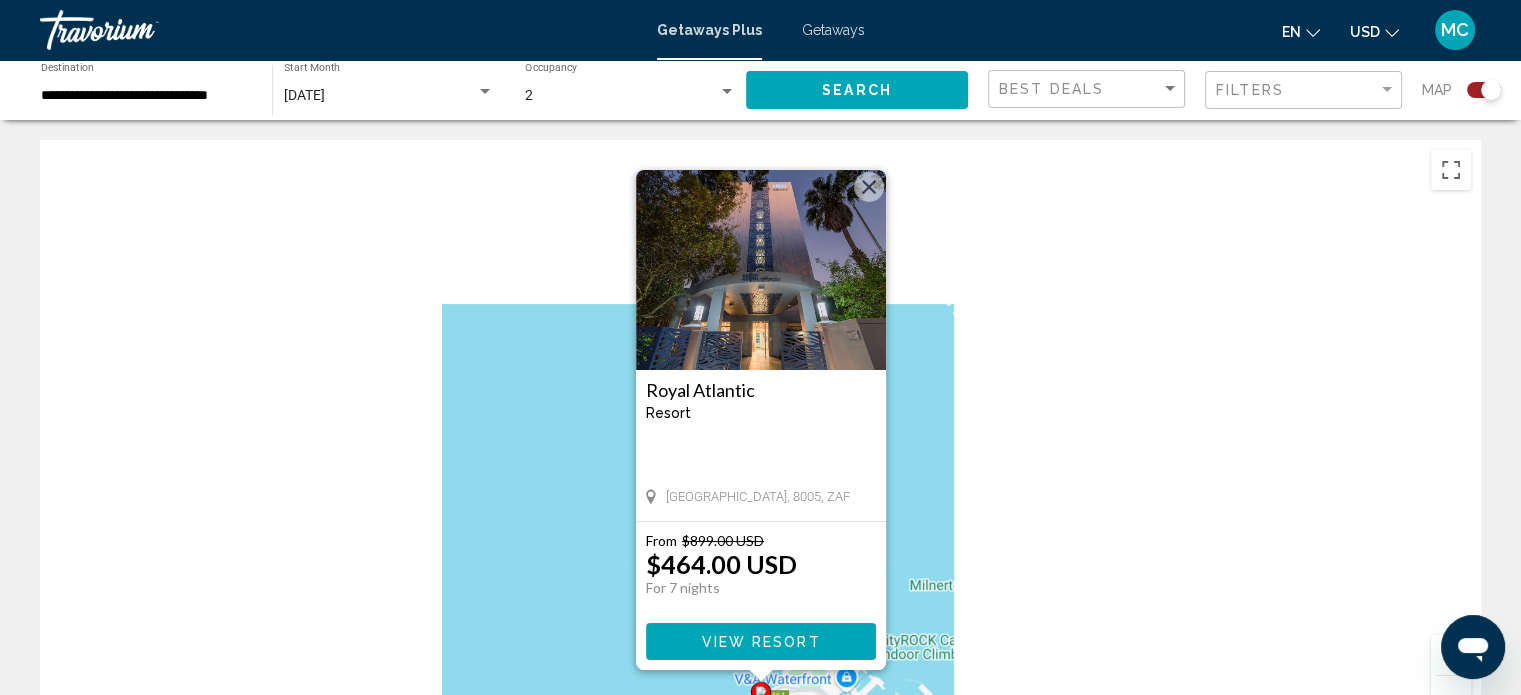 click at bounding box center [761, 270] 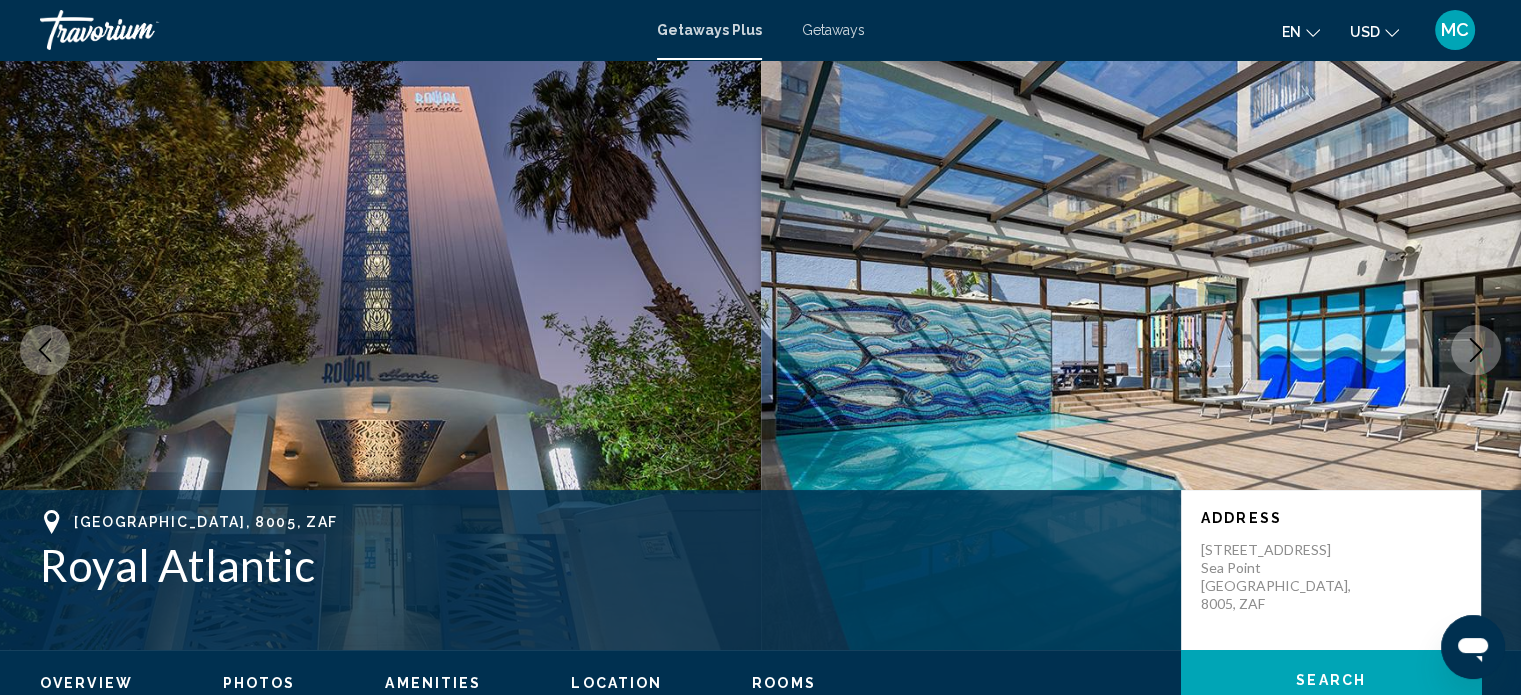 scroll, scrollTop: 0, scrollLeft: 0, axis: both 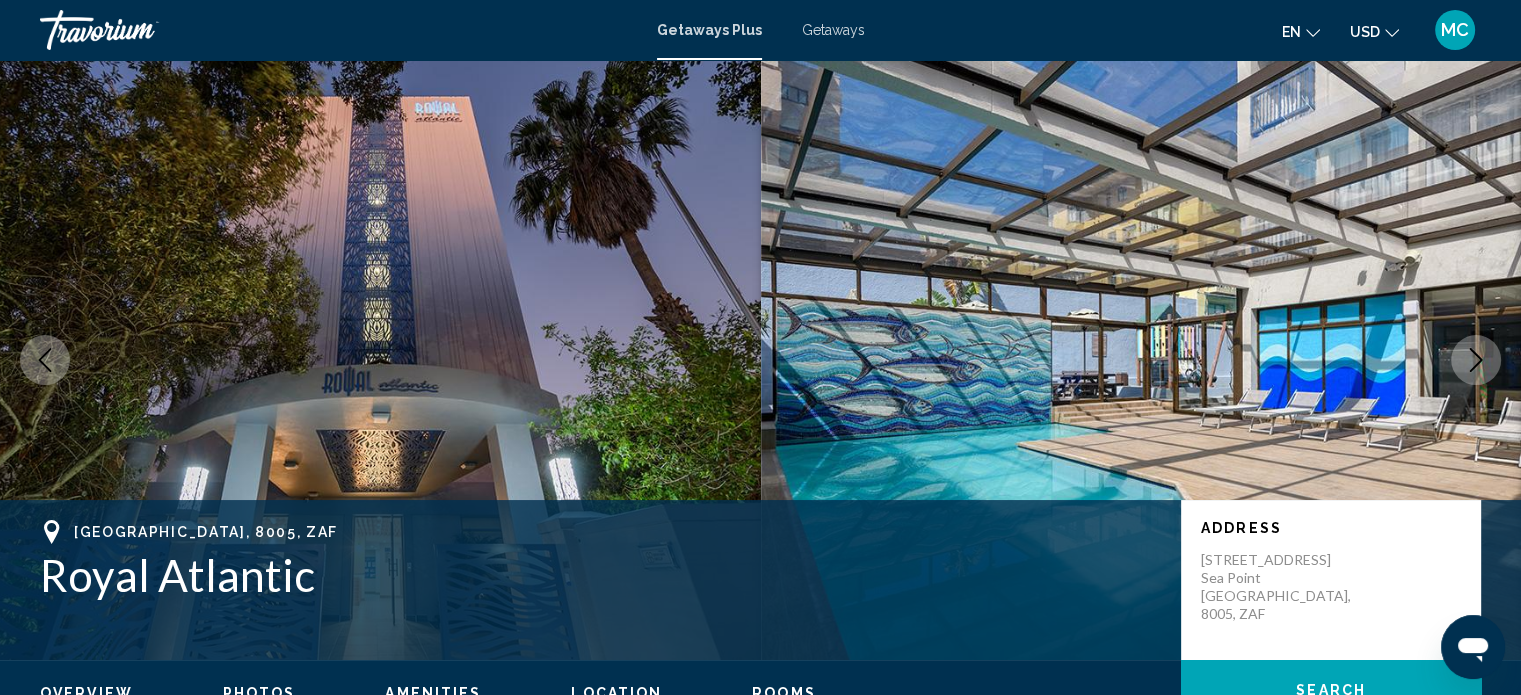 click at bounding box center (1476, 360) 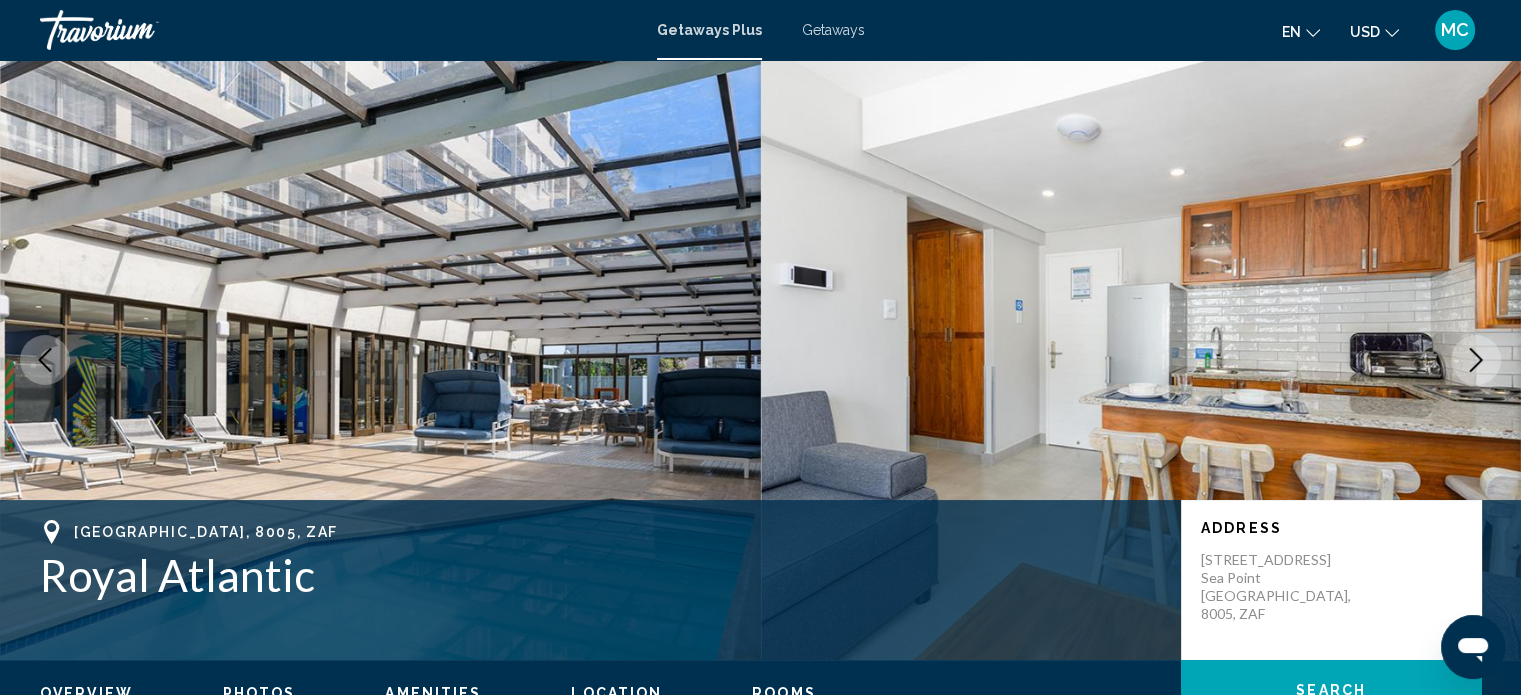 click at bounding box center (1476, 360) 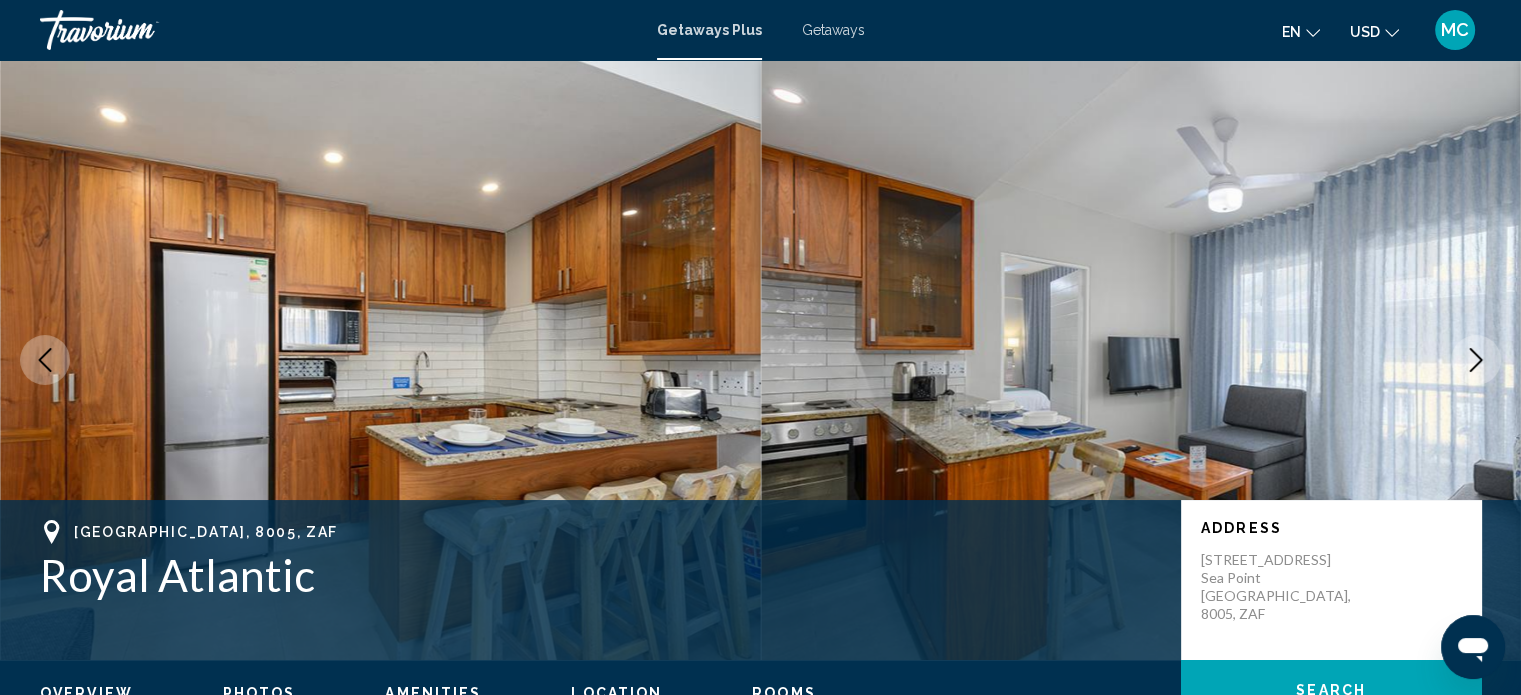 click at bounding box center [1476, 360] 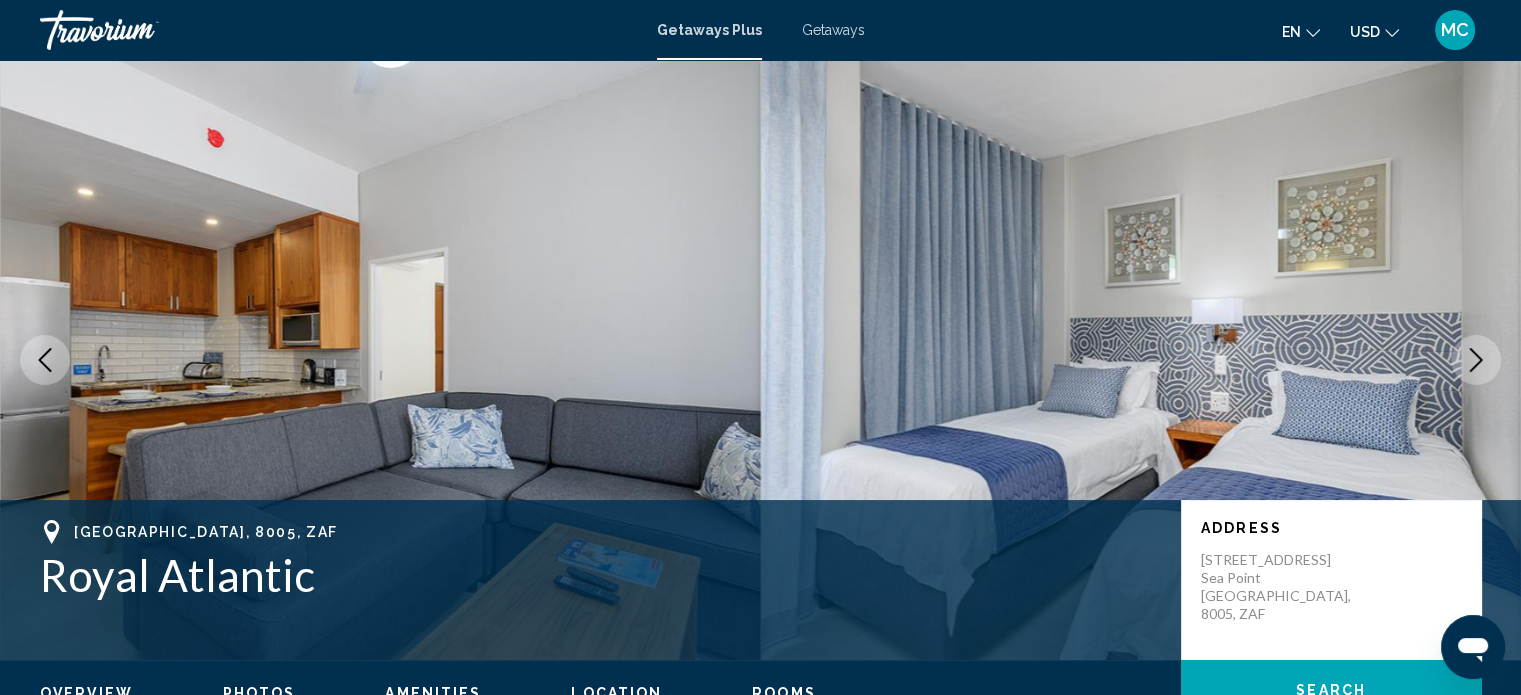 click at bounding box center (1476, 360) 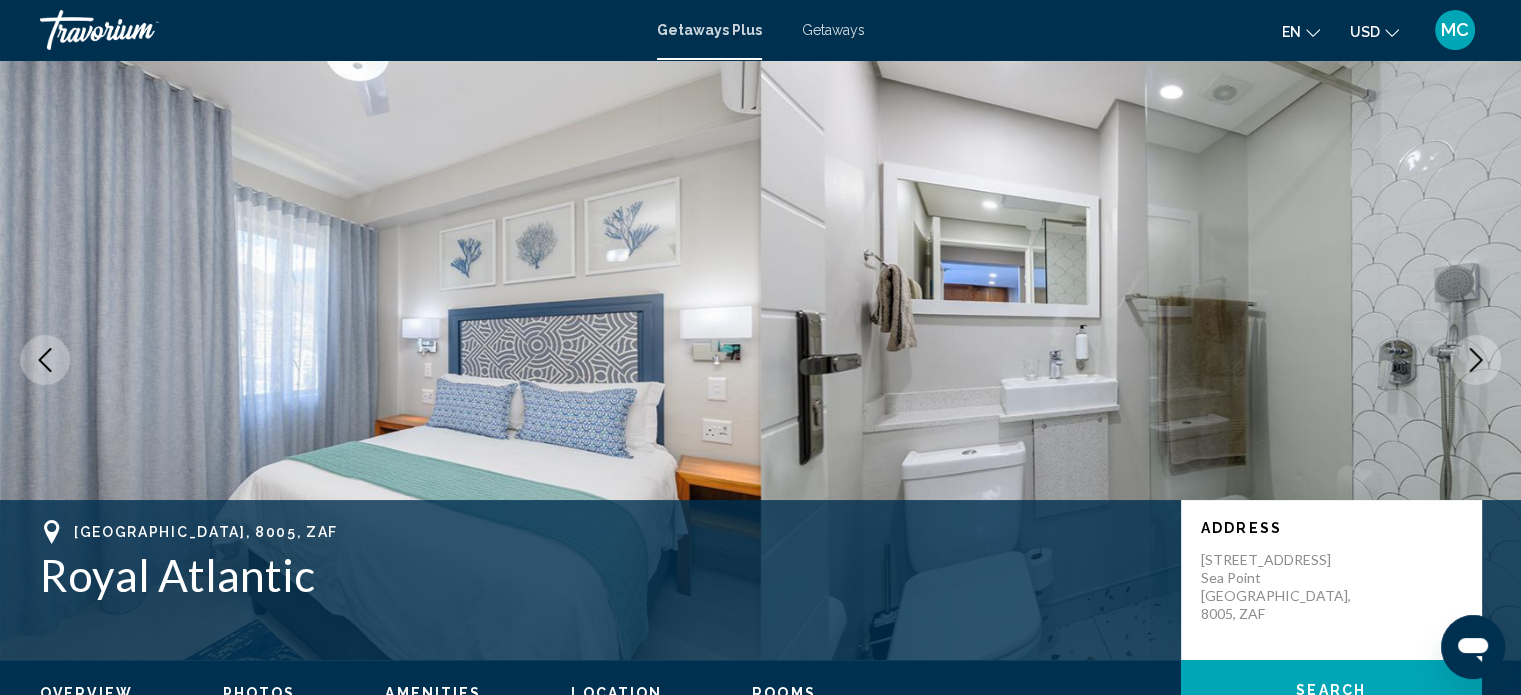 click at bounding box center (1476, 360) 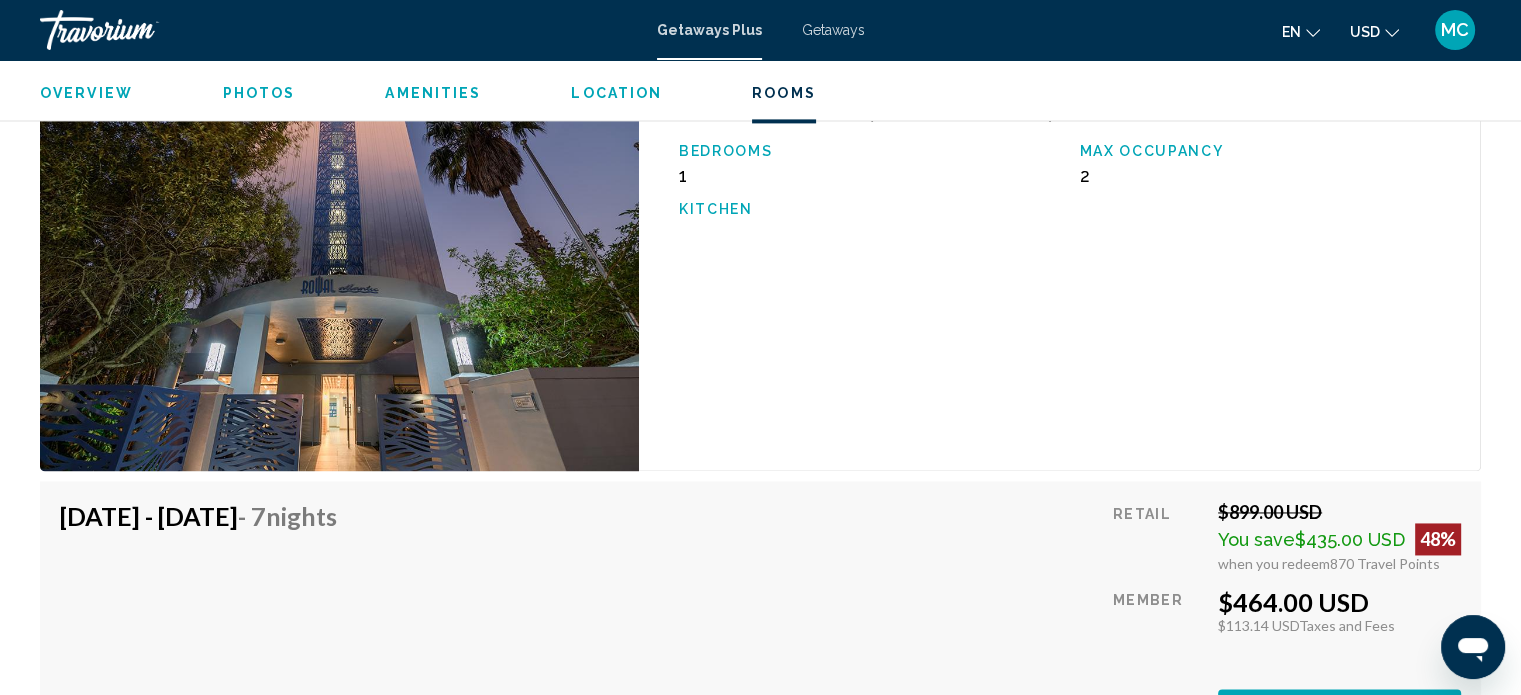 scroll, scrollTop: 3000, scrollLeft: 0, axis: vertical 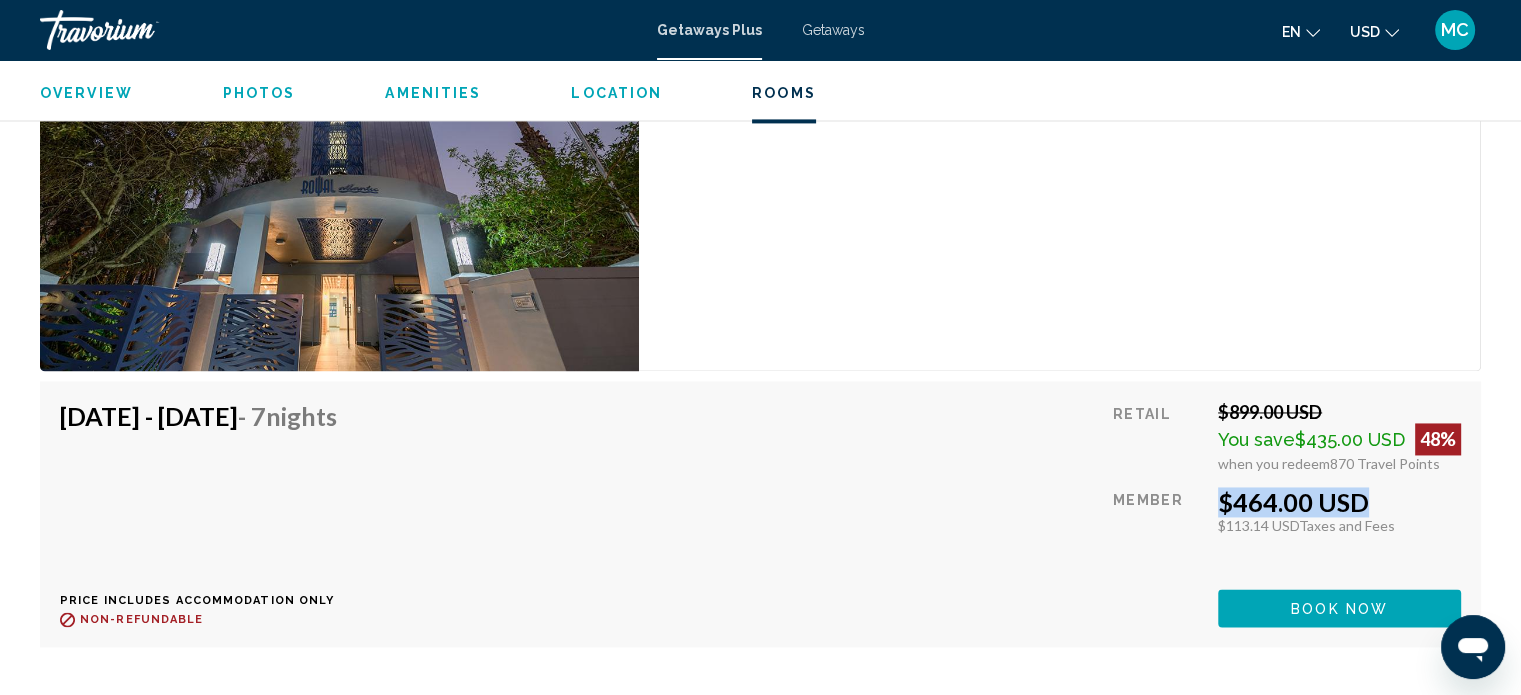 drag, startPoint x: 1252, startPoint y: 495, endPoint x: 1348, endPoint y: 495, distance: 96 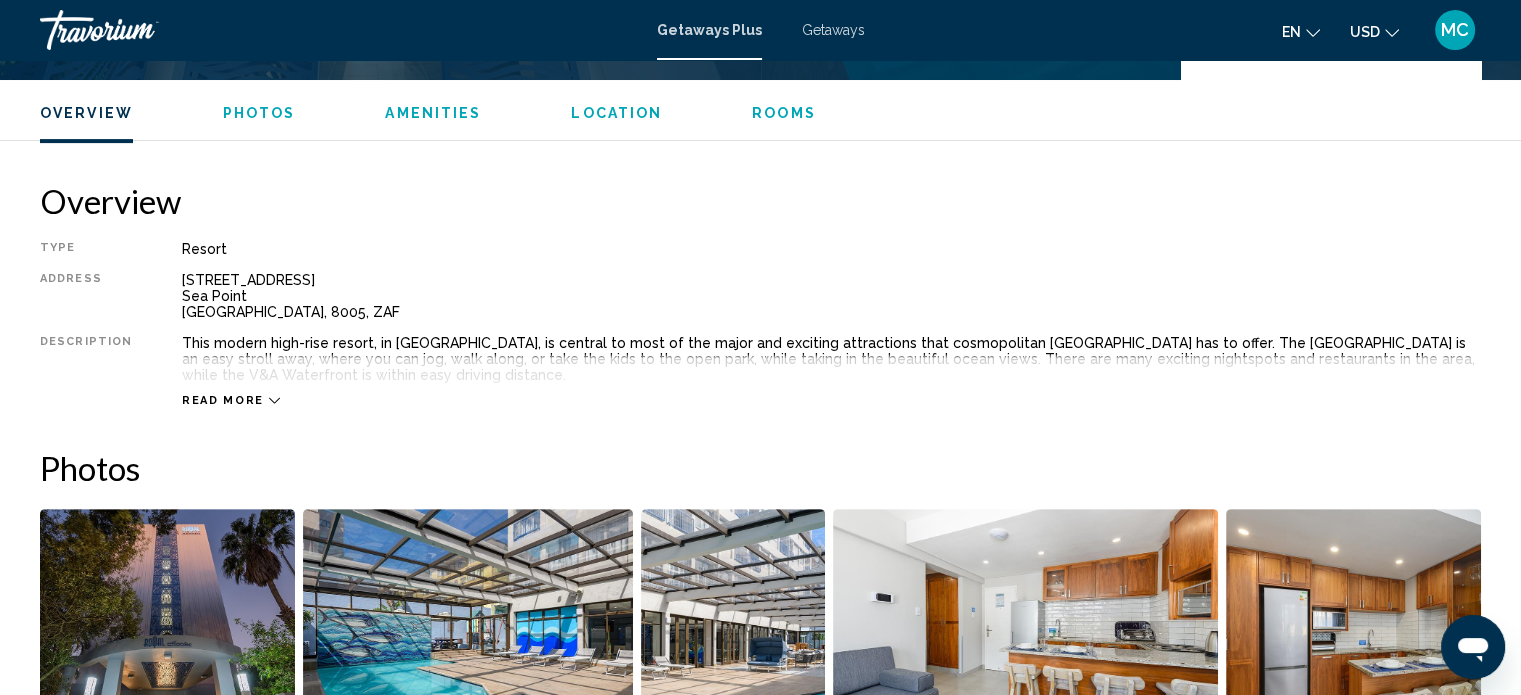 scroll, scrollTop: 400, scrollLeft: 0, axis: vertical 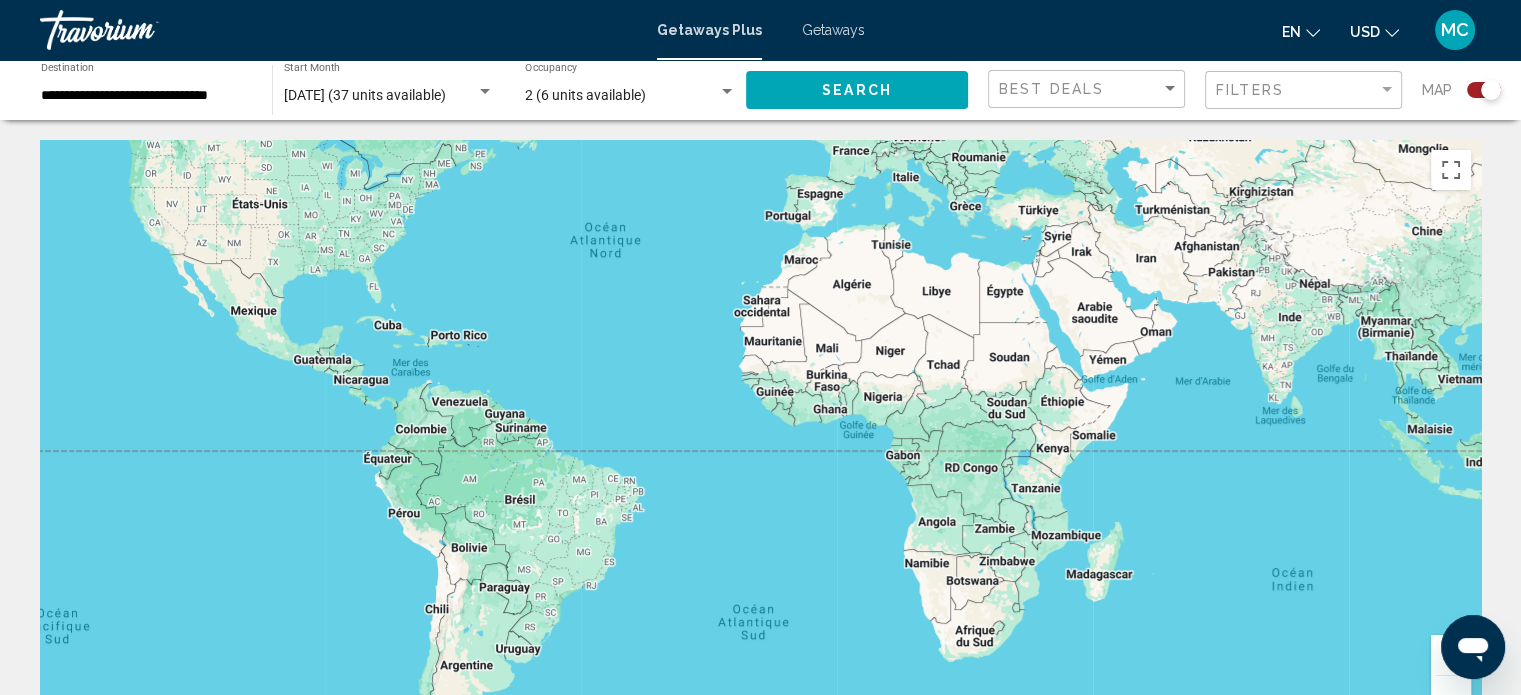 drag, startPoint x: 687, startPoint y: 483, endPoint x: 573, endPoint y: 250, distance: 259.39352 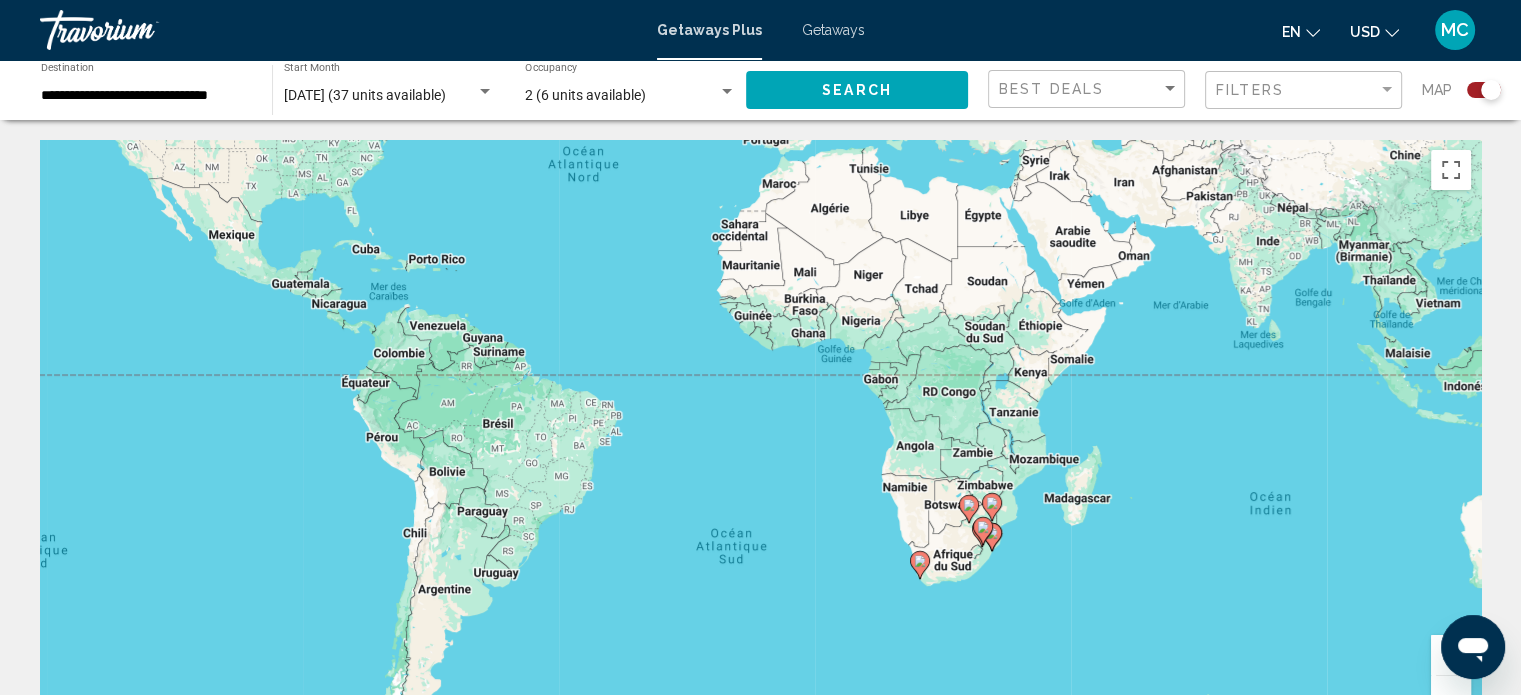 click at bounding box center [1451, 655] 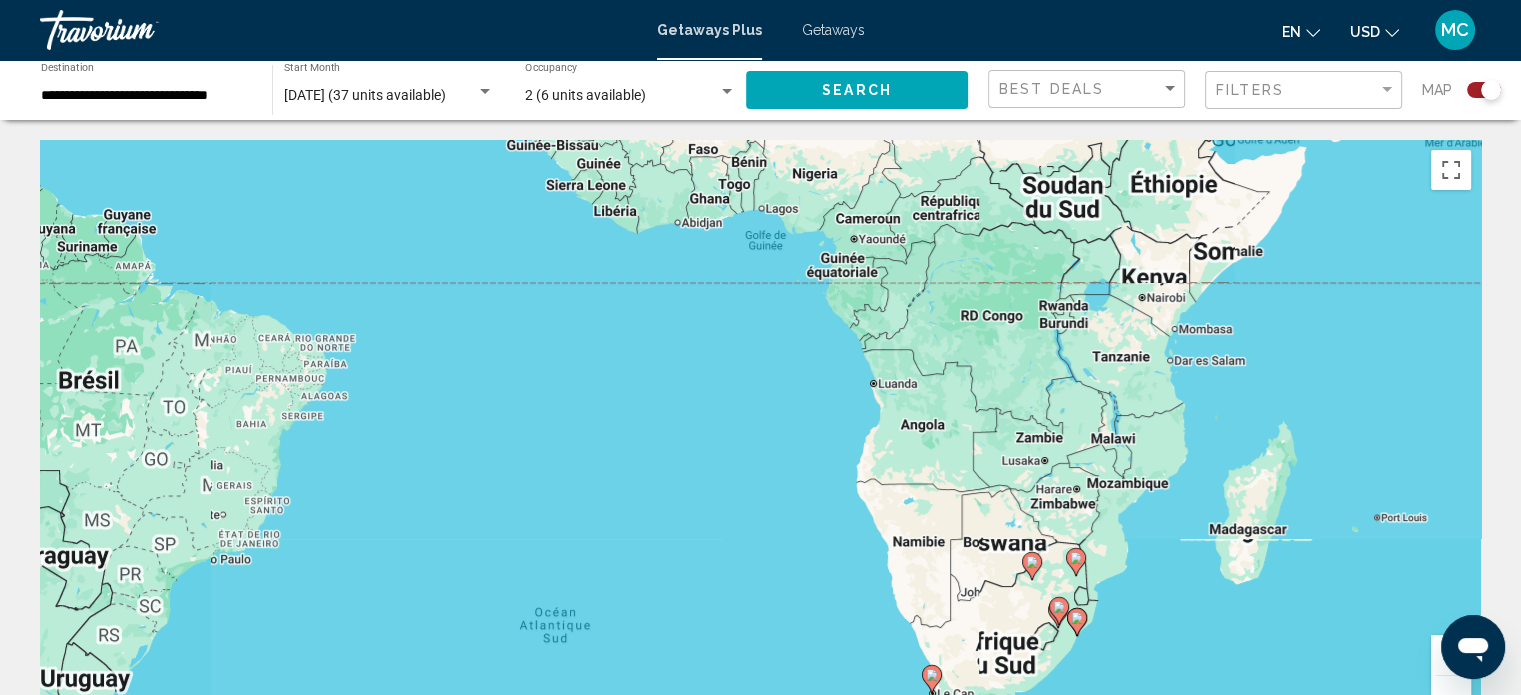 drag, startPoint x: 871, startPoint y: 487, endPoint x: 744, endPoint y: 447, distance: 133.15028 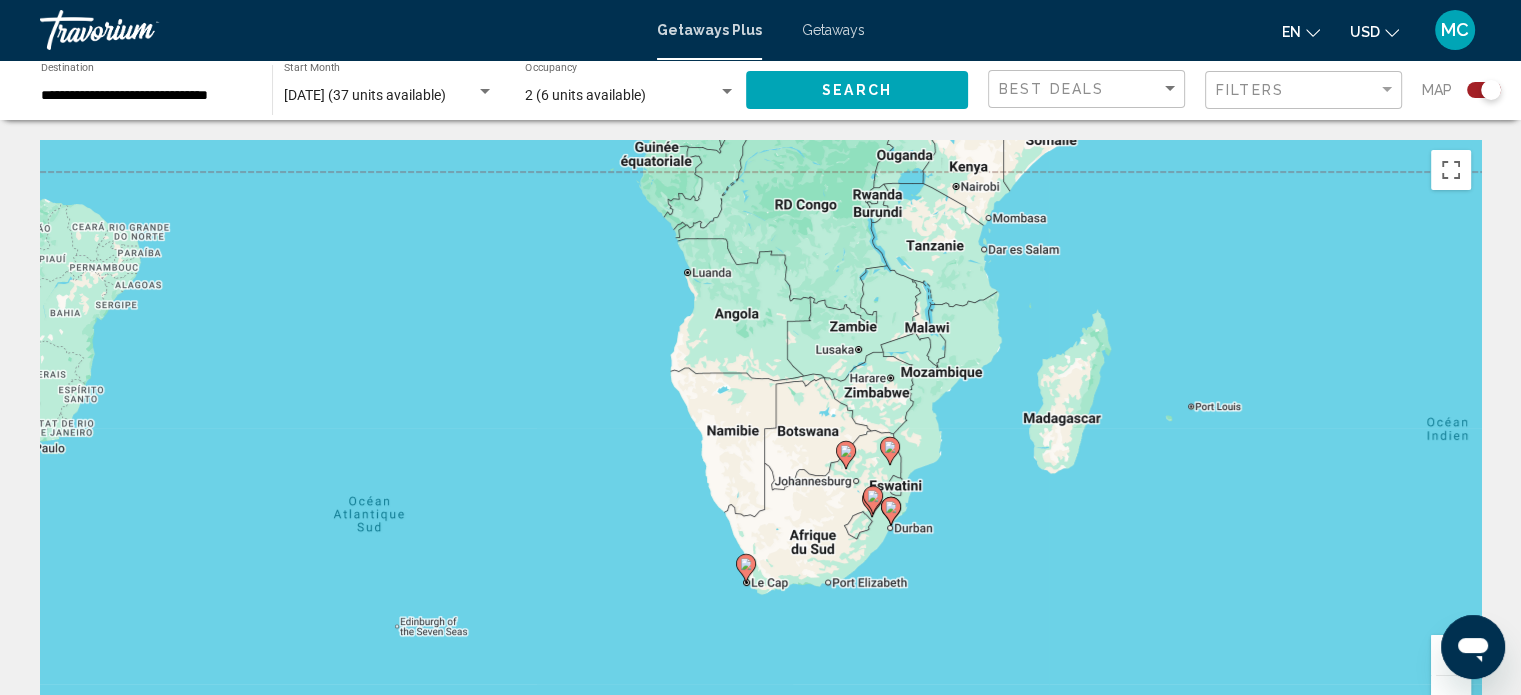 drag, startPoint x: 1117, startPoint y: 568, endPoint x: 1116, endPoint y: 516, distance: 52.009613 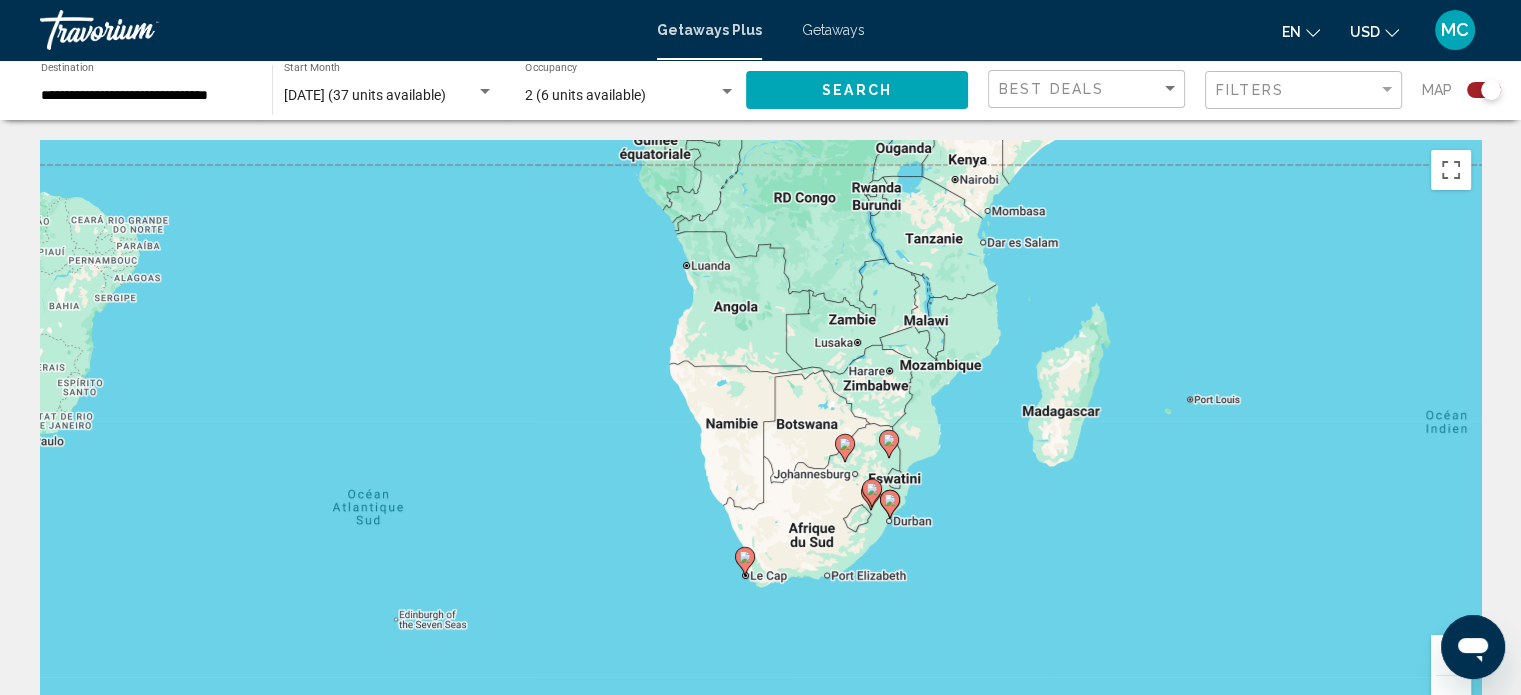 click at bounding box center [1451, 655] 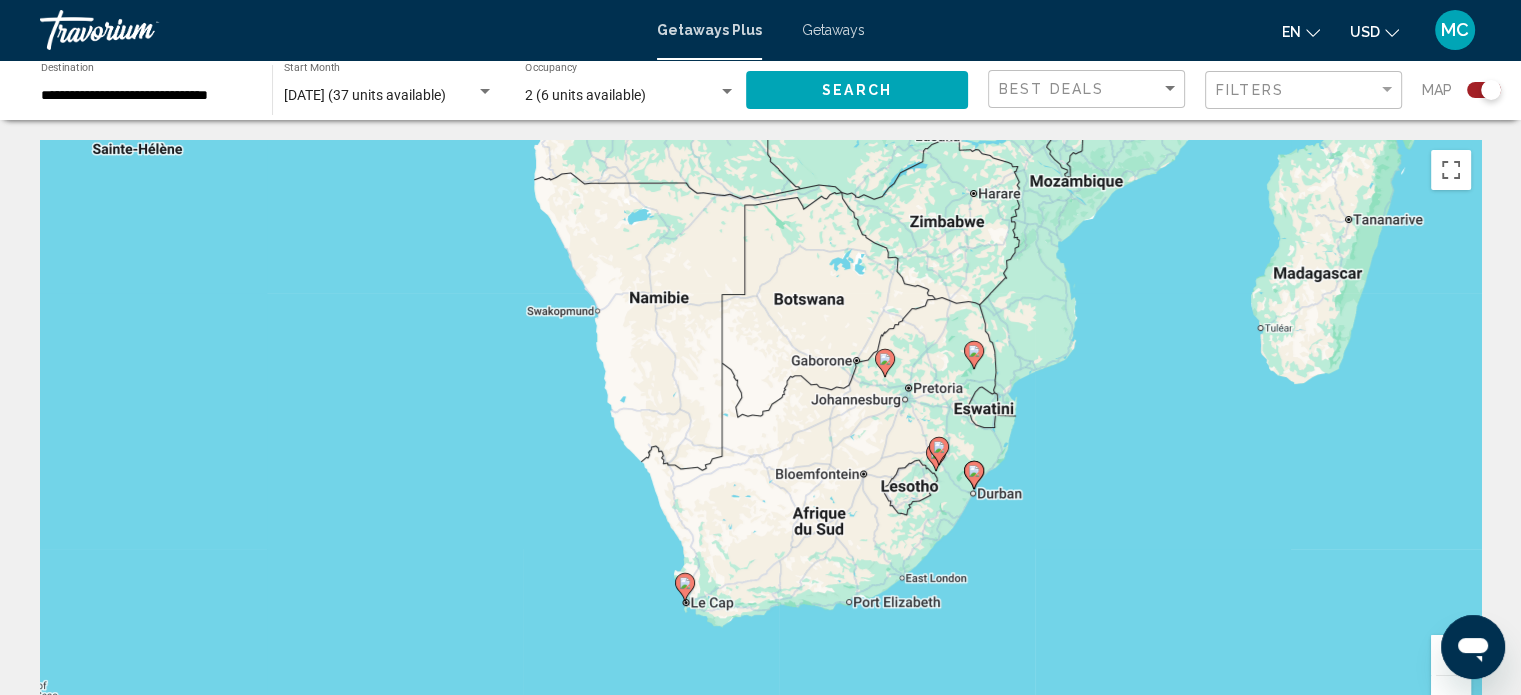 drag, startPoint x: 1207, startPoint y: 487, endPoint x: 1156, endPoint y: 339, distance: 156.54073 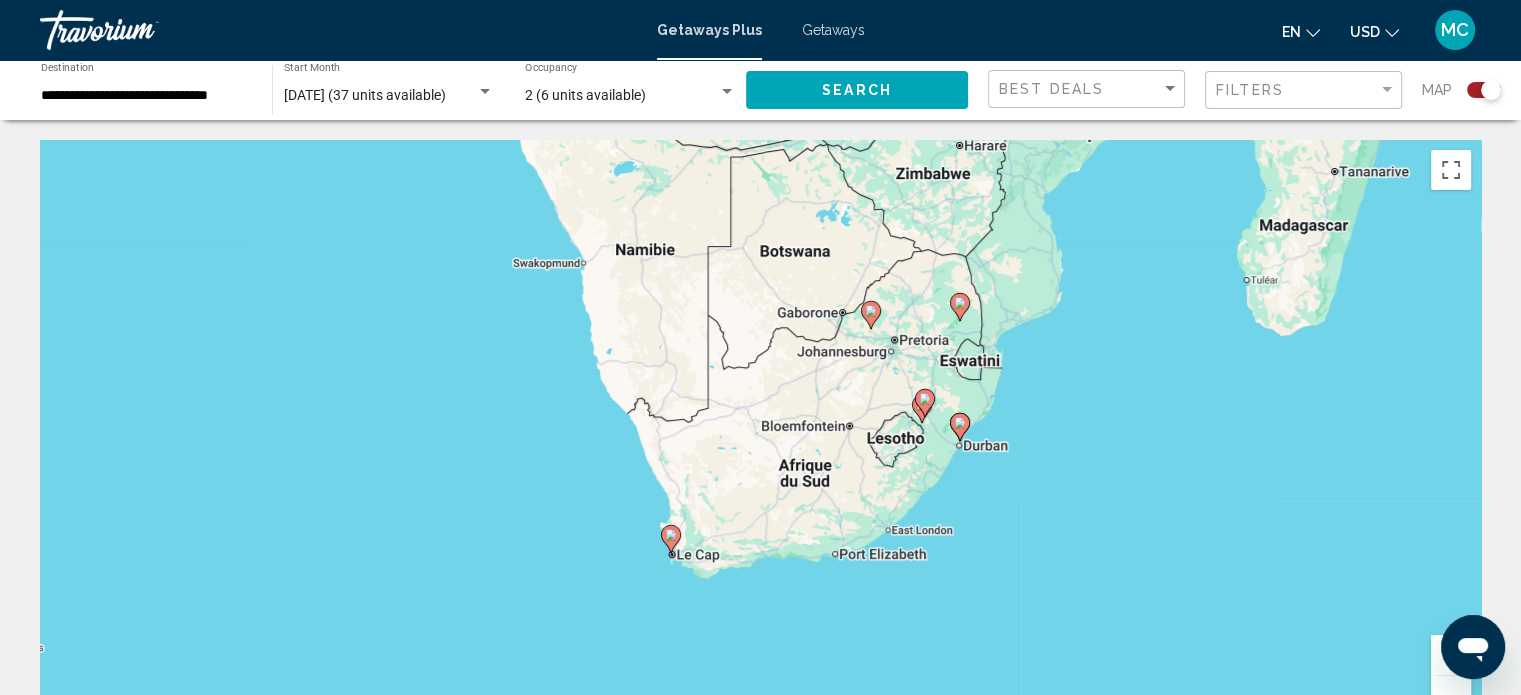 click 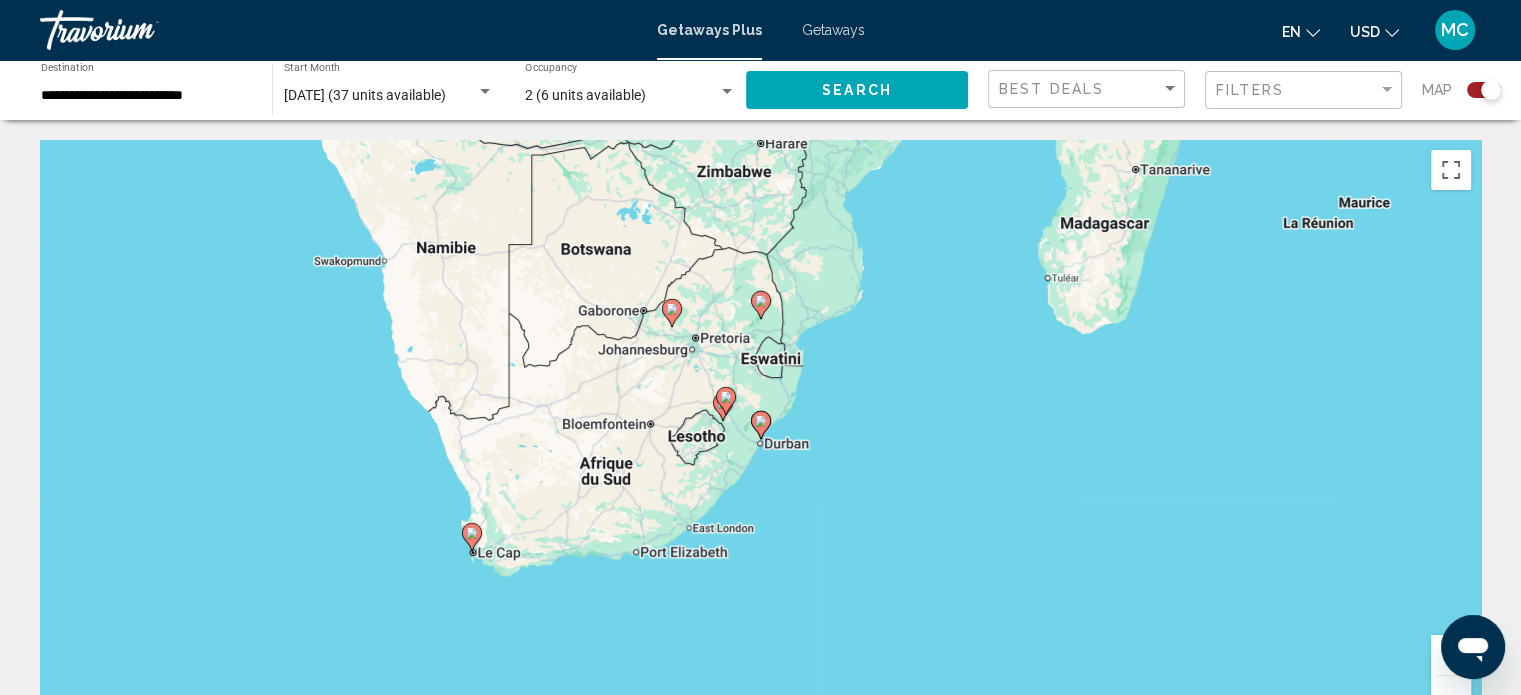 click 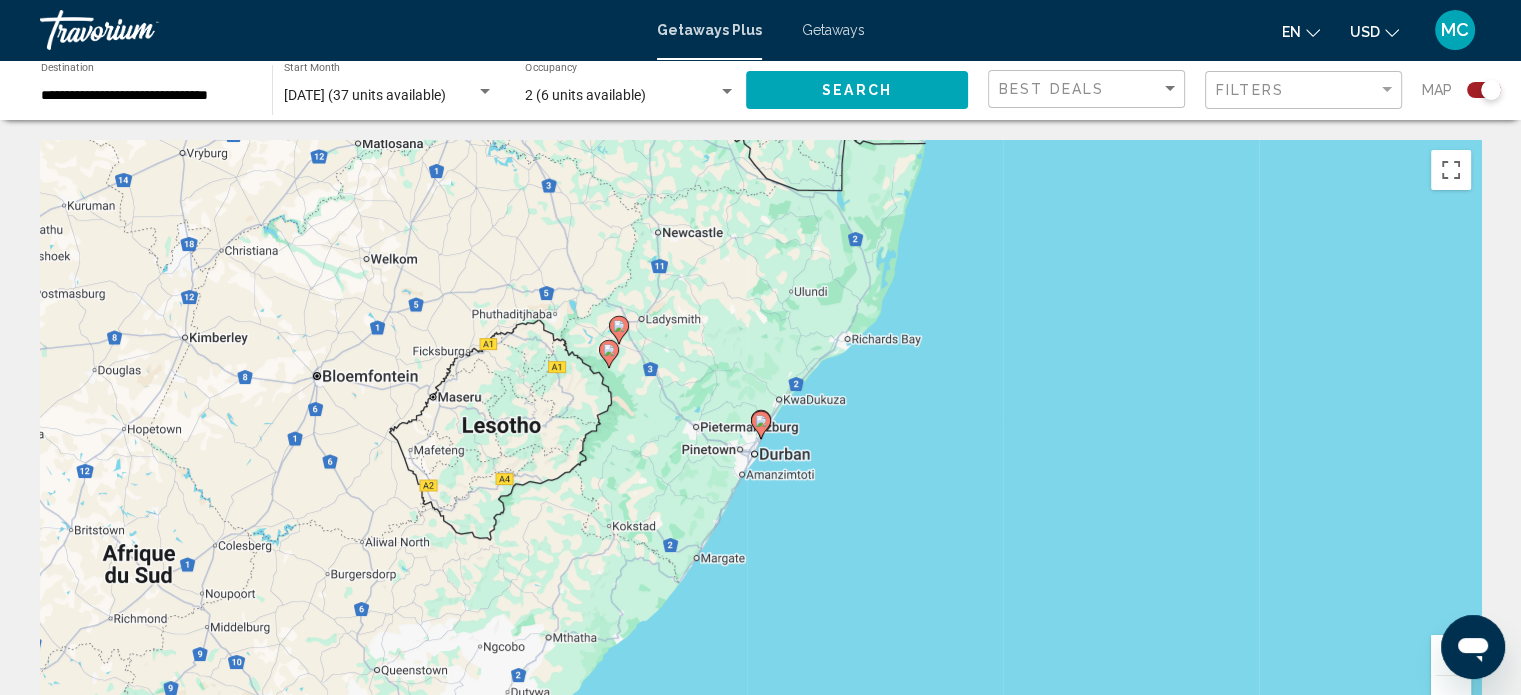 click 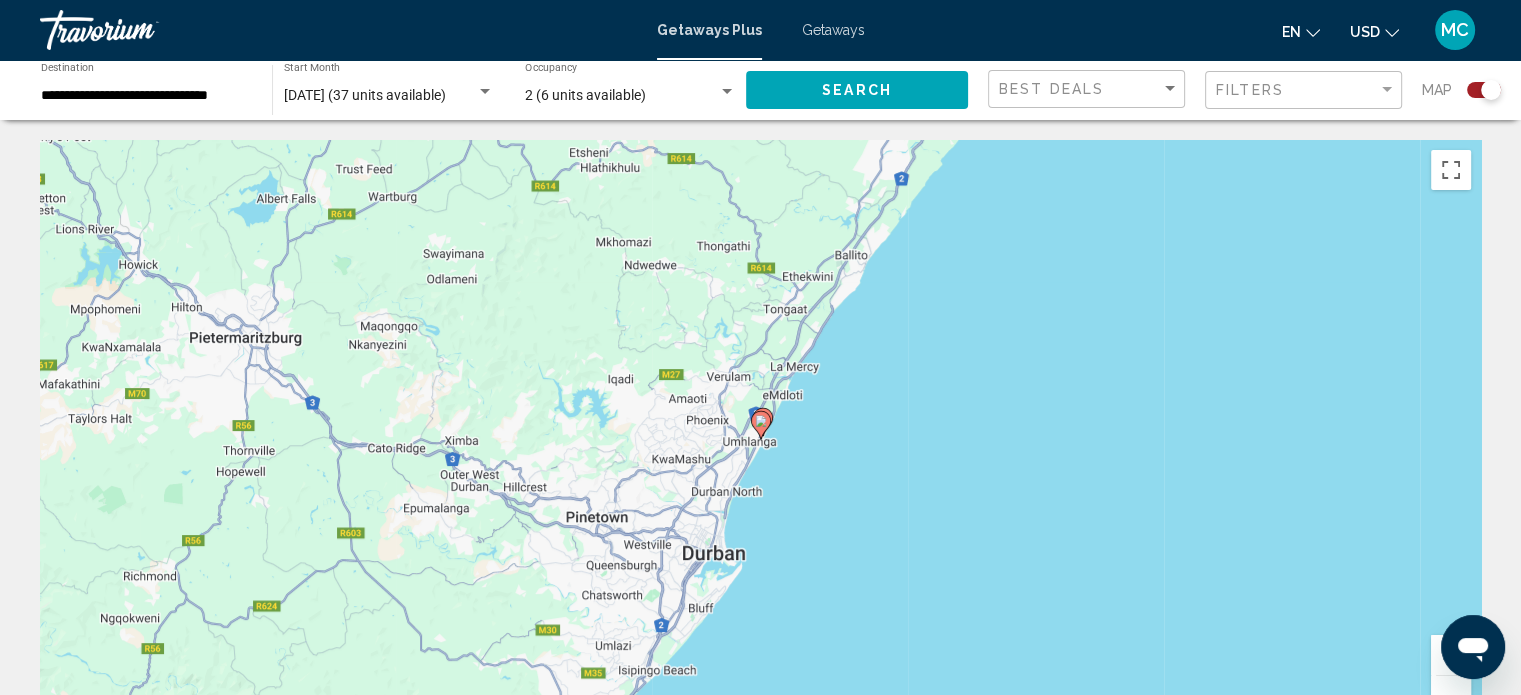 click at bounding box center (761, 425) 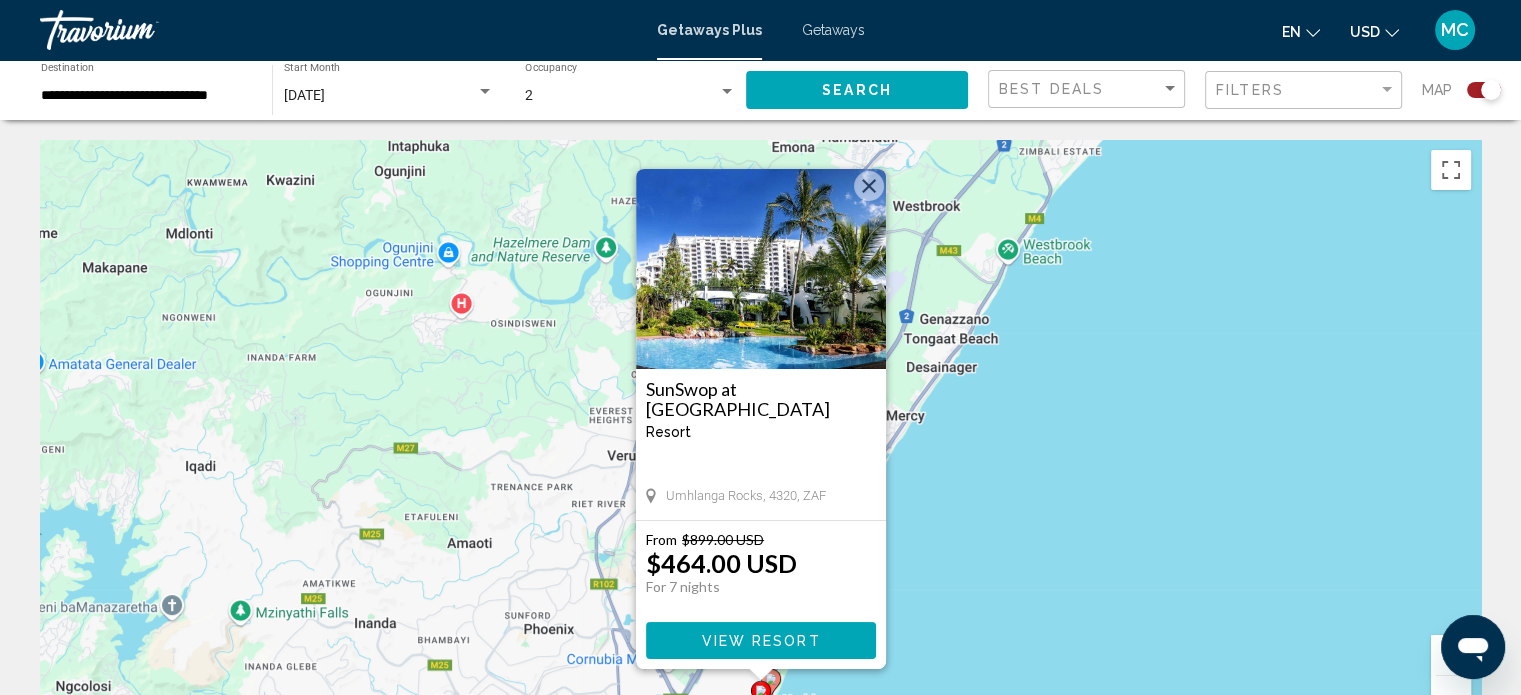 click at bounding box center (761, 269) 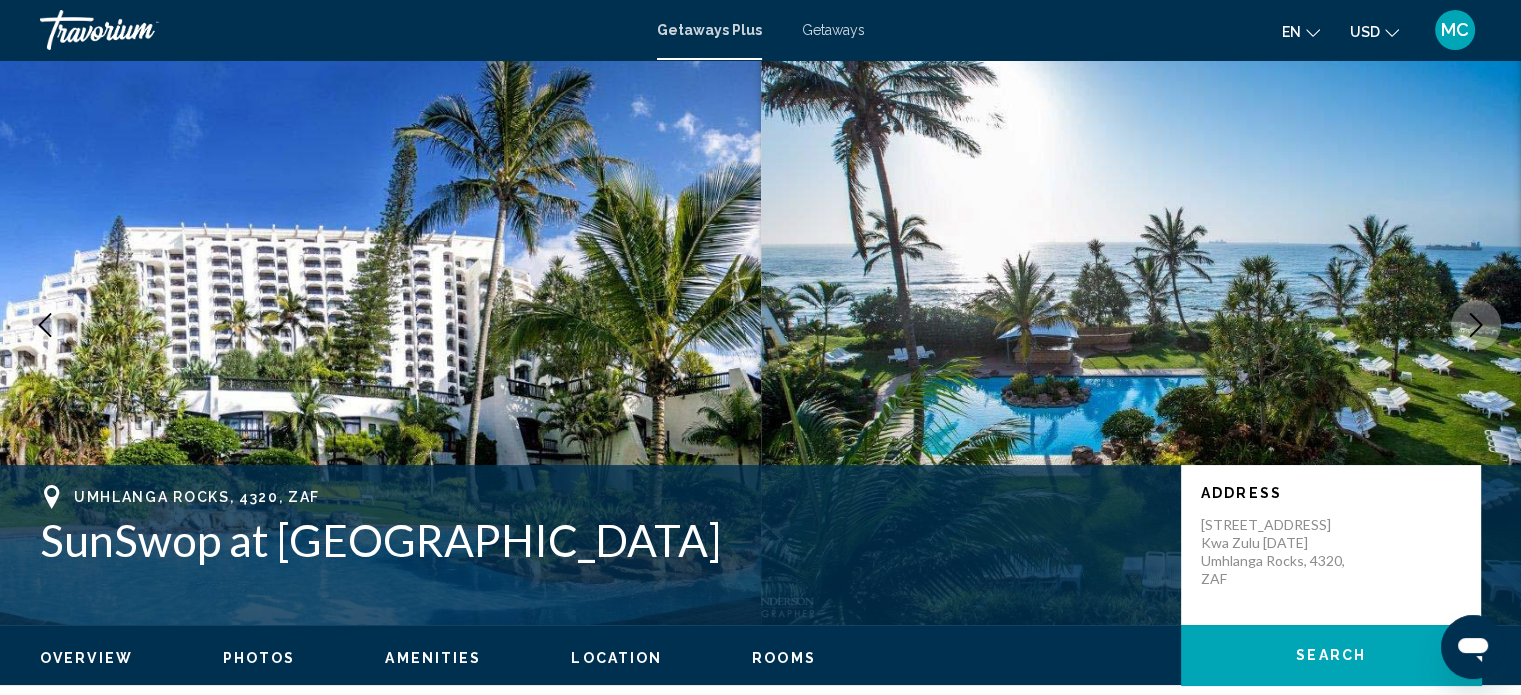 scroll, scrollTop: 0, scrollLeft: 0, axis: both 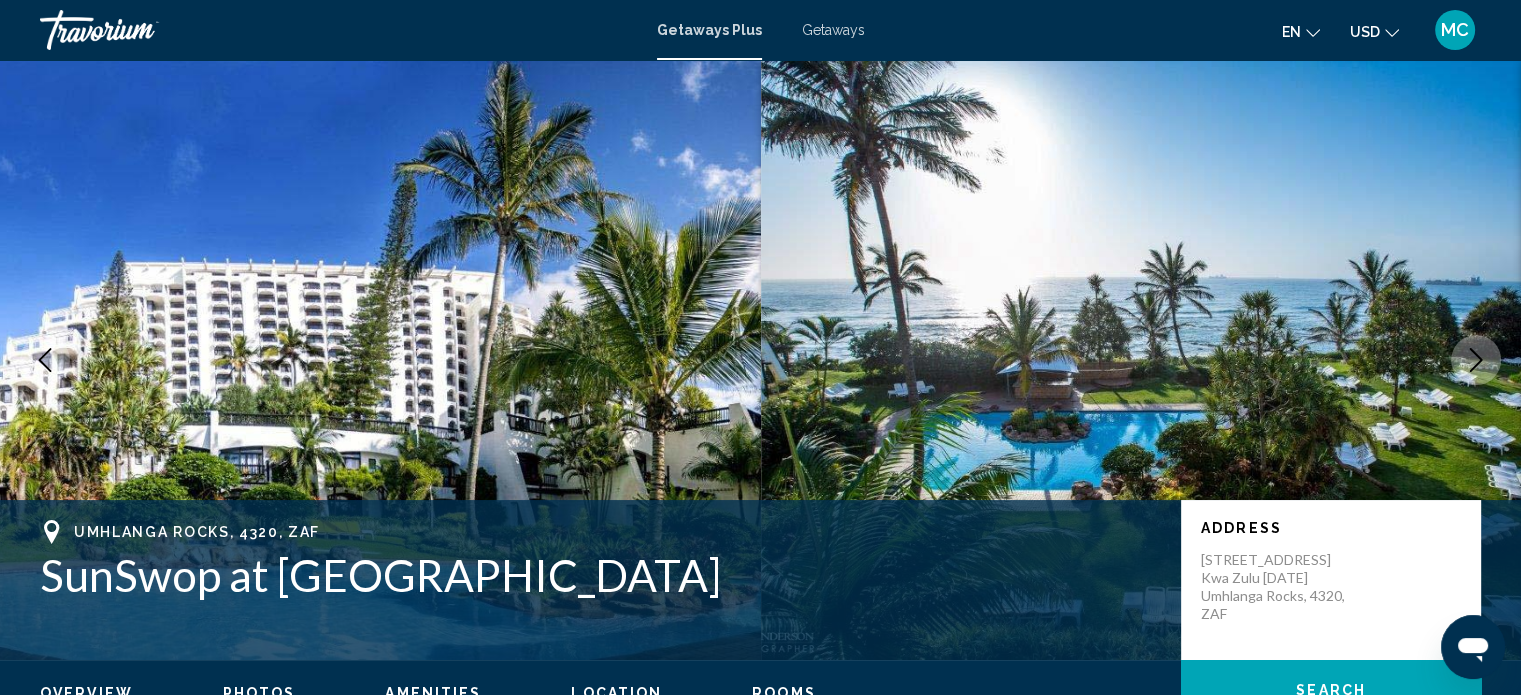 click on "Getaways" at bounding box center (833, 30) 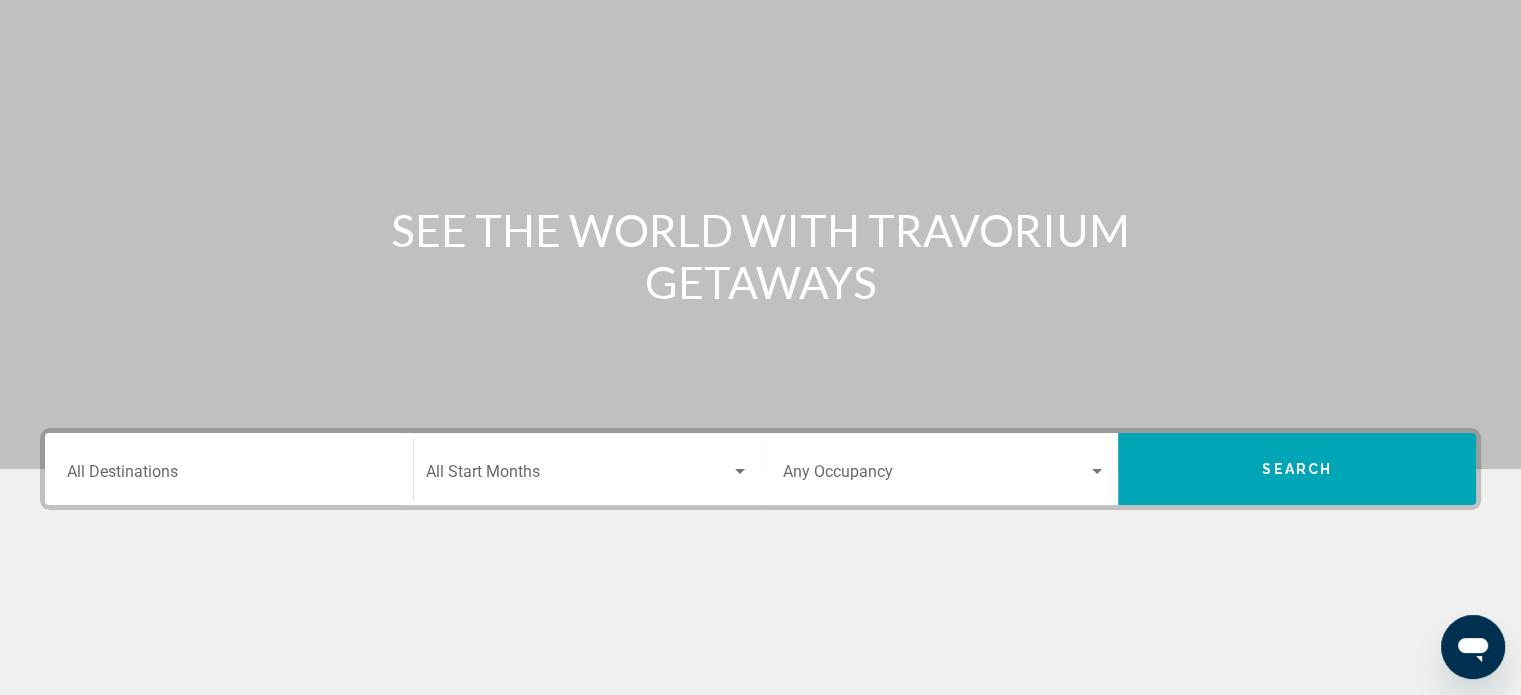 scroll, scrollTop: 0, scrollLeft: 0, axis: both 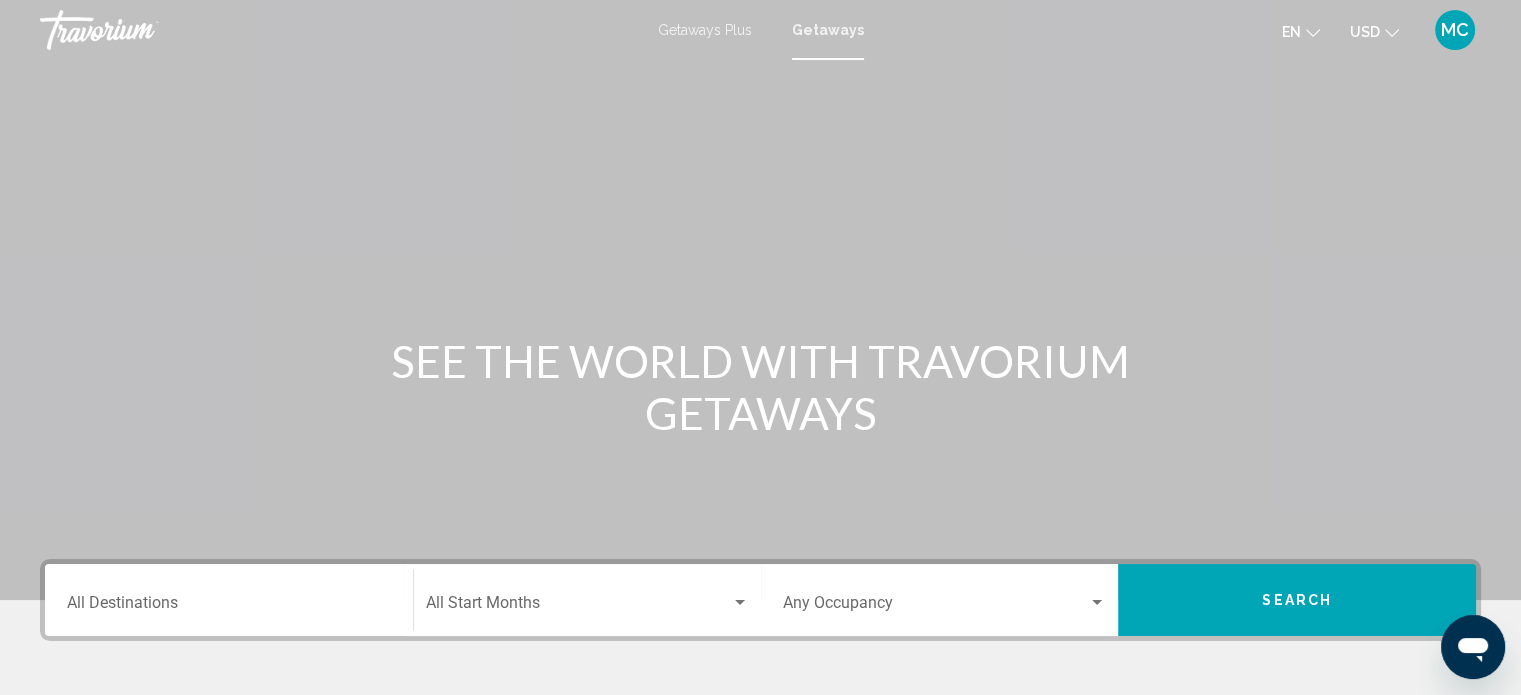 click on "Destination All Destinations" at bounding box center [229, 600] 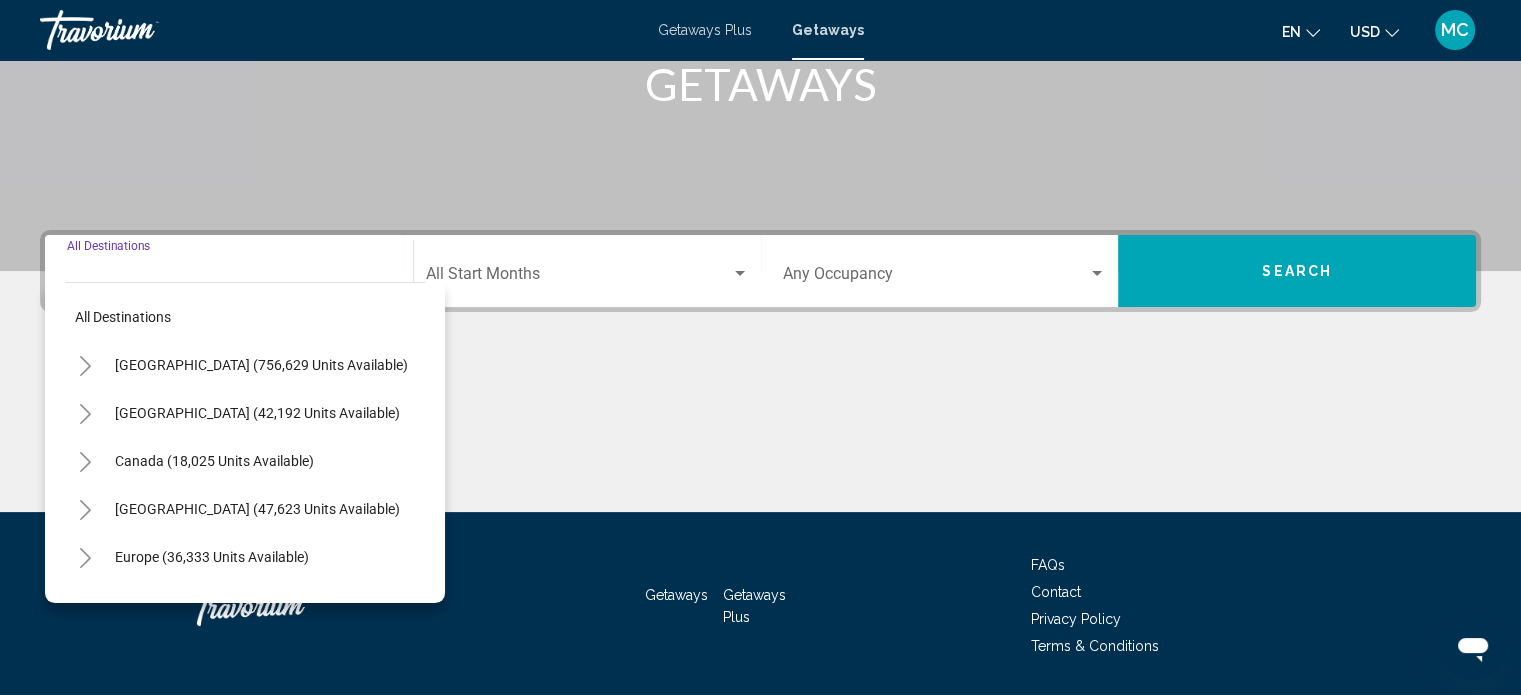 scroll, scrollTop: 390, scrollLeft: 0, axis: vertical 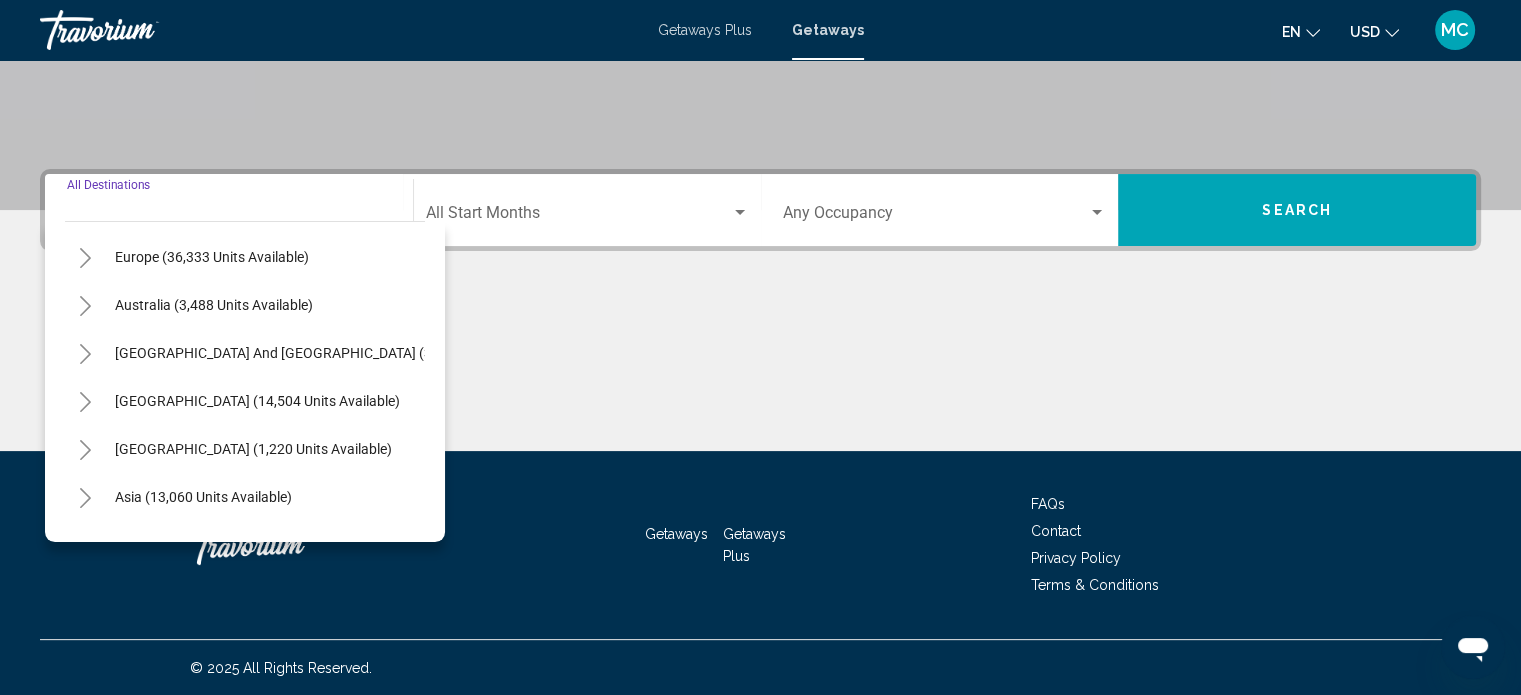 drag, startPoint x: 208, startPoint y: 442, endPoint x: 198, endPoint y: 436, distance: 11.661903 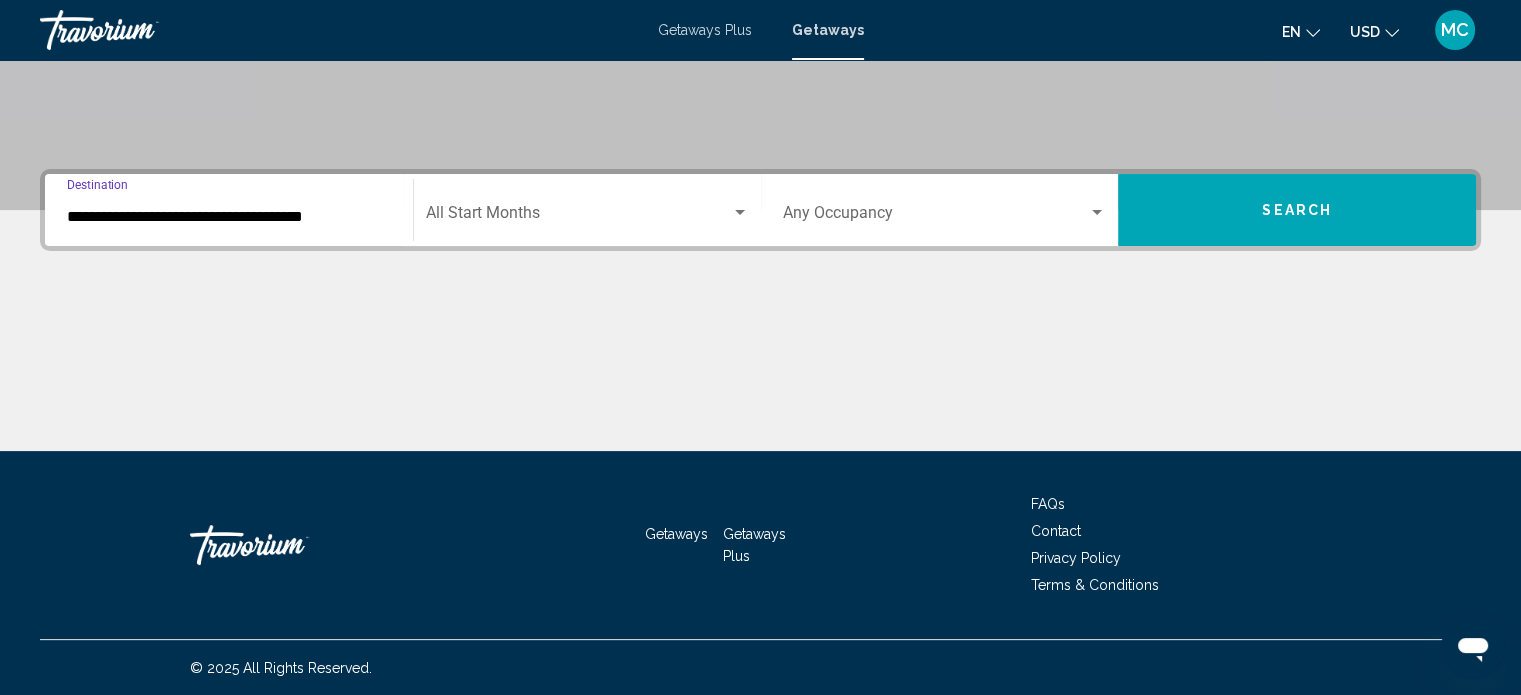 click on "Search" at bounding box center [1297, 211] 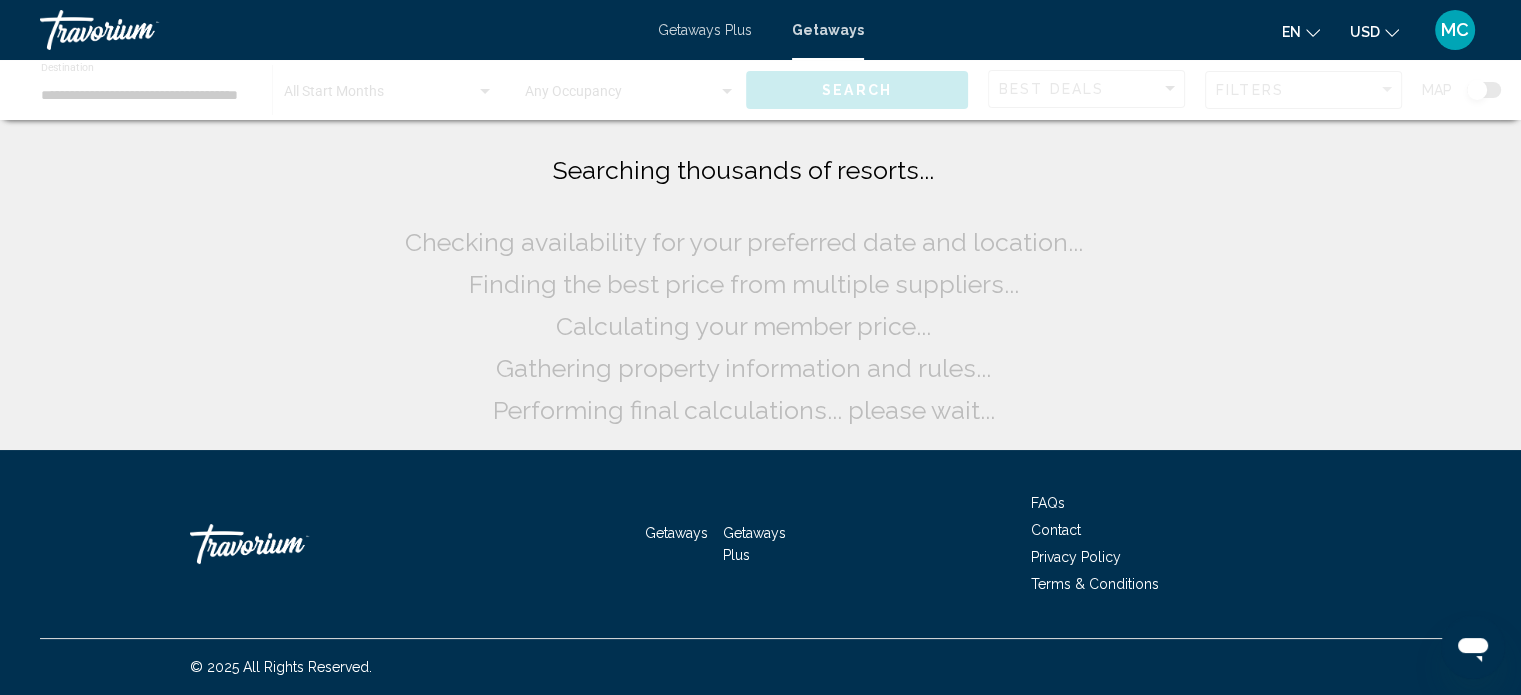 scroll, scrollTop: 0, scrollLeft: 0, axis: both 